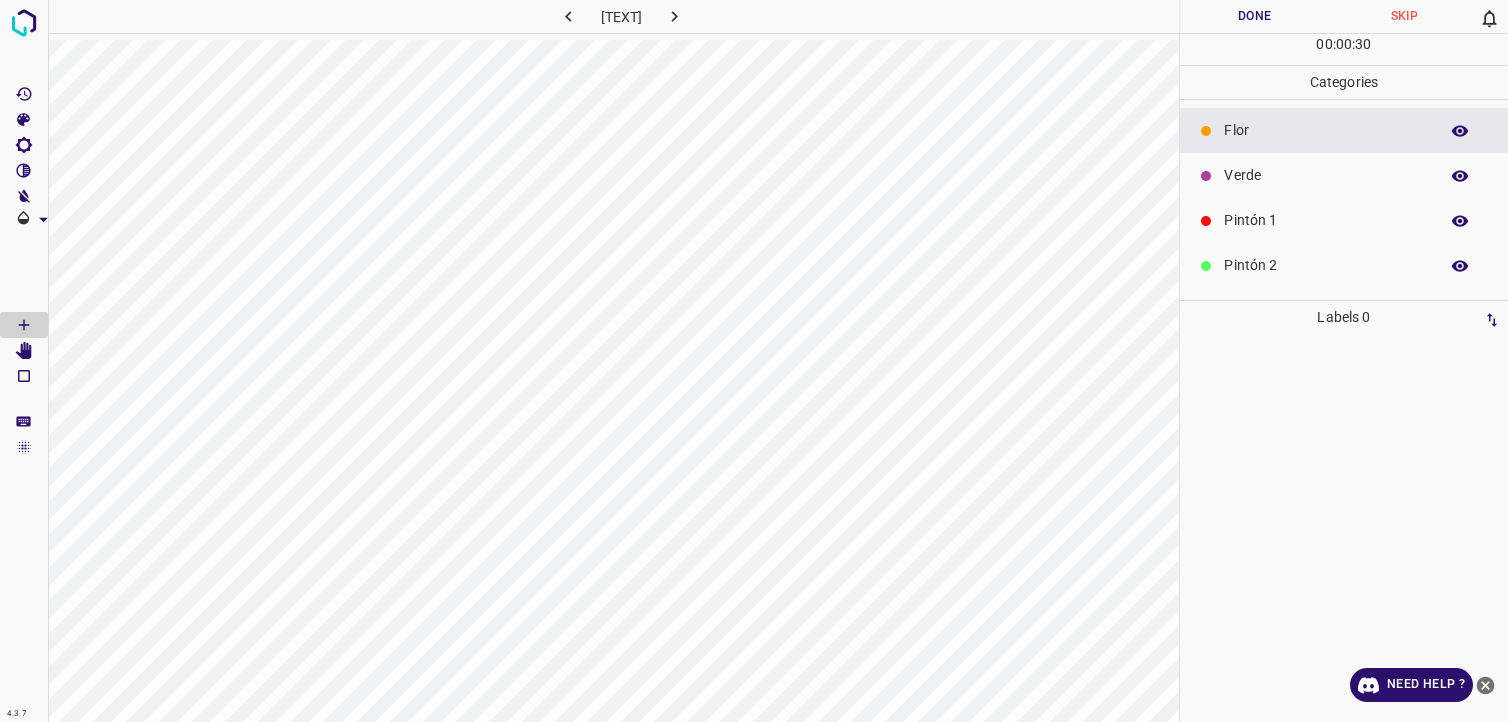 scroll, scrollTop: 0, scrollLeft: 0, axis: both 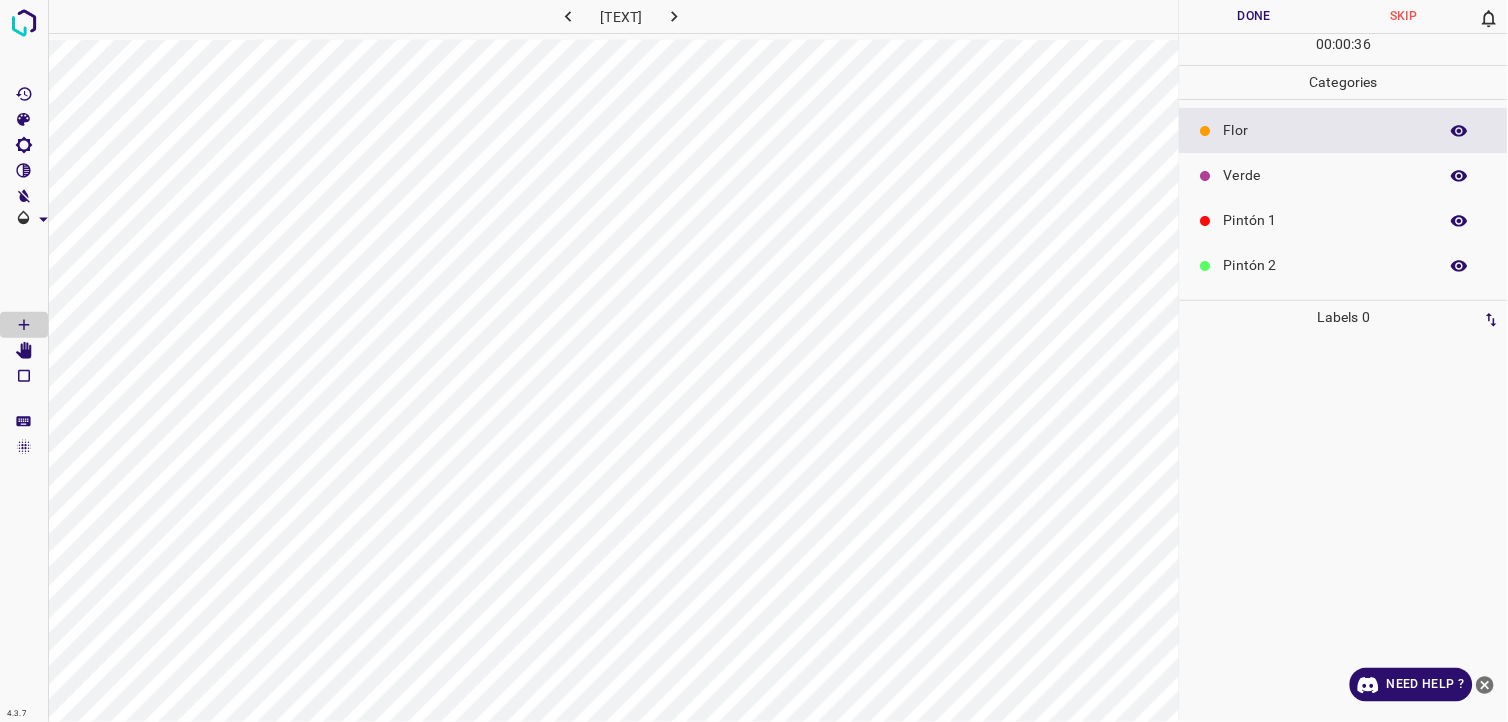 click on "Pintón 2" at bounding box center [1326, 265] 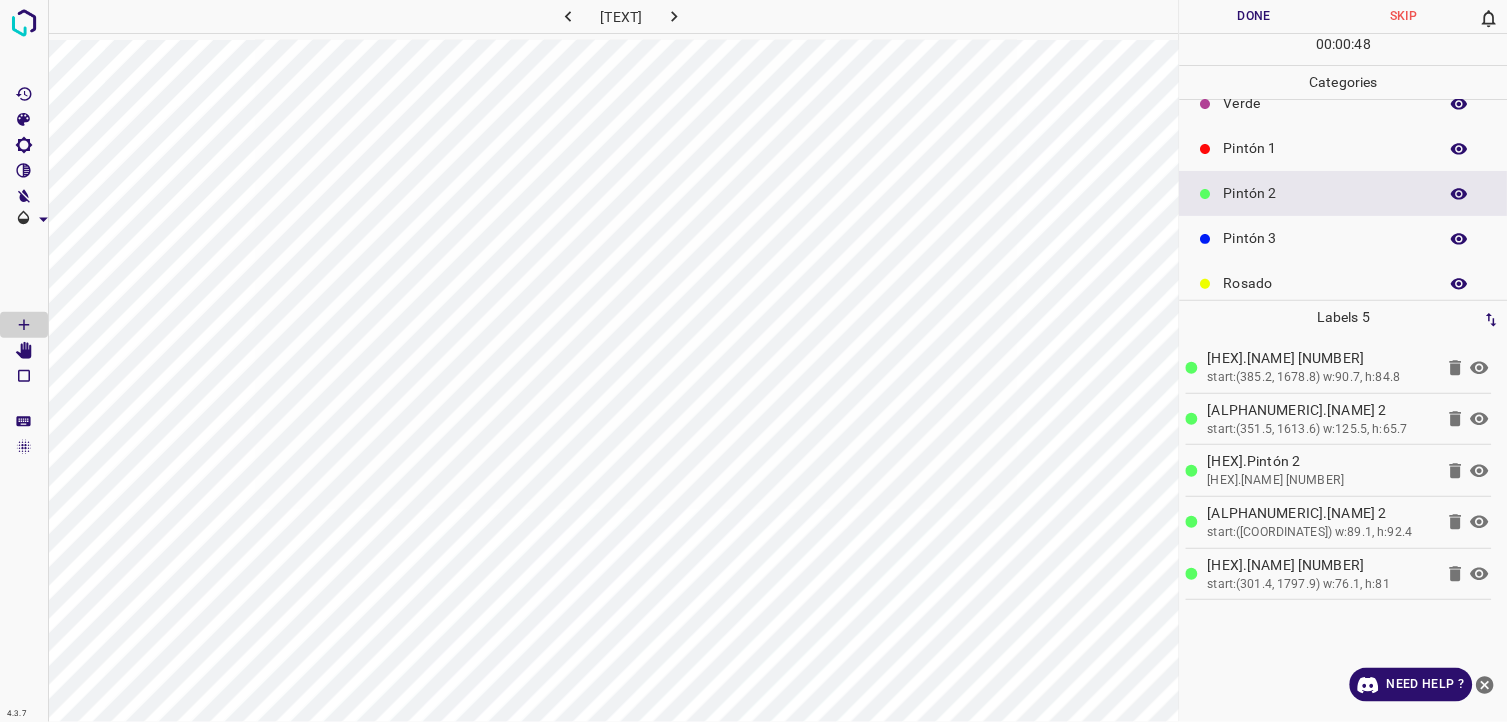 scroll, scrollTop: 111, scrollLeft: 0, axis: vertical 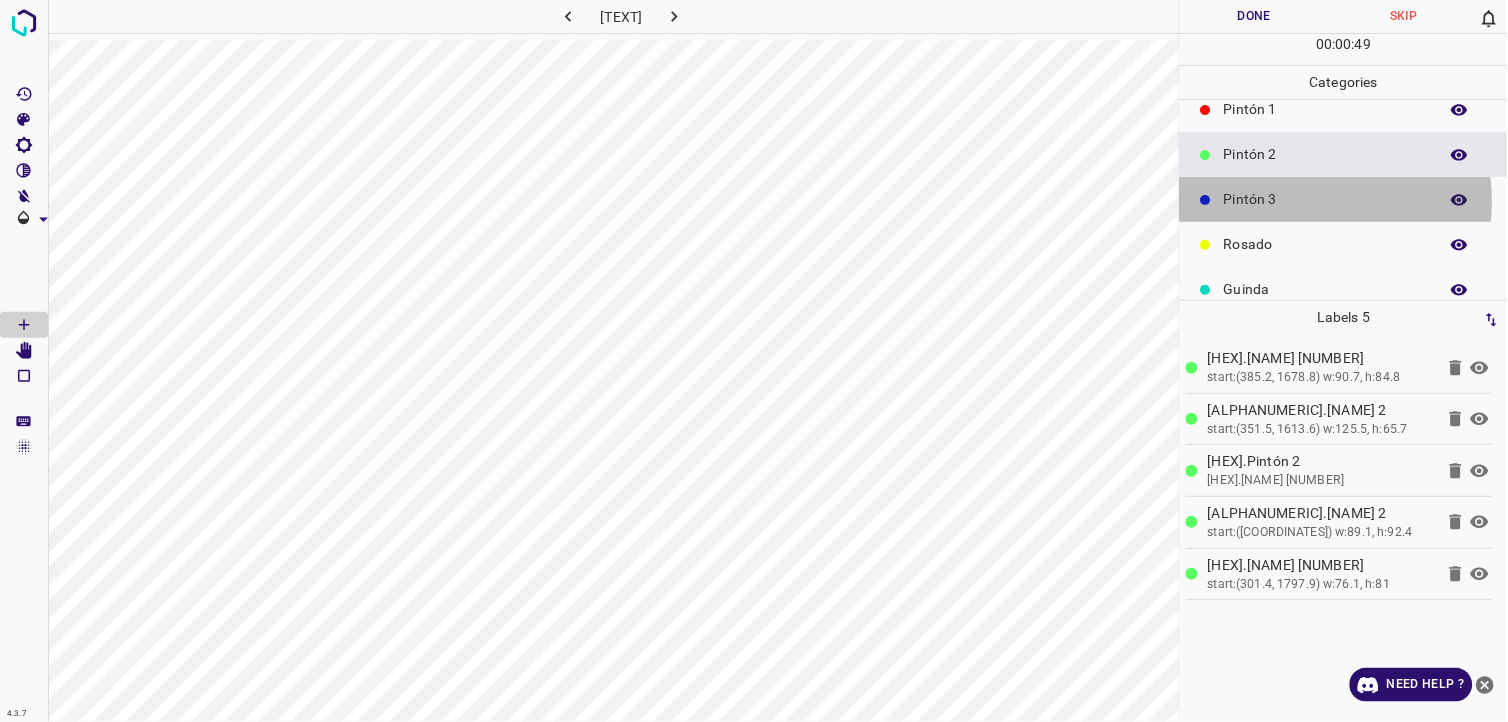 click on "Pintón 3" at bounding box center (1326, 199) 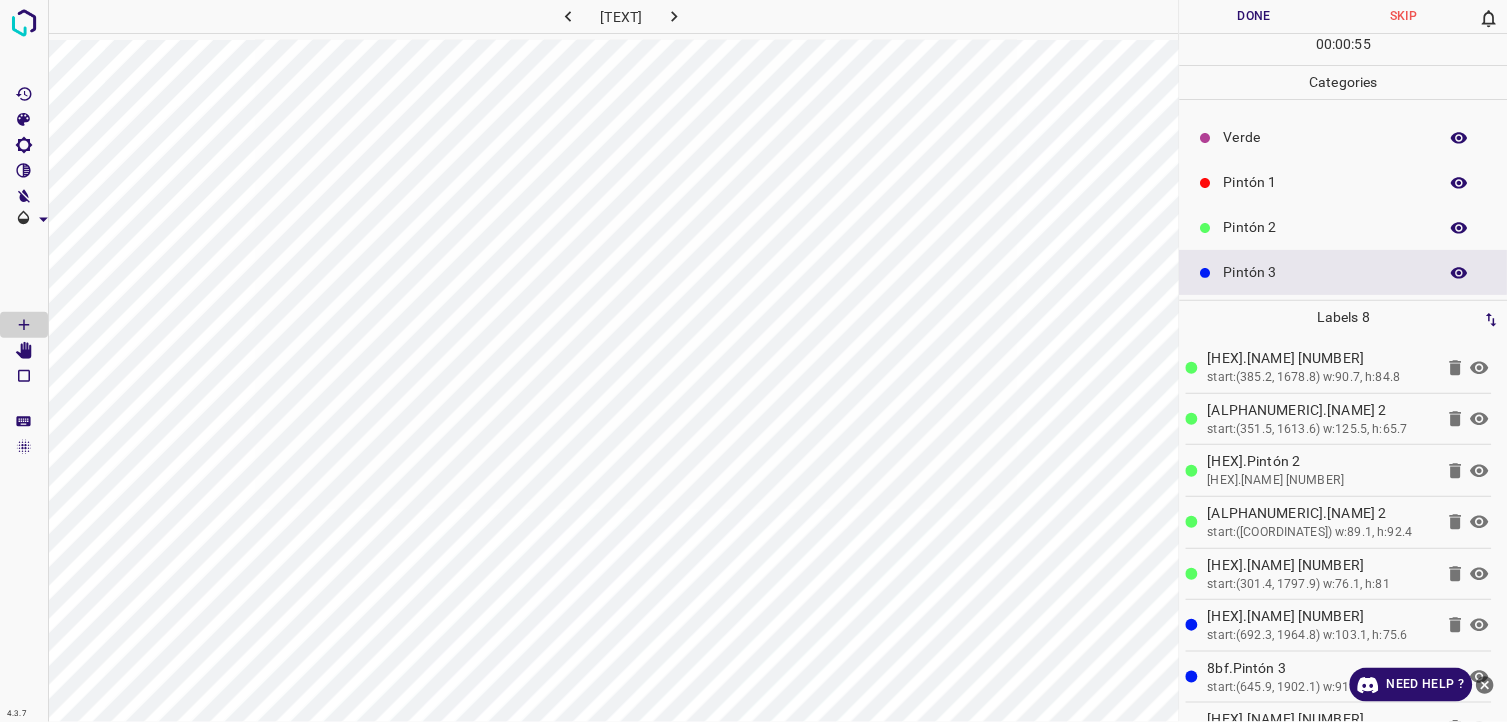 scroll, scrollTop: 0, scrollLeft: 0, axis: both 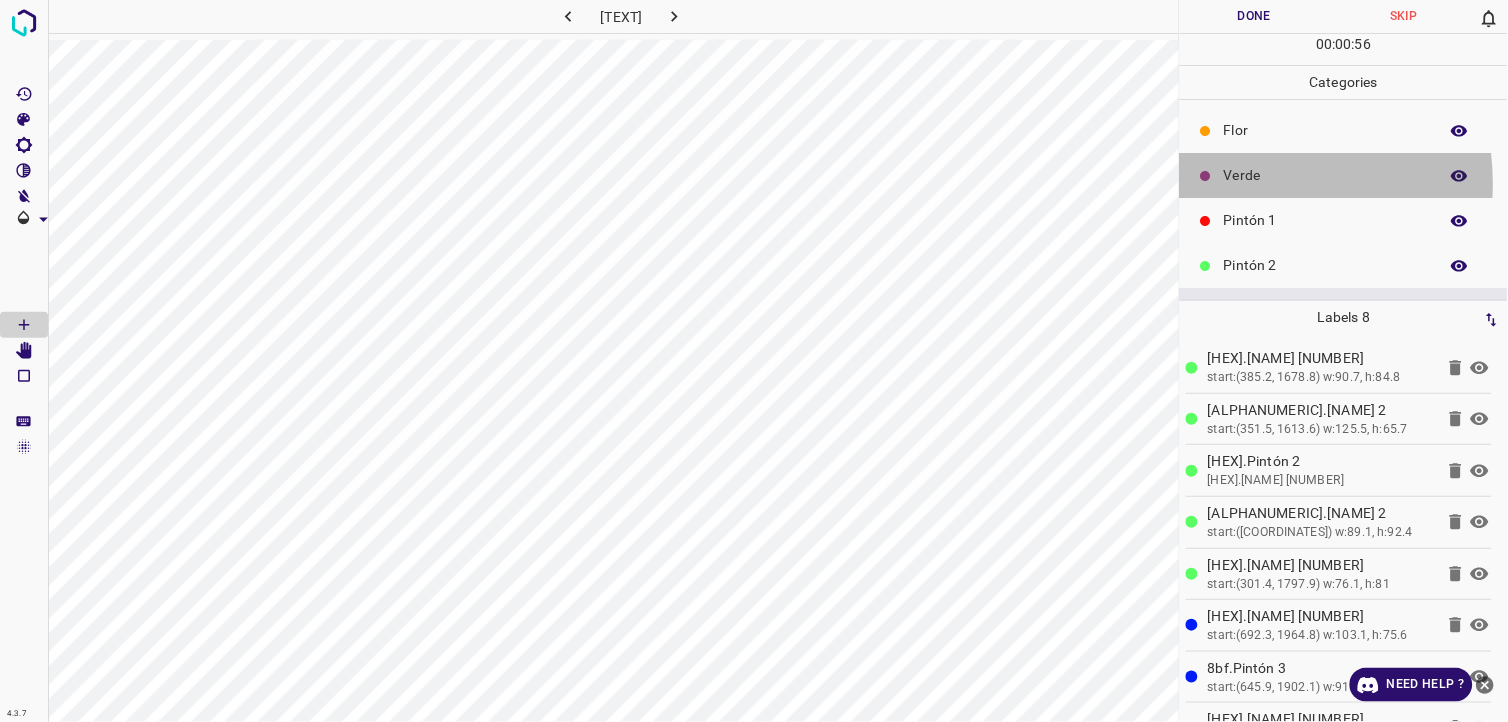 click on "Verde" at bounding box center (1326, 175) 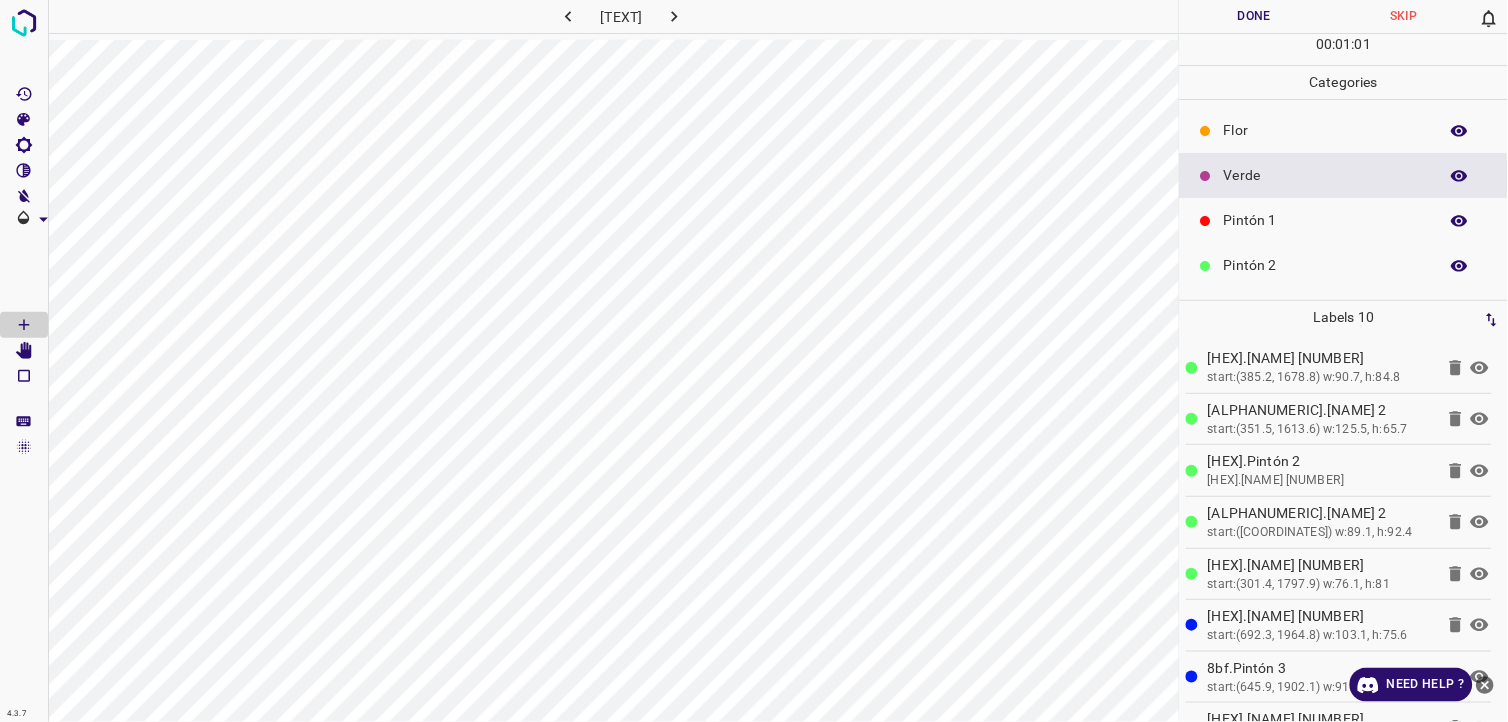 scroll, scrollTop: 111, scrollLeft: 0, axis: vertical 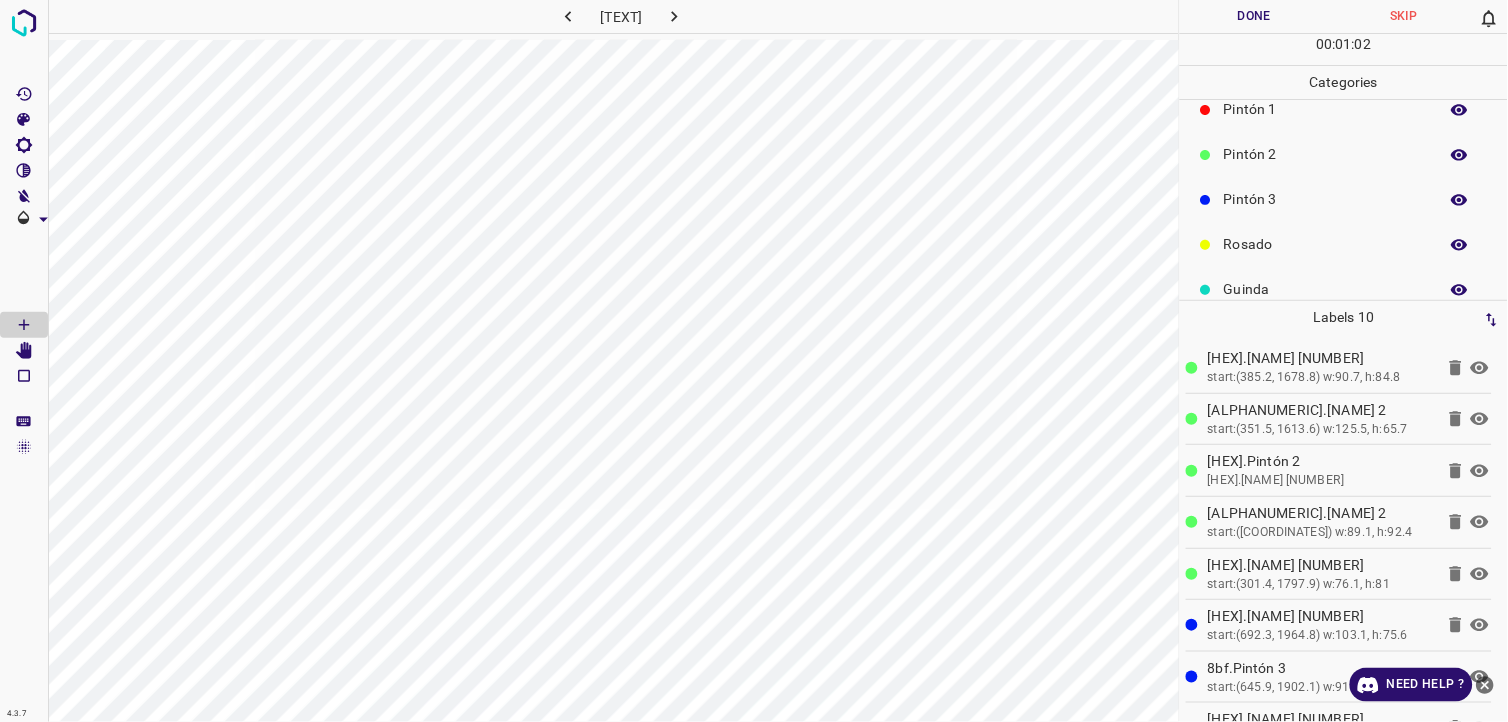 click on "Rosado" at bounding box center (1344, 244) 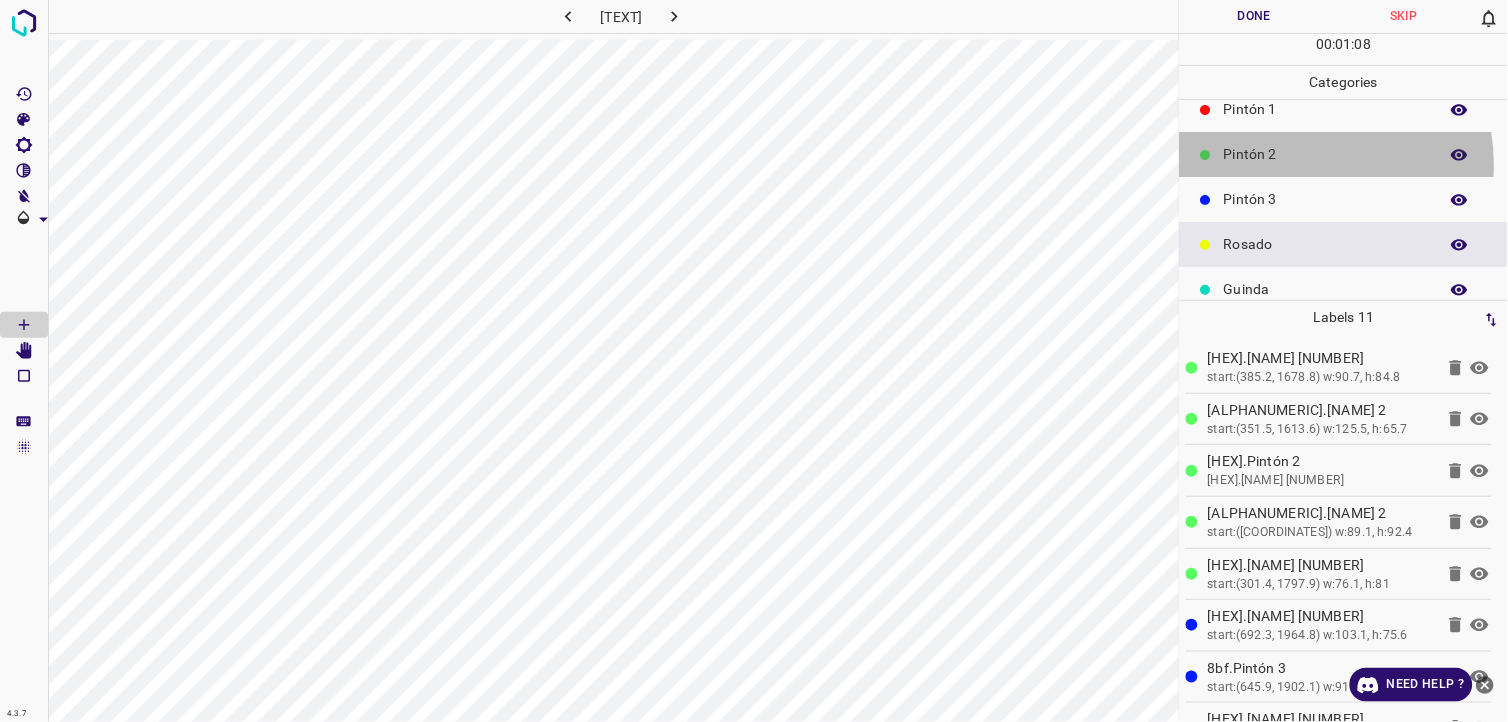 click on "Pintón 2" at bounding box center (1326, 154) 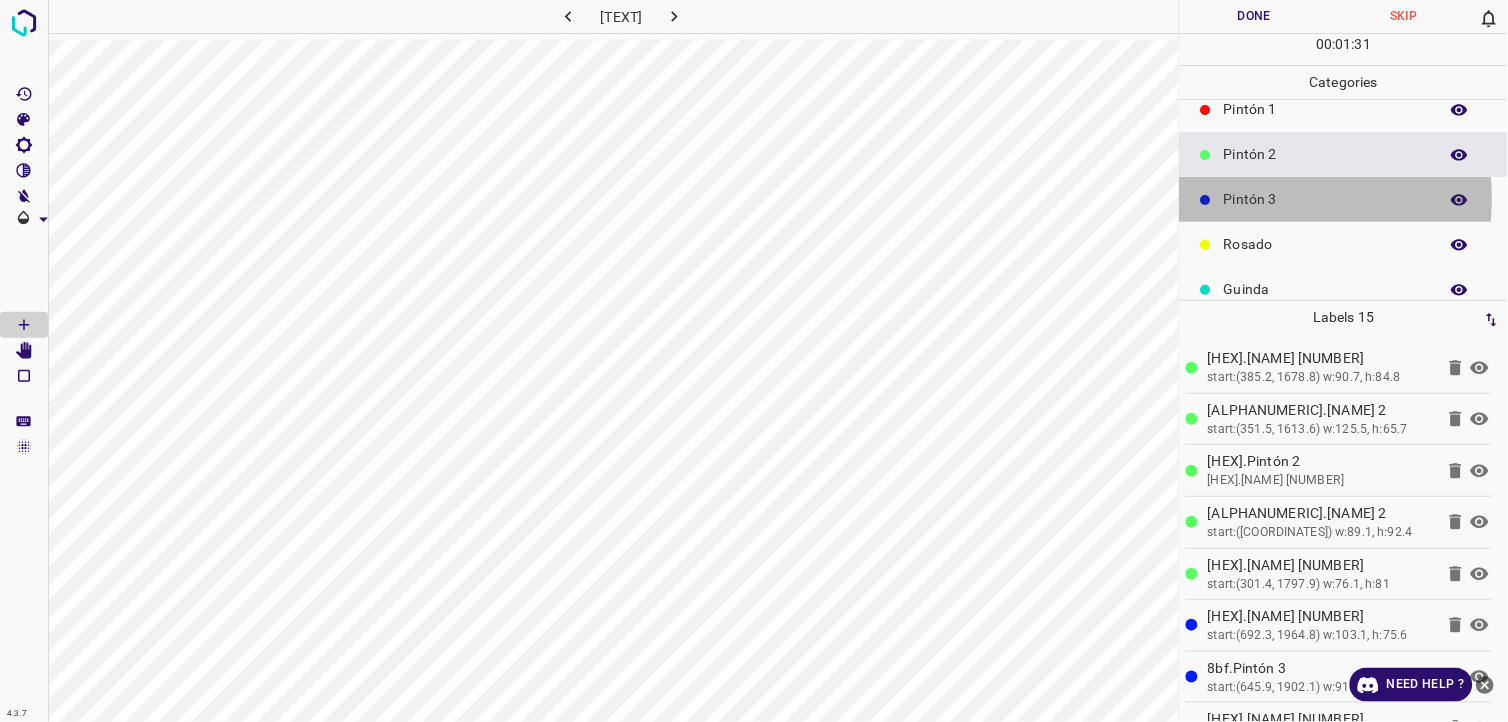 click on "Pintón 3" at bounding box center [1326, 199] 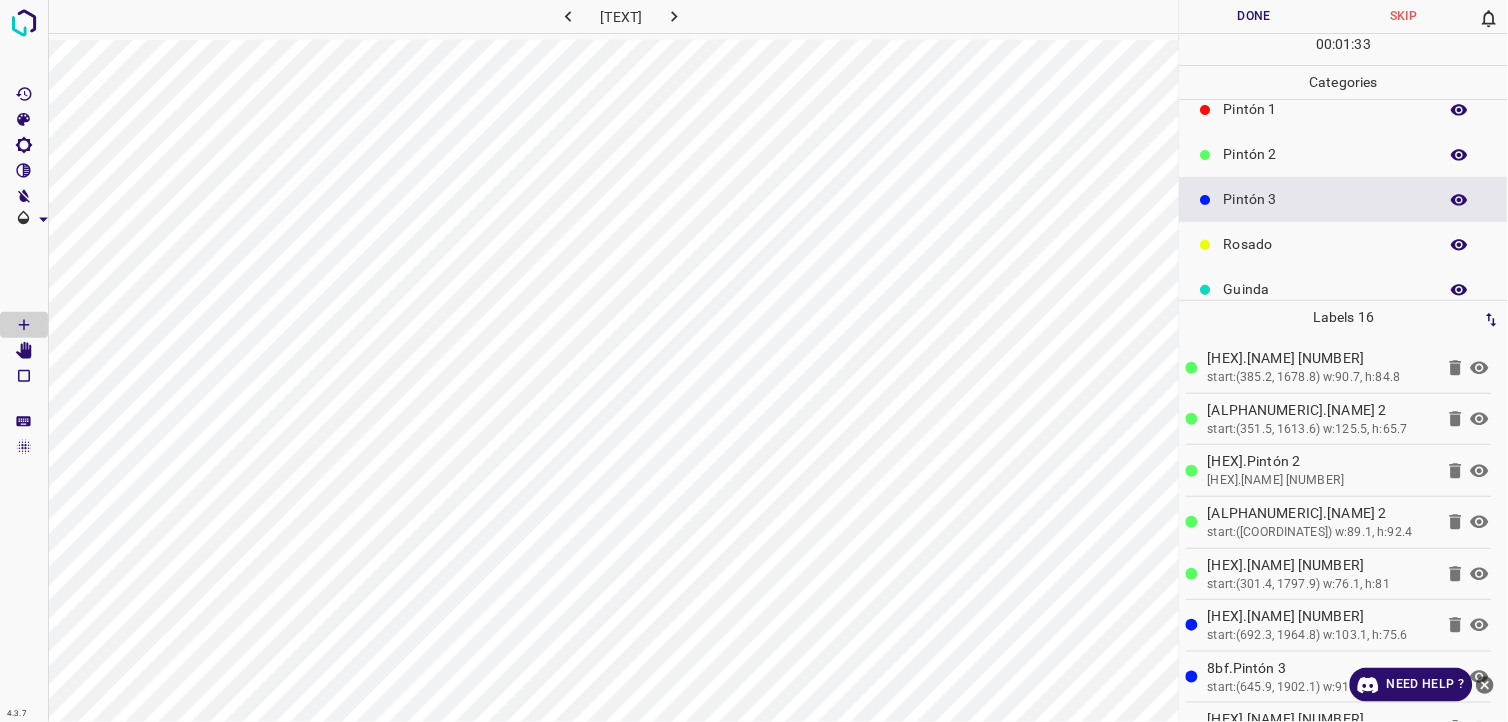 click on "Pintón 2" at bounding box center (1326, 154) 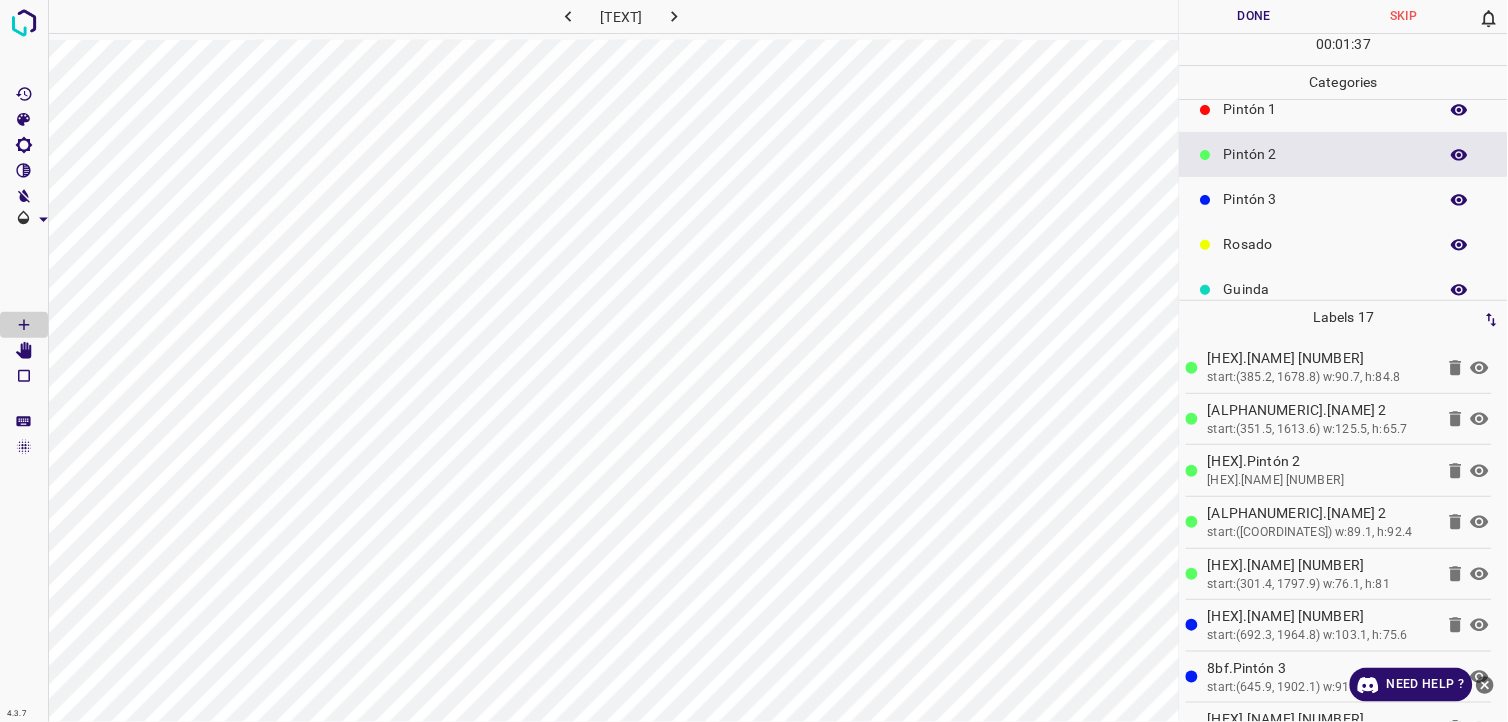 click on "Pintón 1" at bounding box center [1326, 109] 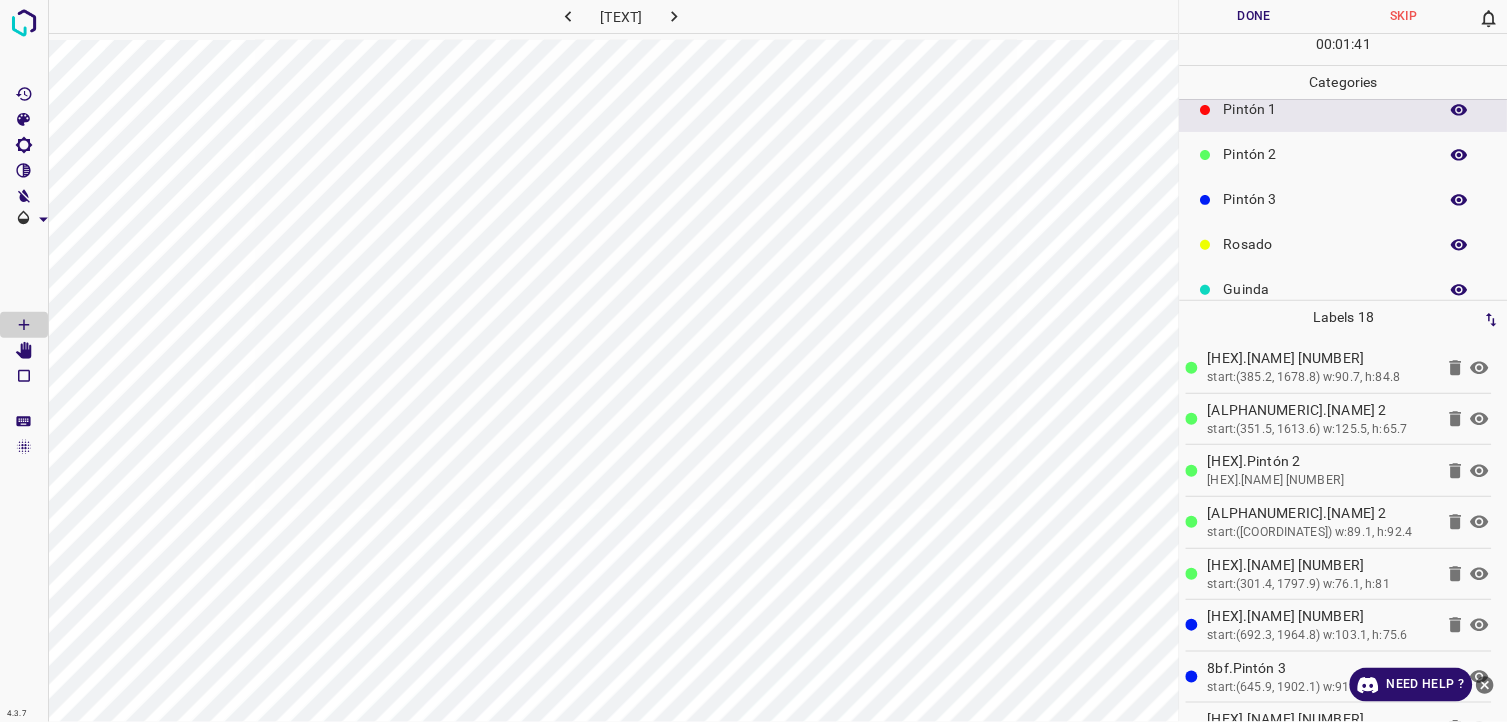 click on "Pintón 3" at bounding box center (1326, 199) 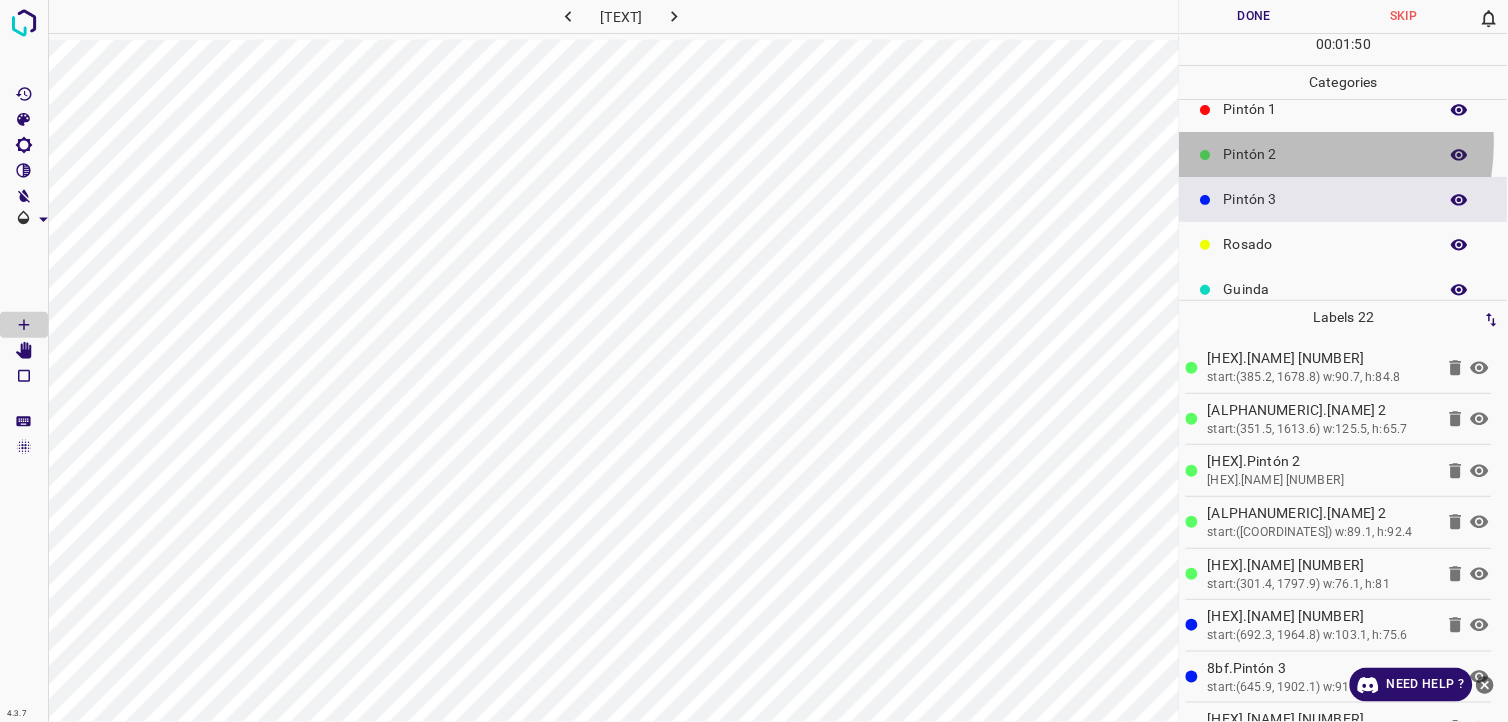 click on "Pintón 2" at bounding box center [1326, 154] 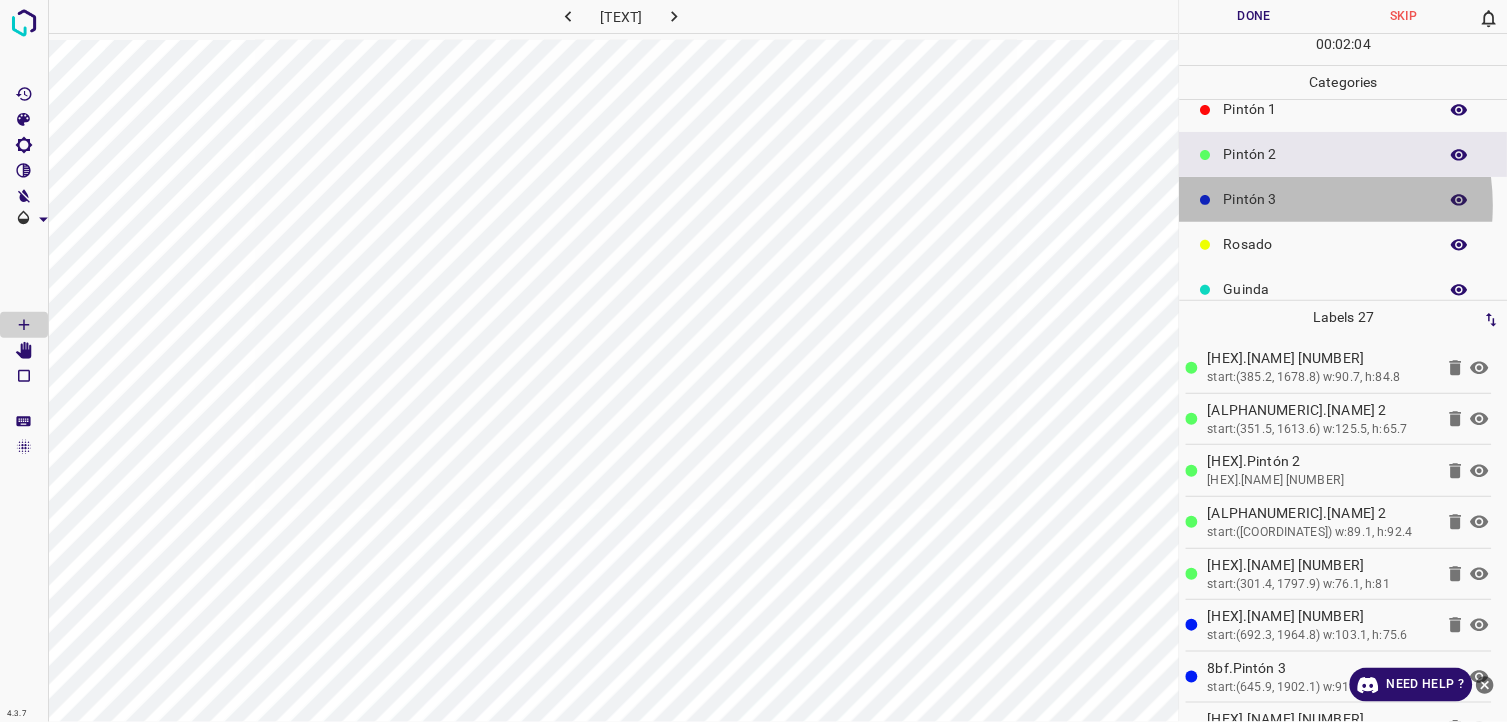 click on "Pintón 3" at bounding box center (1326, 199) 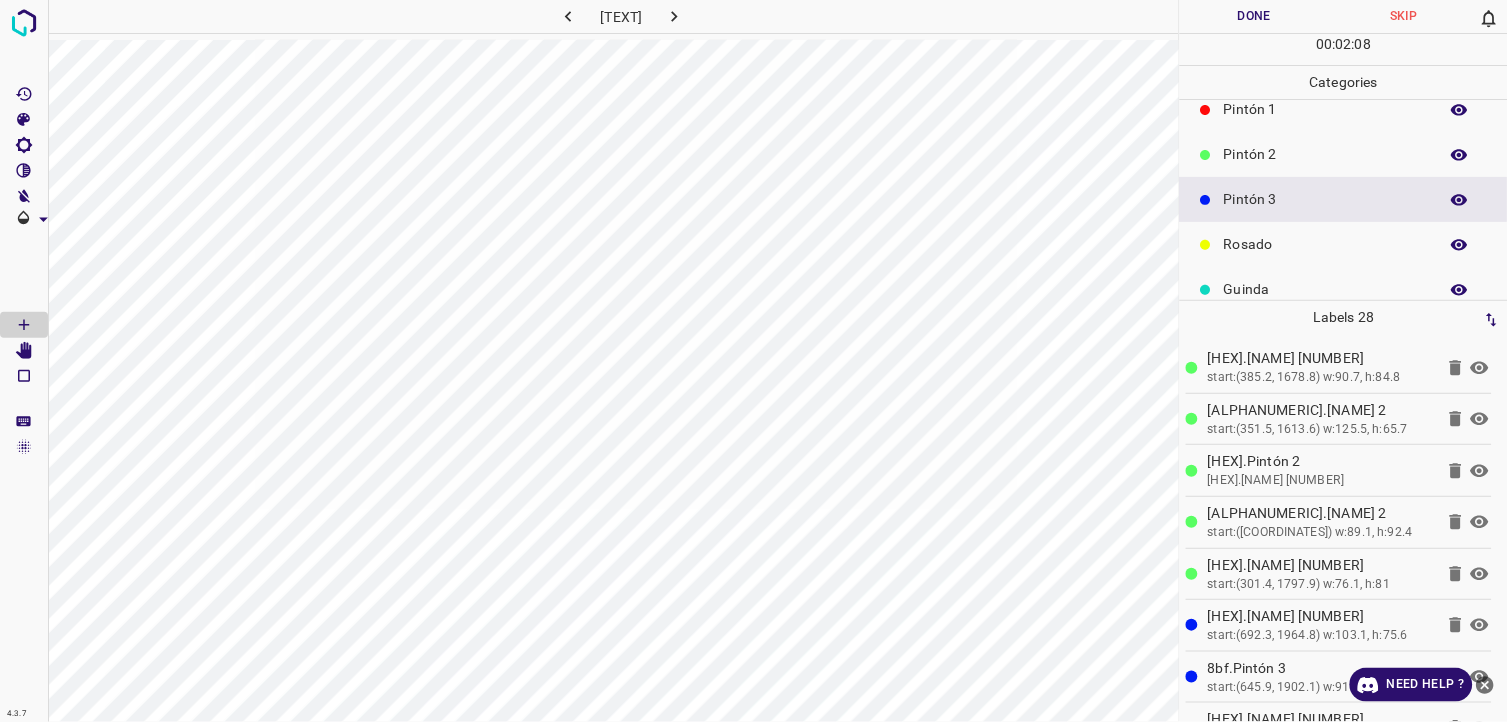 click on "Rosado" at bounding box center [1326, 244] 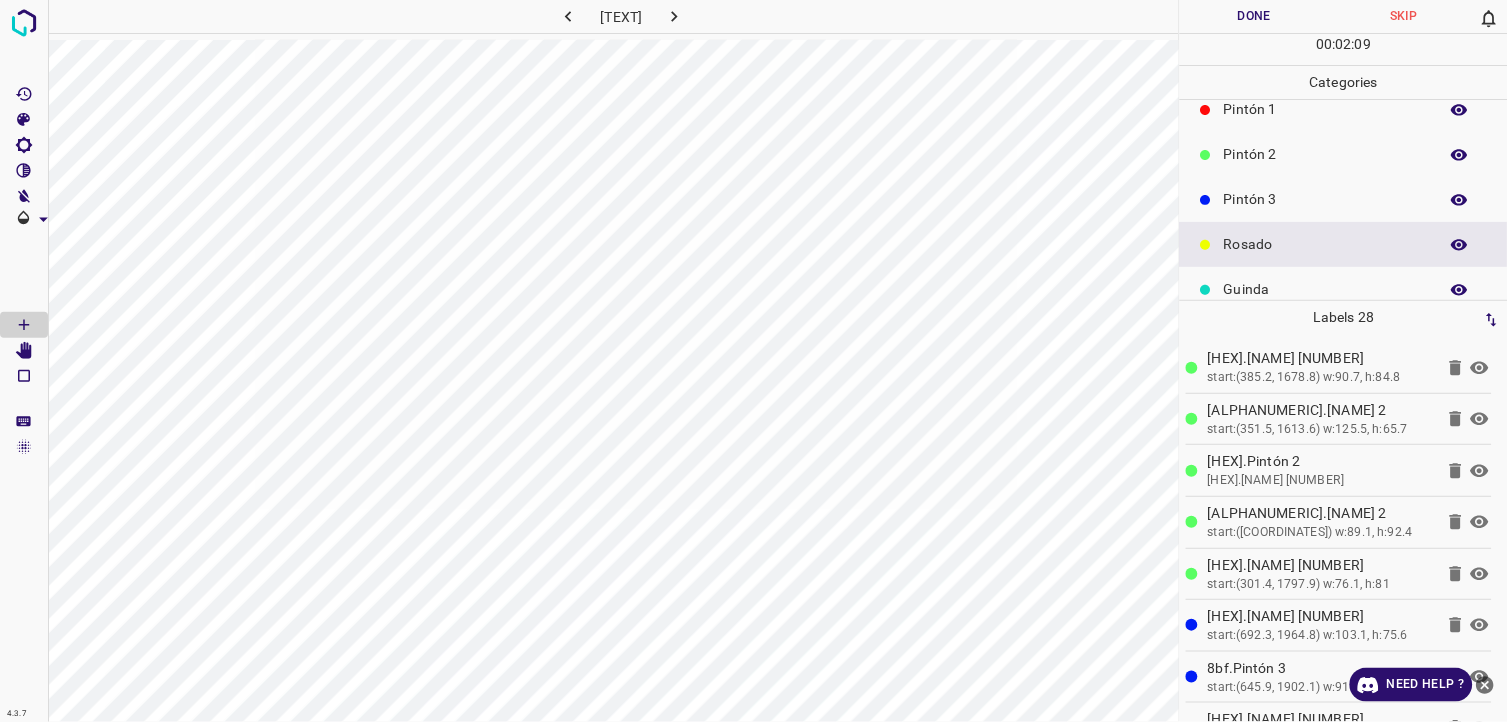 click on "Pintón 3" at bounding box center (1326, 199) 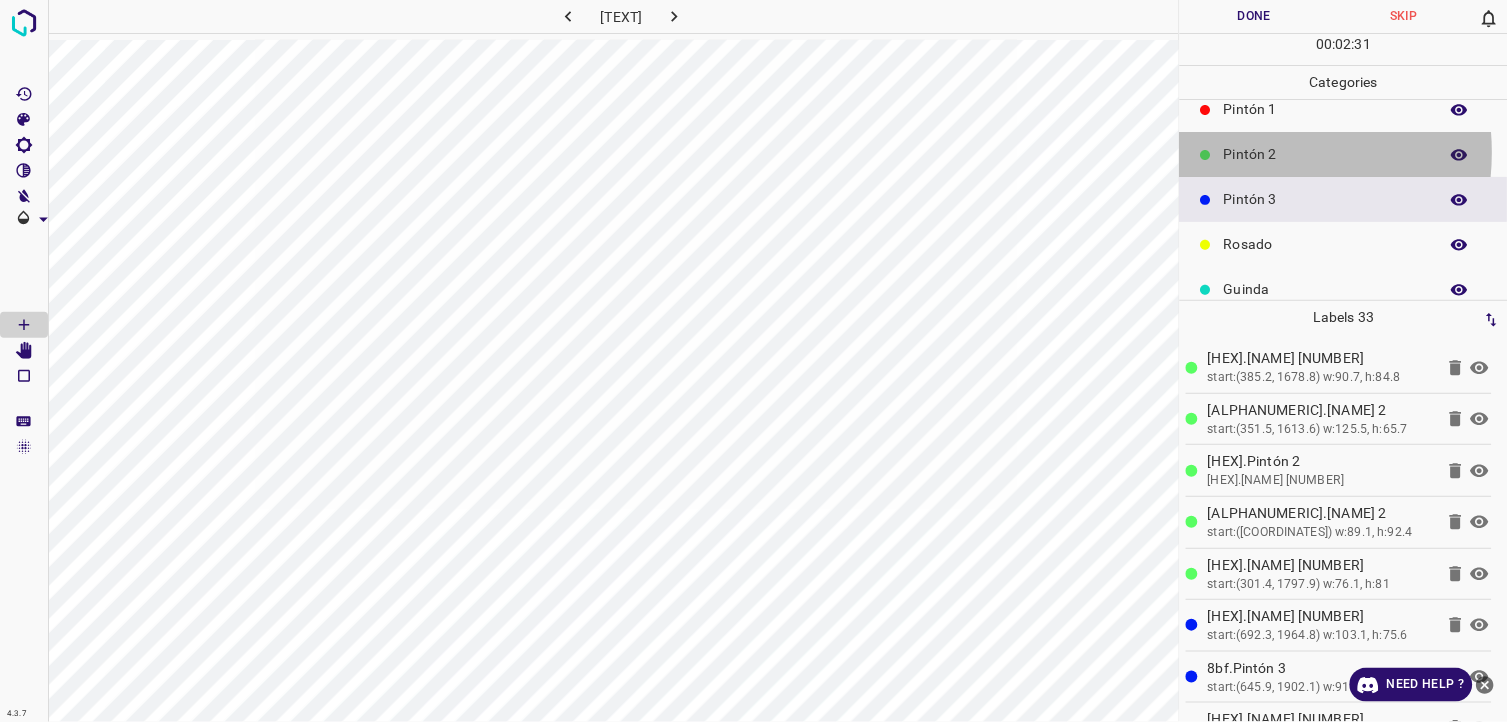 click on "Pintón 2" at bounding box center [1326, 154] 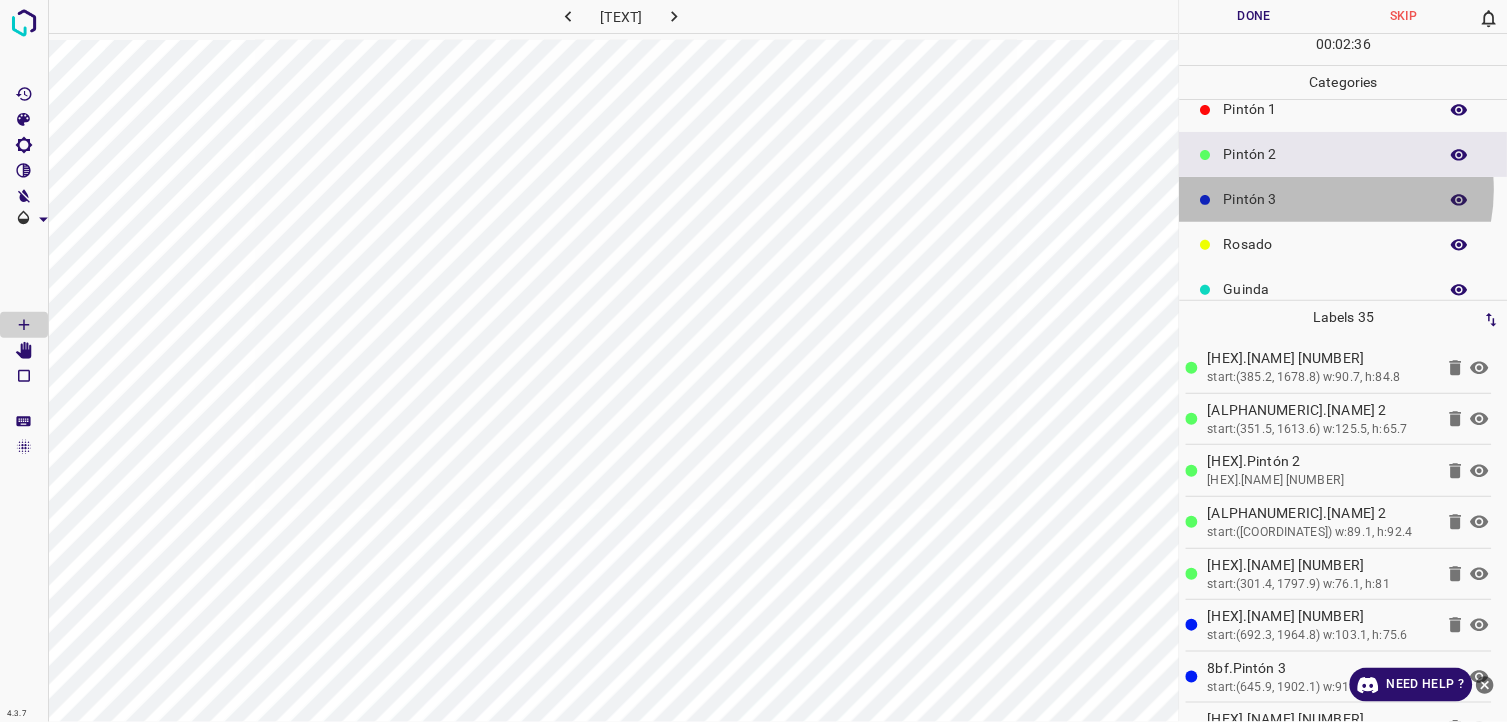 click on "Pintón 3" at bounding box center (1326, 199) 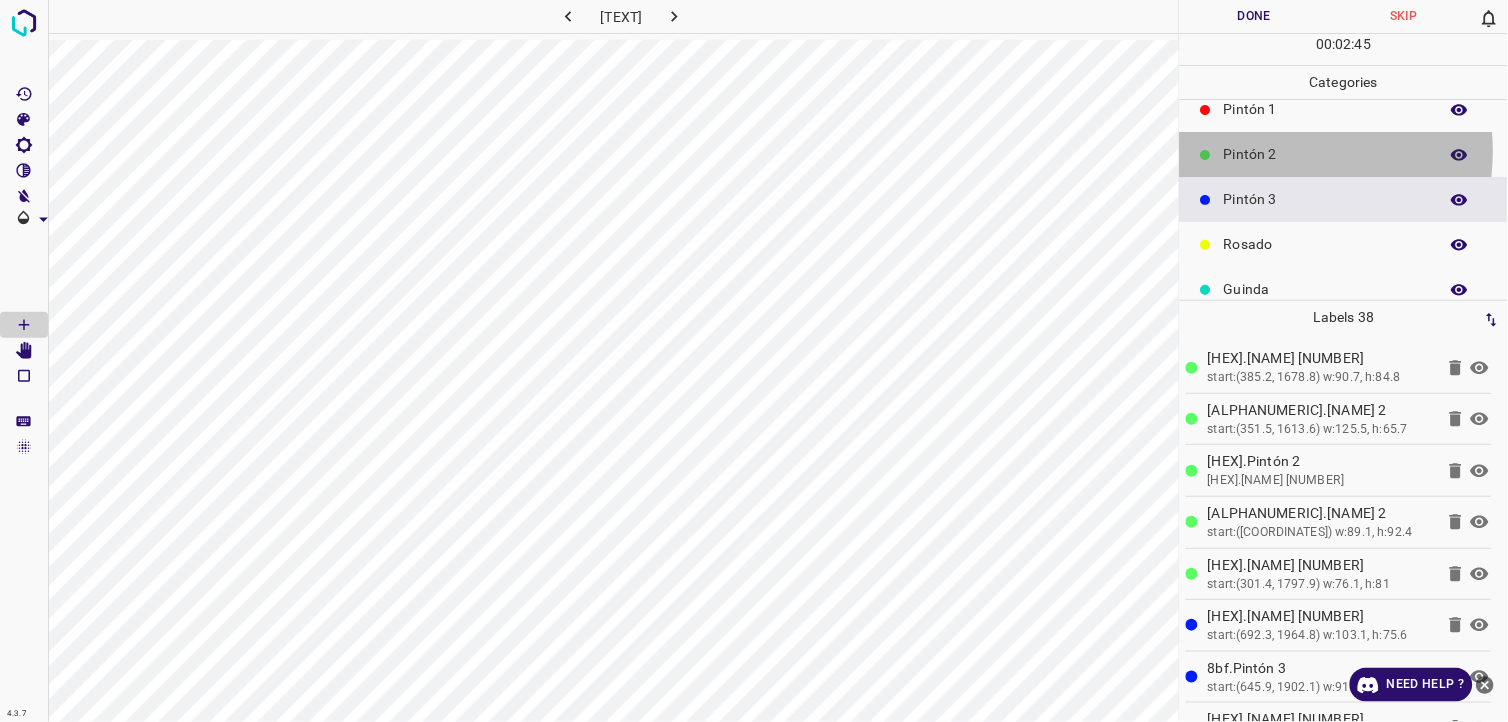 click on "Pintón 2" at bounding box center [1326, 154] 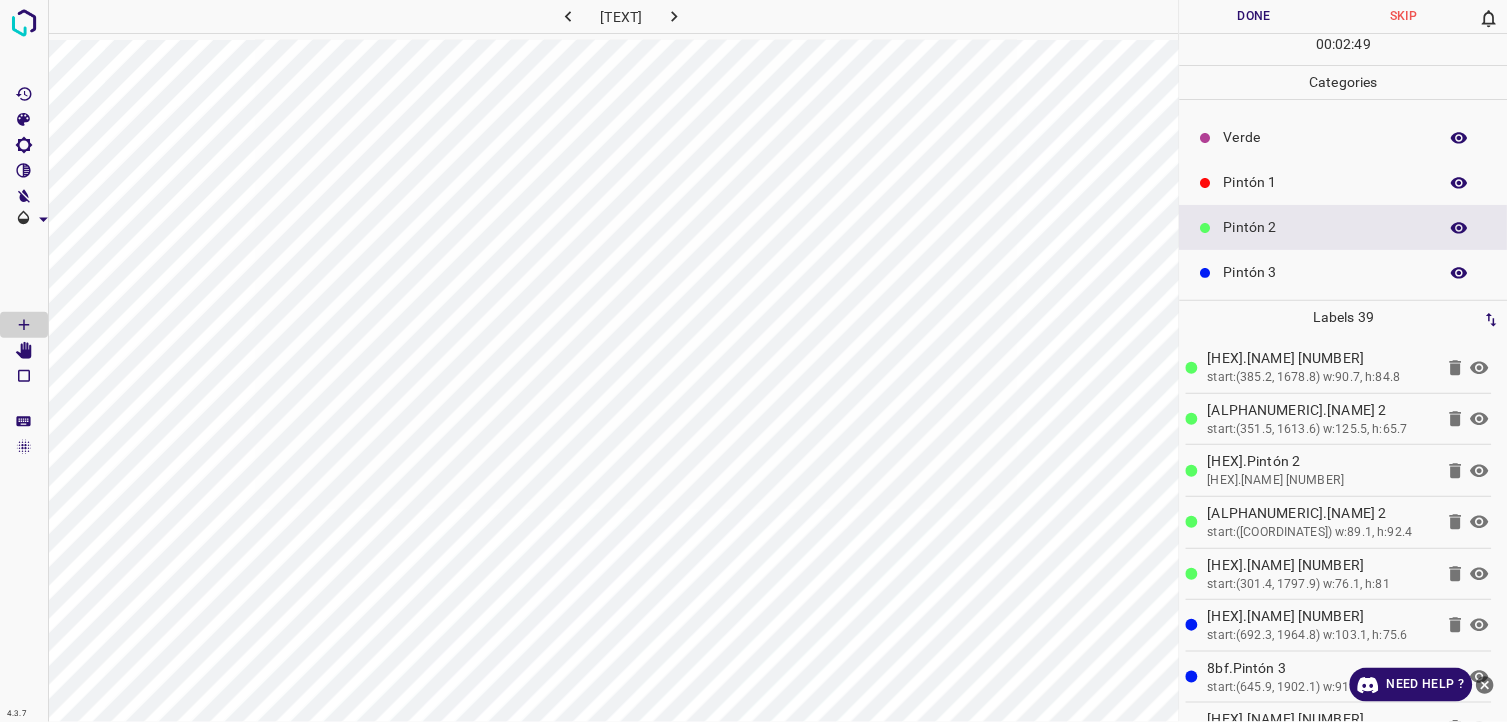 scroll, scrollTop: 0, scrollLeft: 0, axis: both 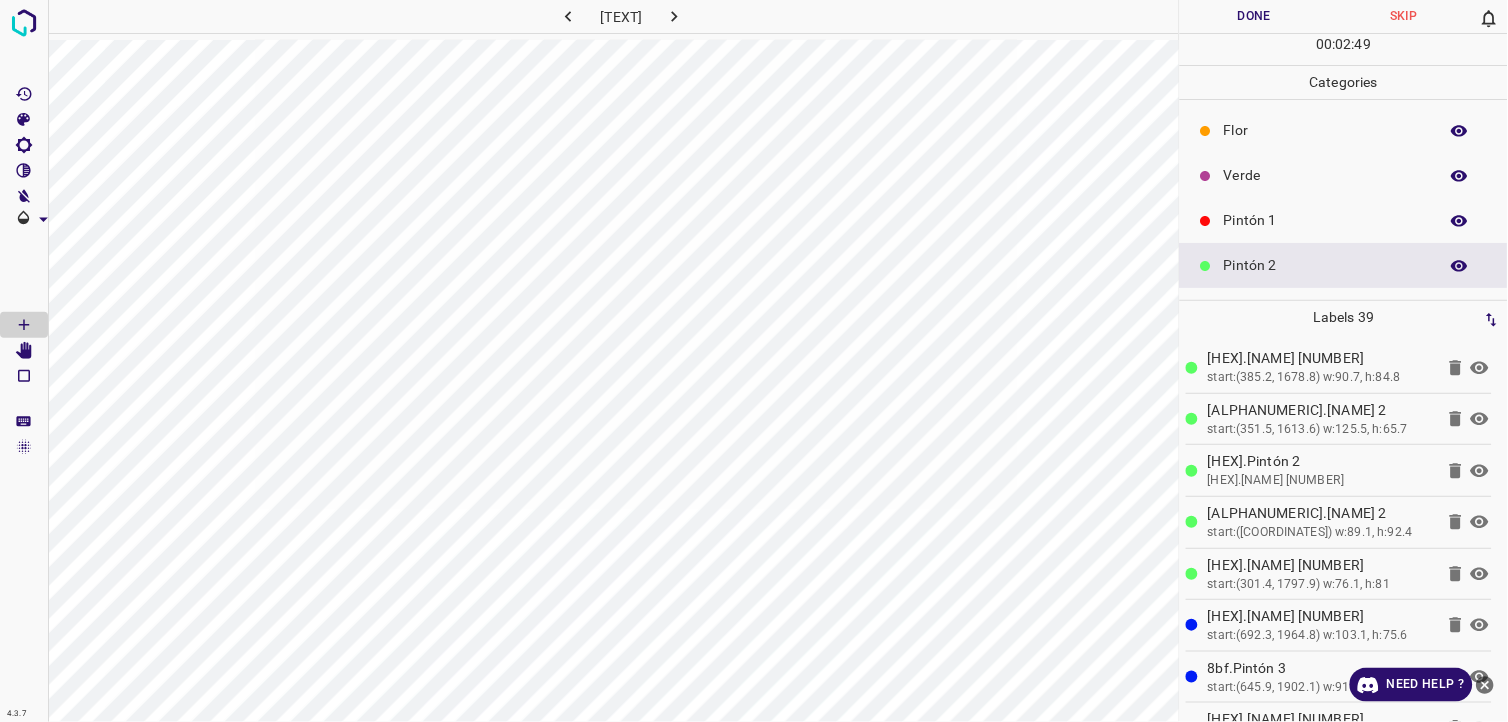 click on "Verde" at bounding box center (1326, 175) 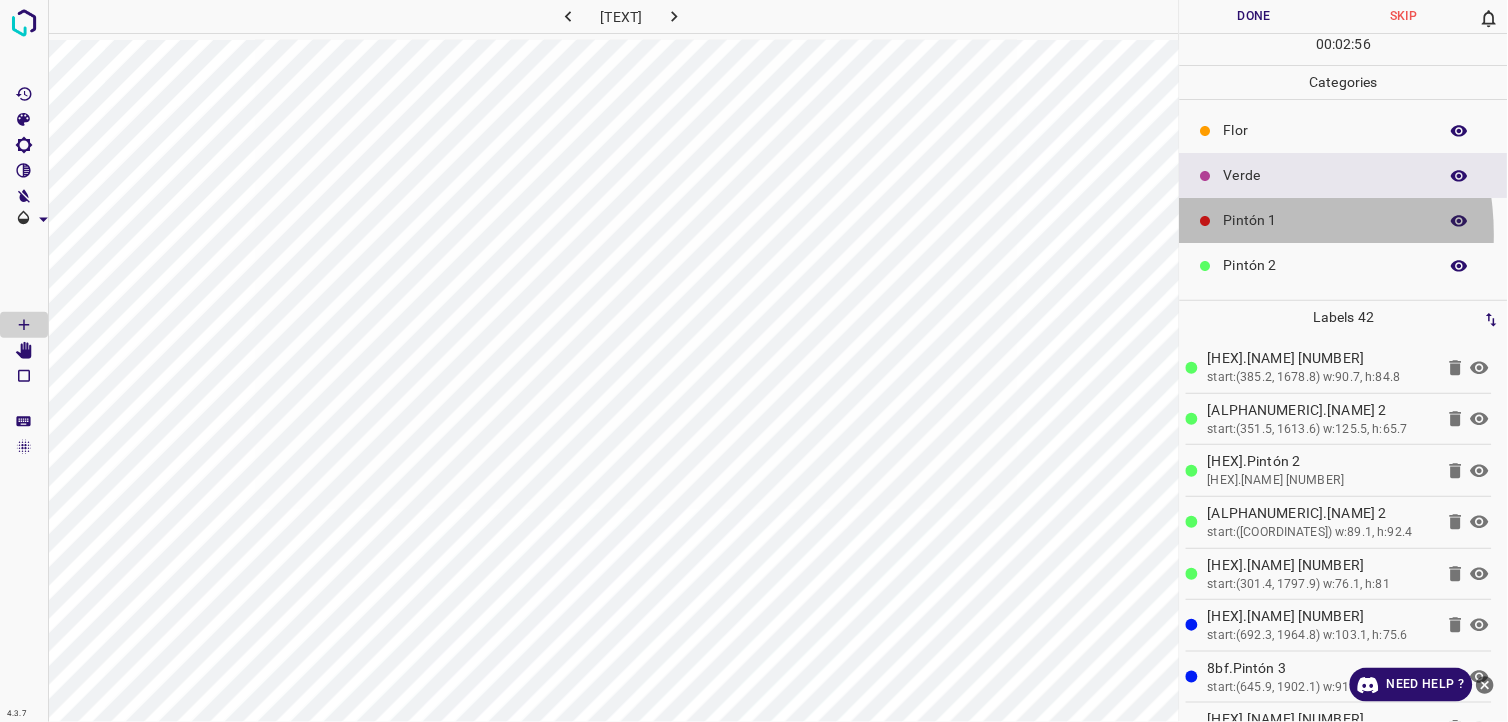 click on "Pintón 1" at bounding box center [1344, 220] 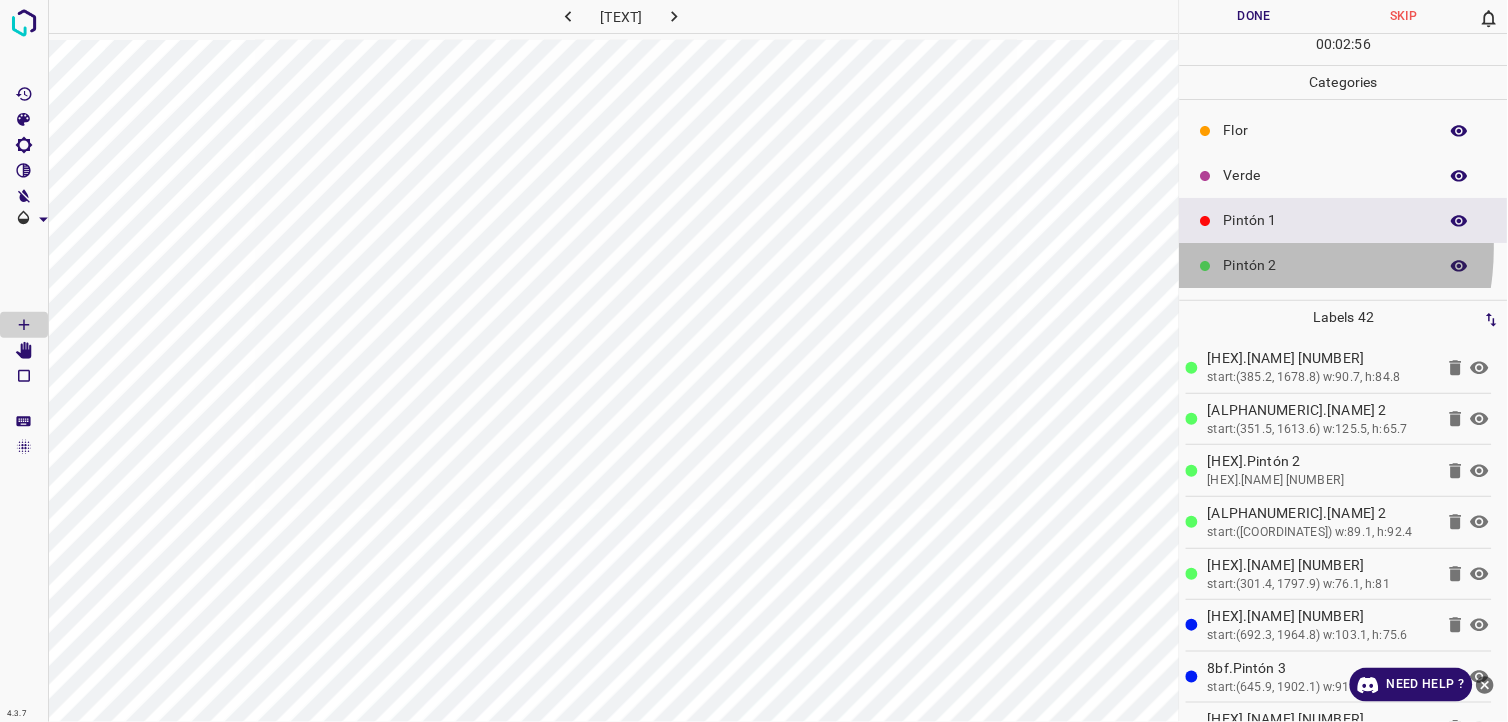 click on "Pintón 2" at bounding box center (1344, 265) 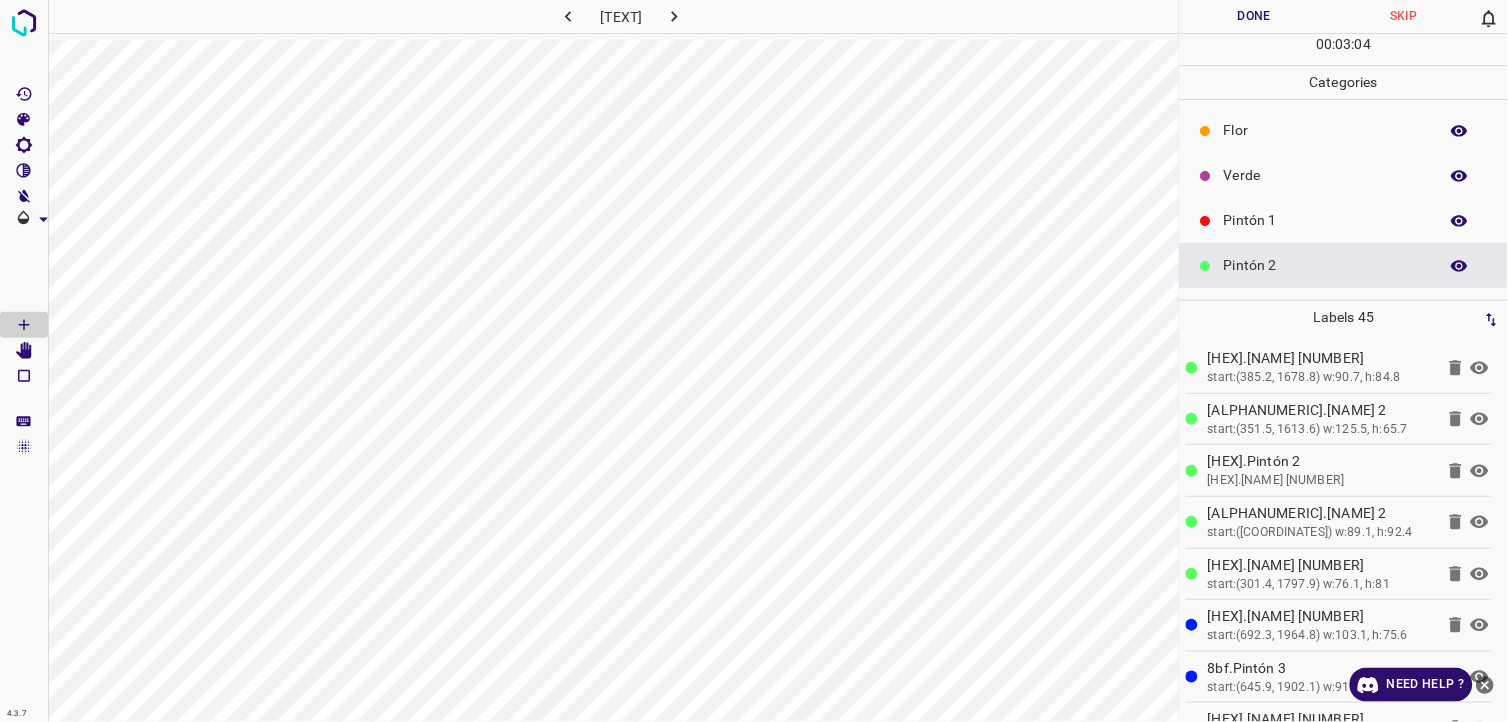 click on "Verde" at bounding box center [1326, 175] 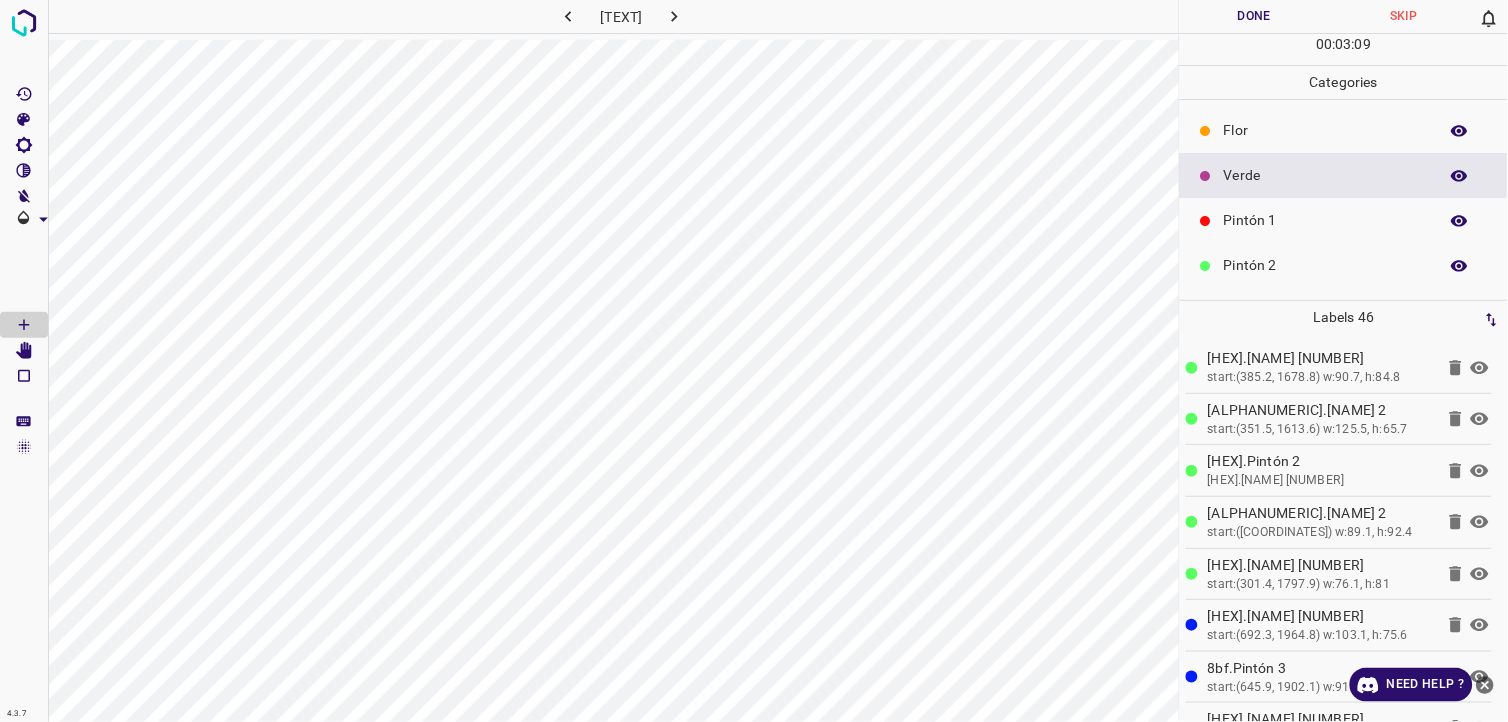 click on "Pintón 2" at bounding box center (1326, 265) 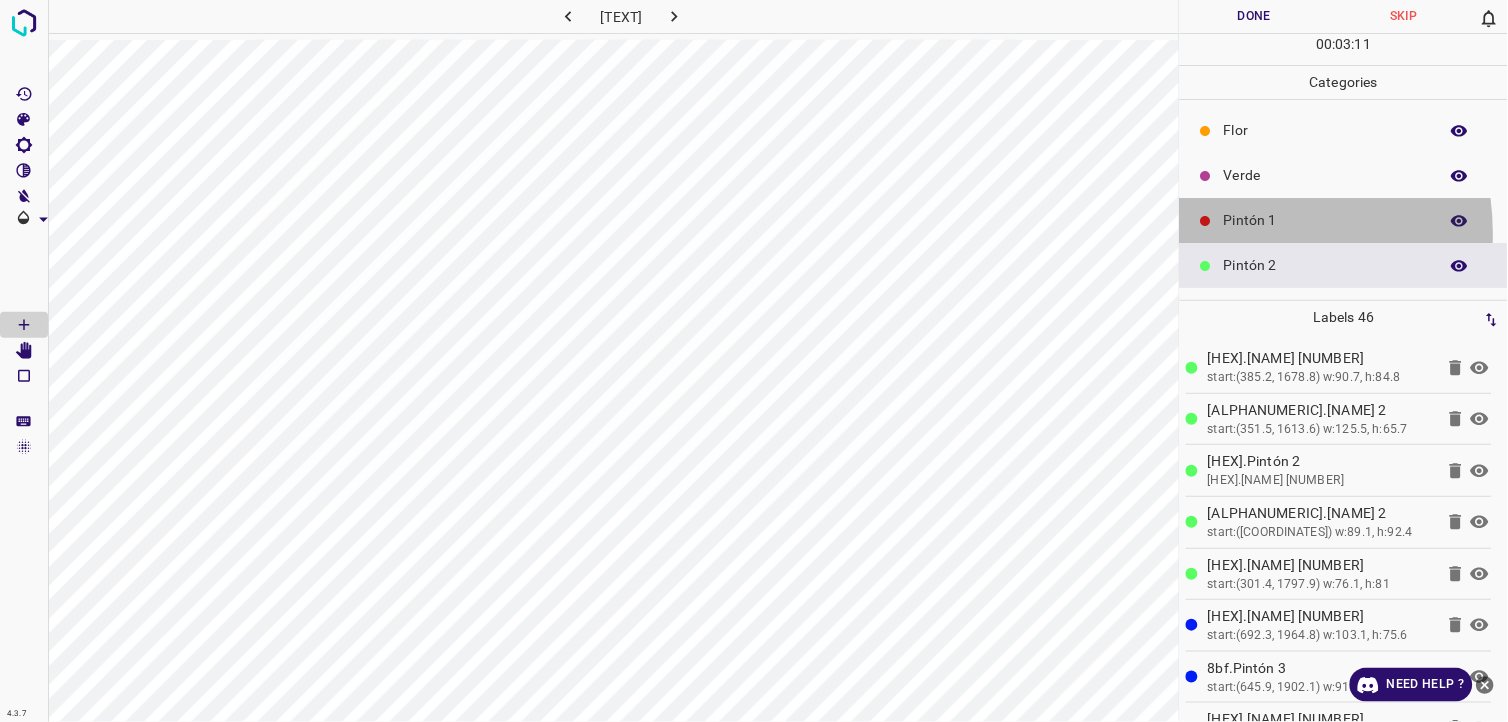 click on "Pintón 1" at bounding box center (1344, 220) 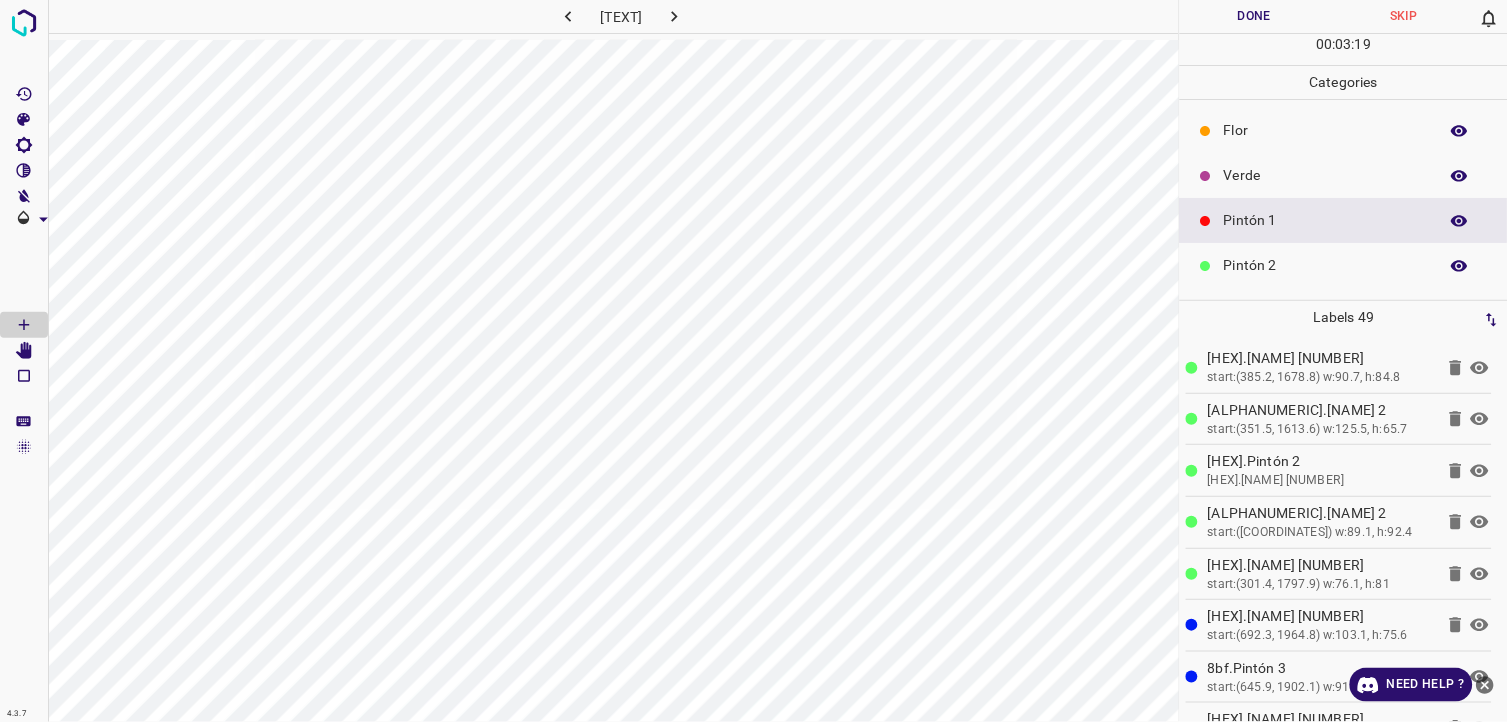 click on "Pintón 2" at bounding box center (1326, 265) 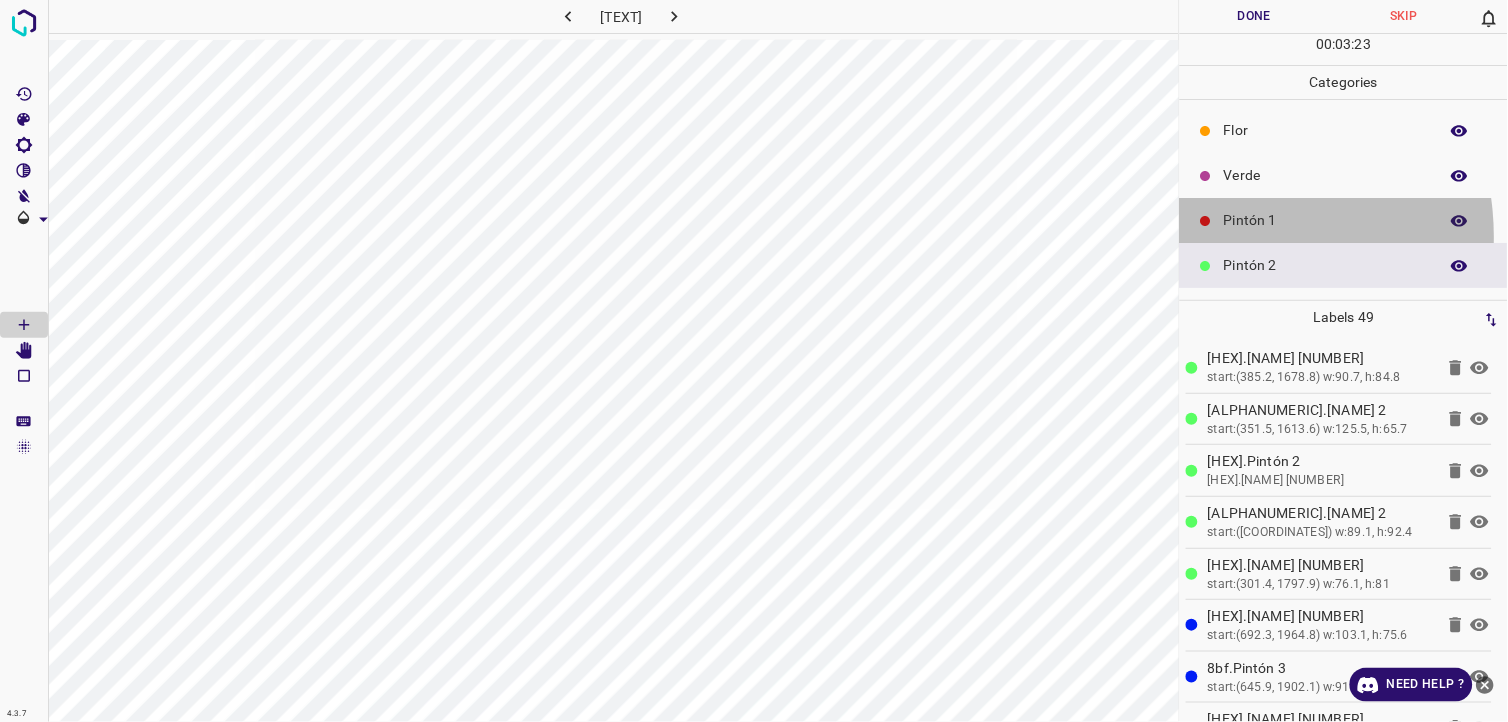 click on "Pintón 1" at bounding box center [1344, 220] 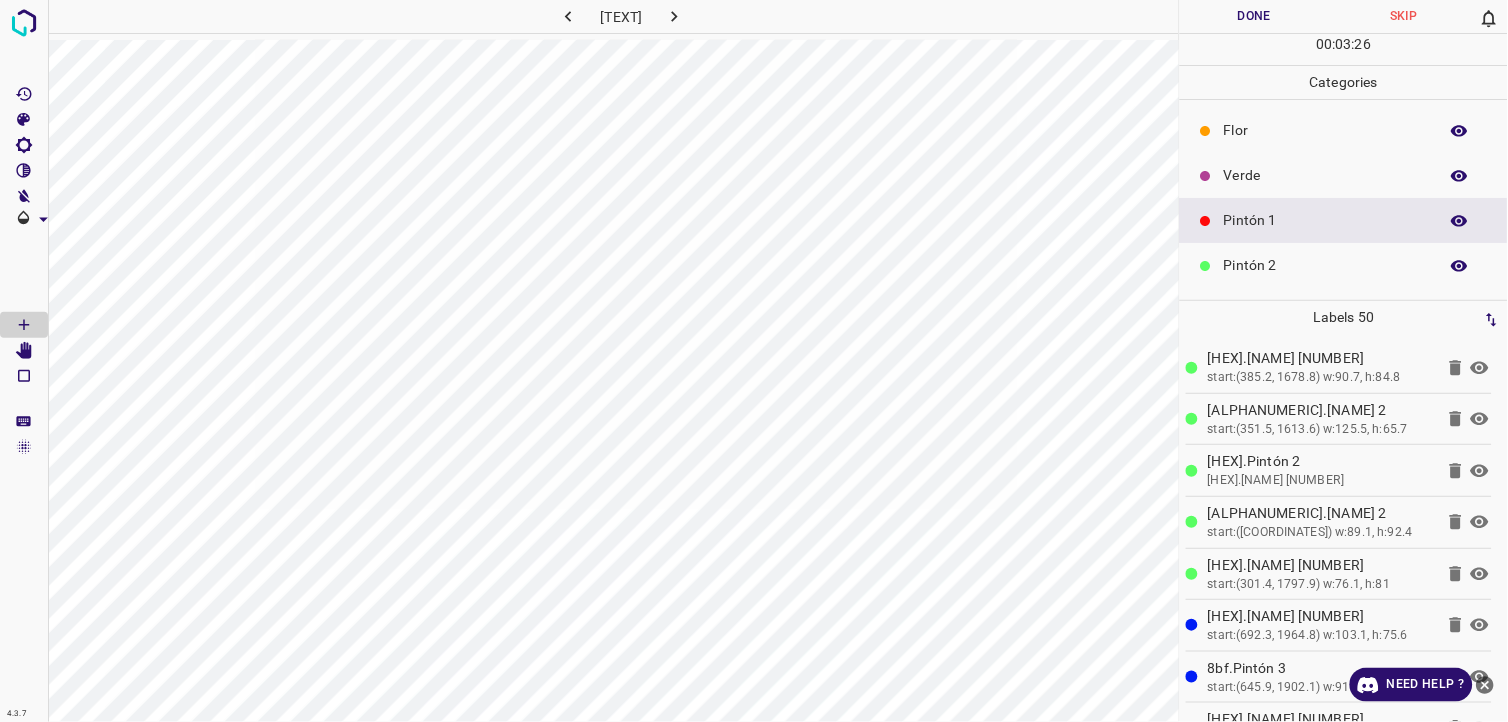 click on "Pintón 2" at bounding box center [1326, 265] 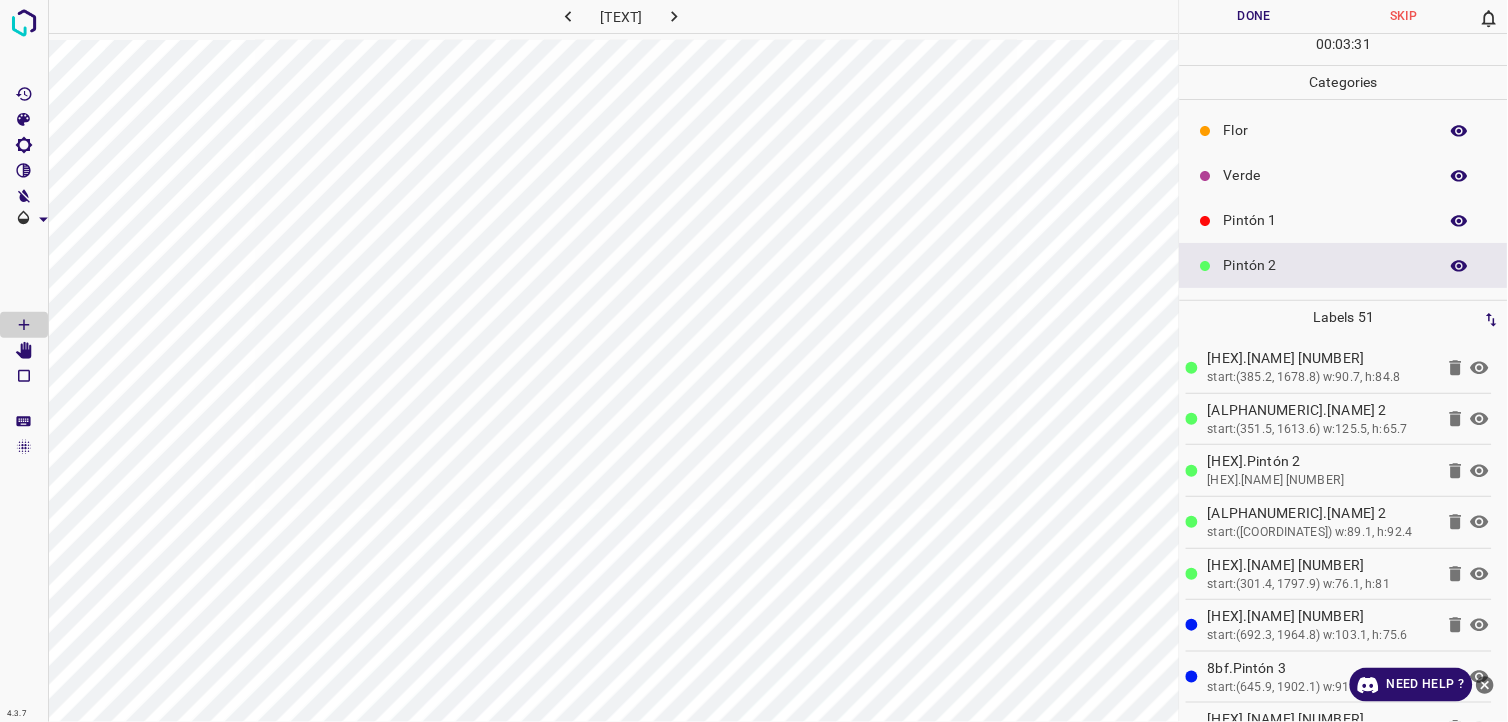 click on "Pintón 1" at bounding box center (1326, 220) 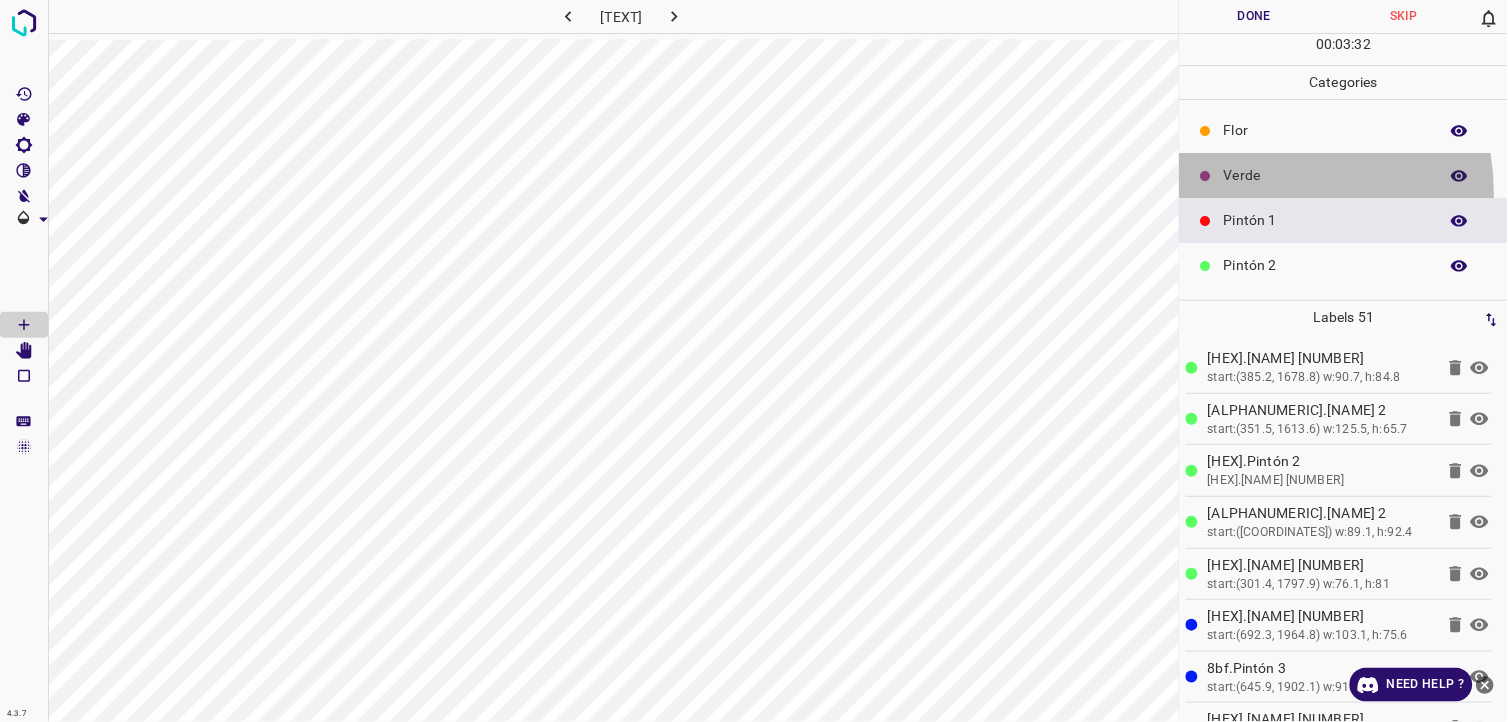 click on "Verde" at bounding box center [1344, 175] 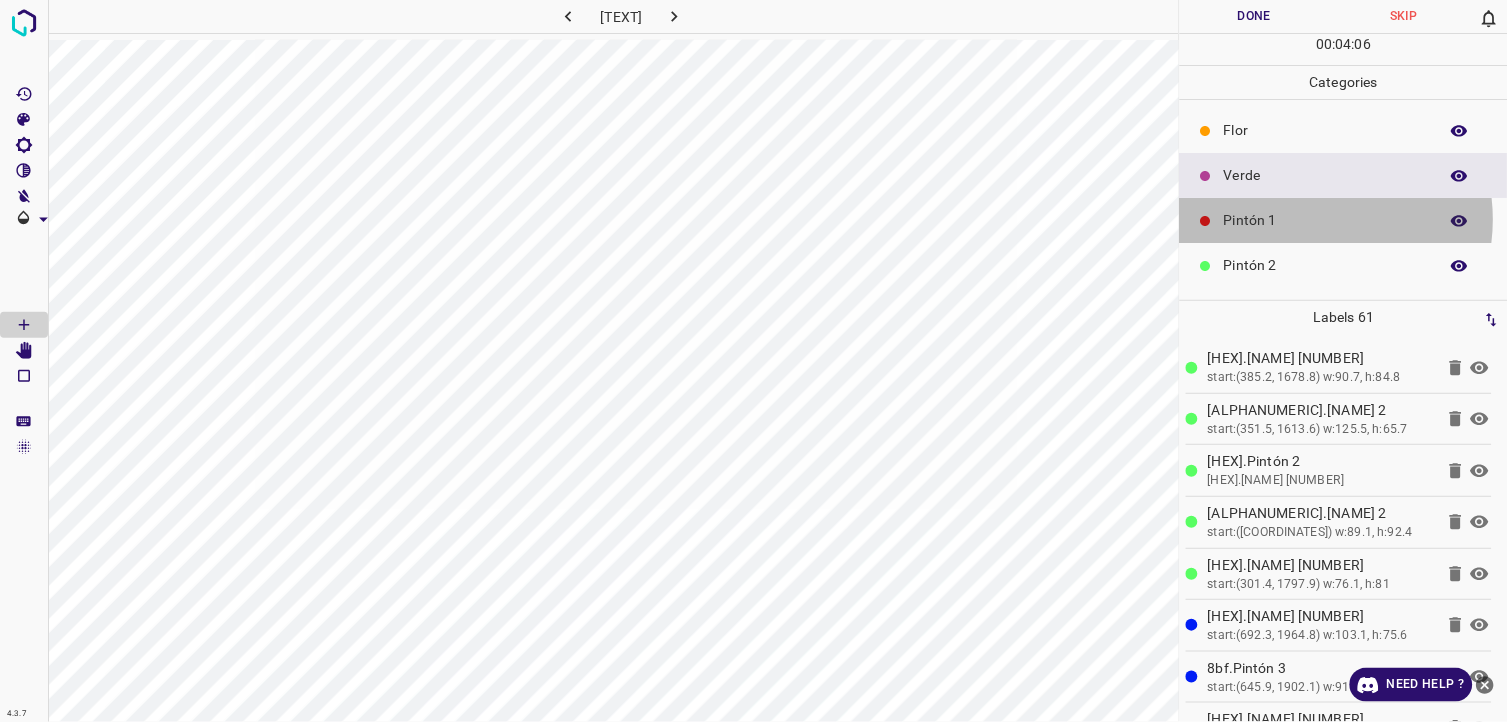 click on "Pintón 1" at bounding box center (1326, 220) 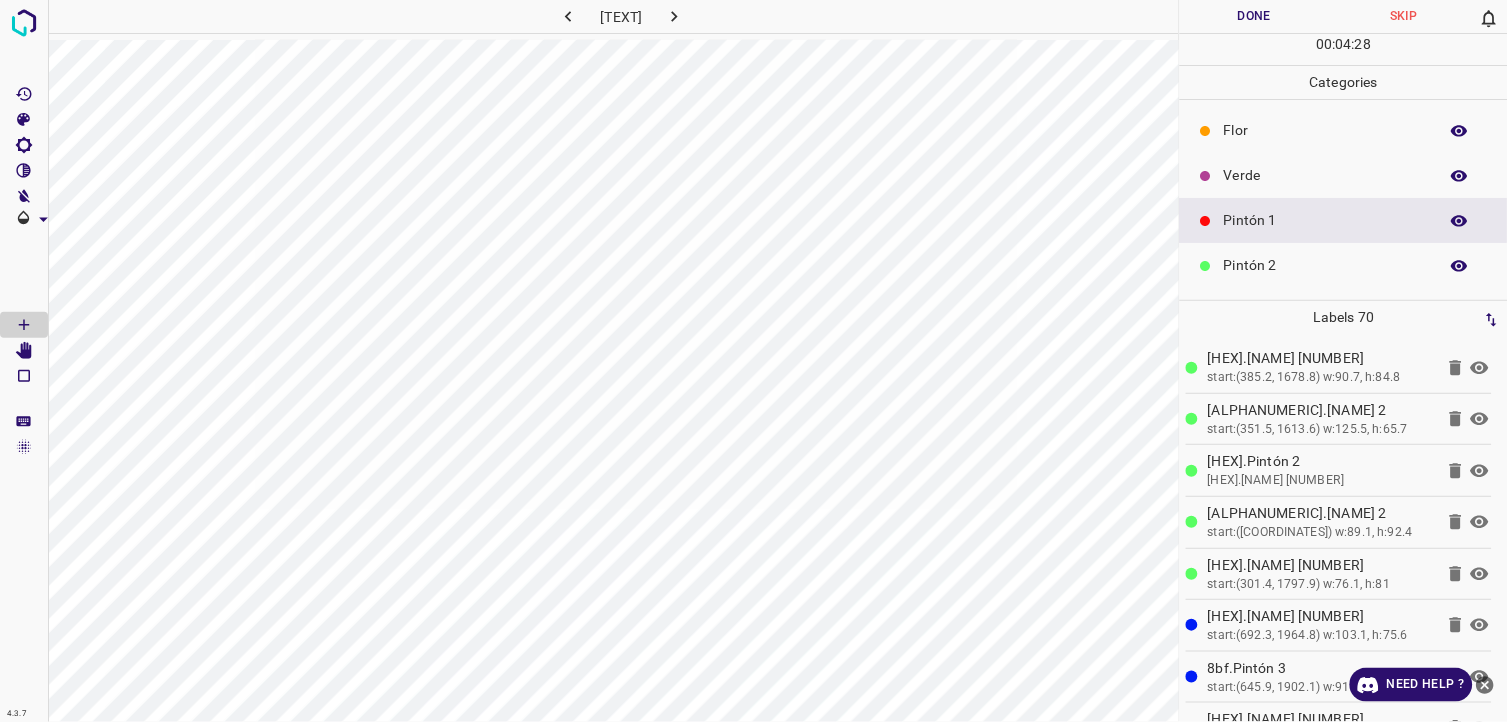 click on "Verde" at bounding box center [1326, 175] 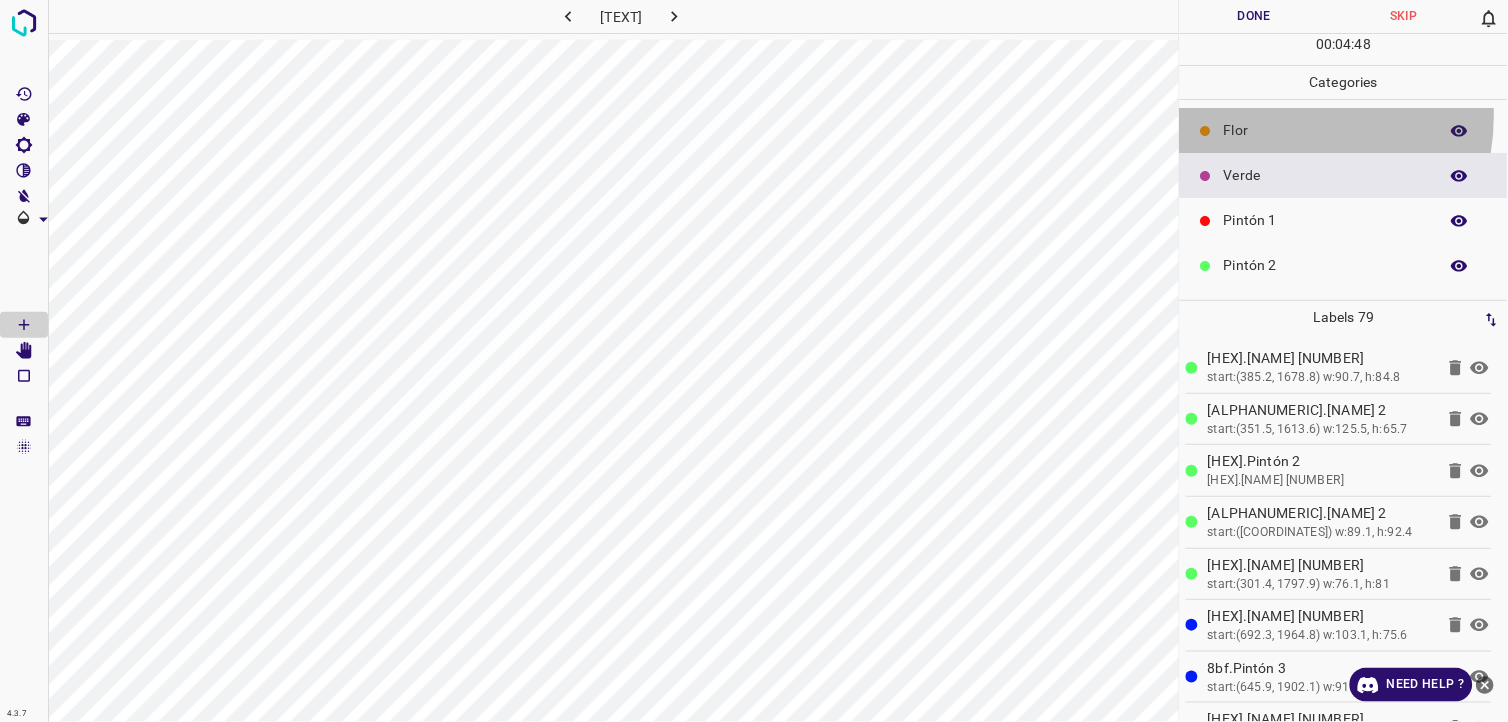 click on "Flor" at bounding box center (1344, 130) 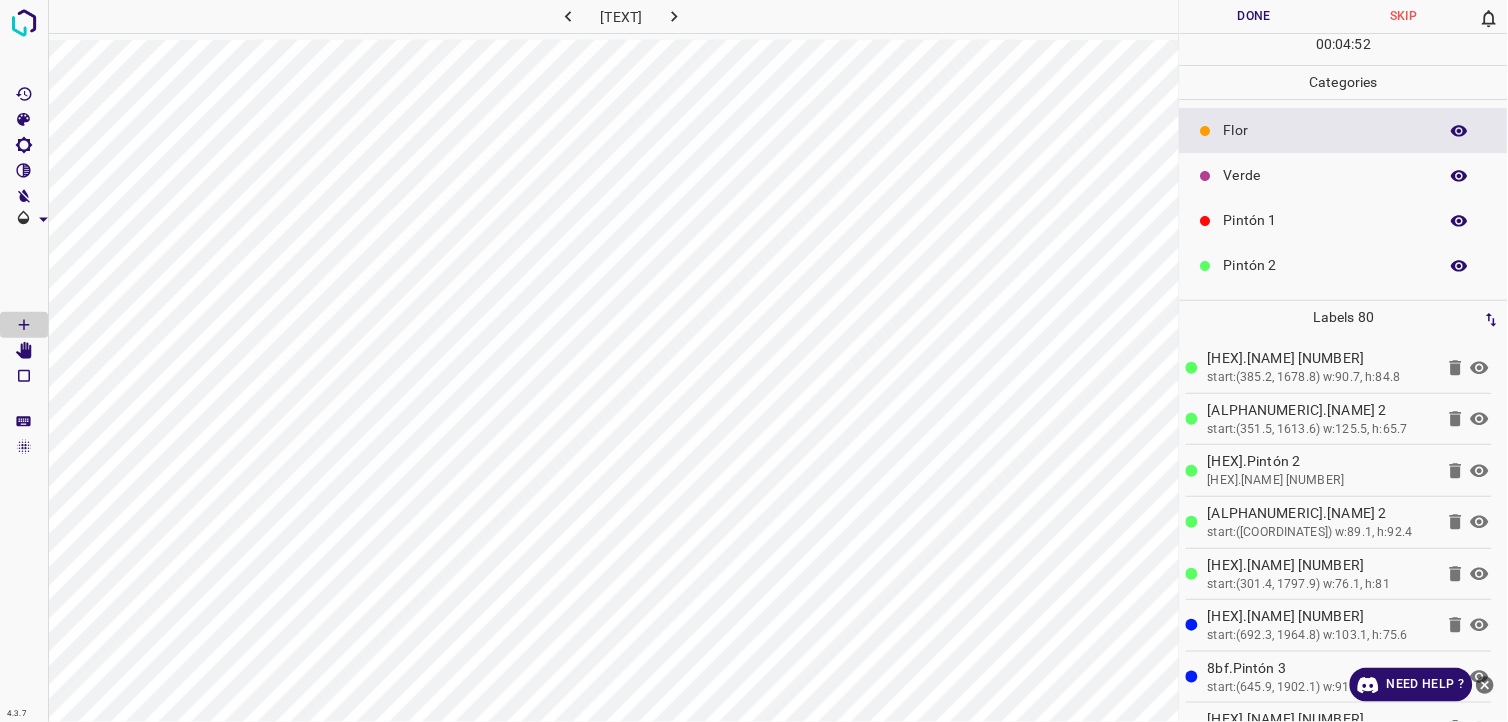 click on "Verde" at bounding box center (1344, 175) 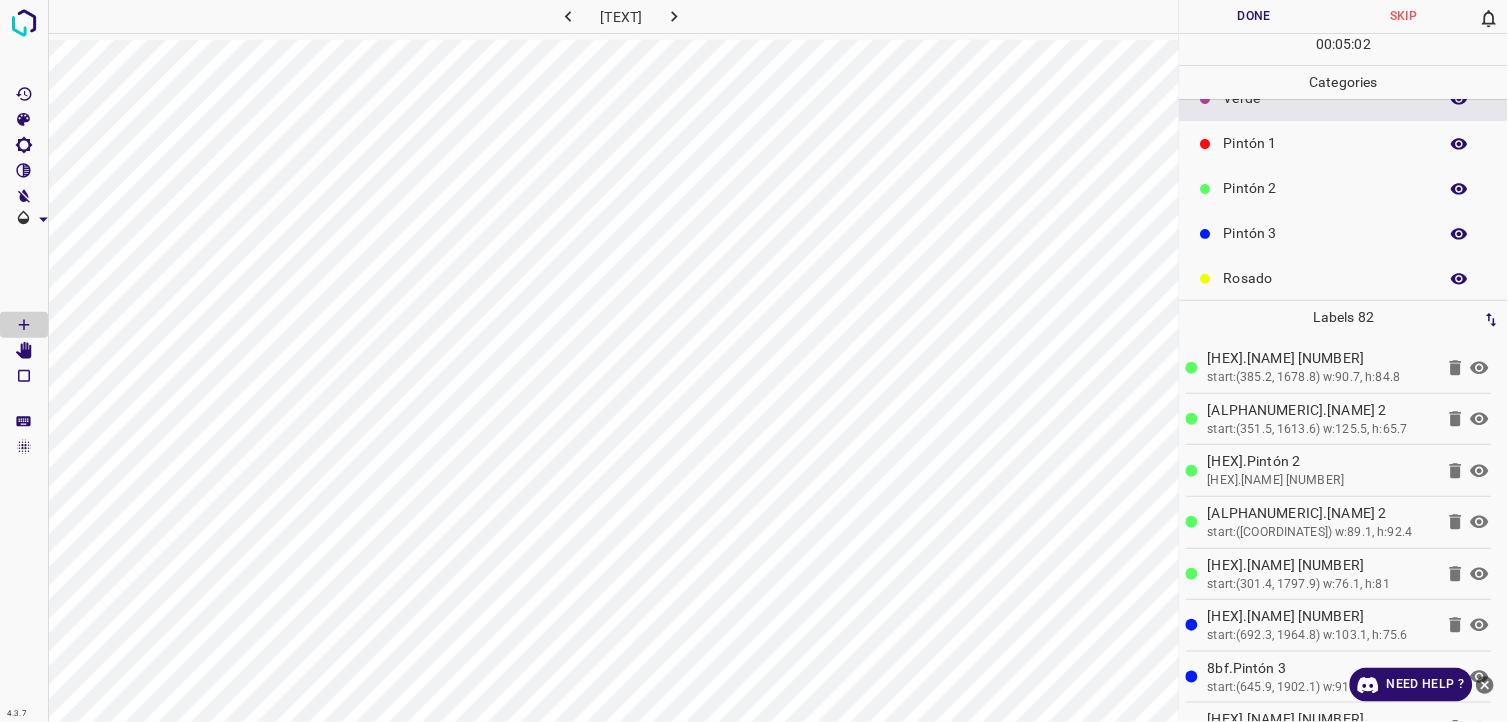 scroll, scrollTop: 111, scrollLeft: 0, axis: vertical 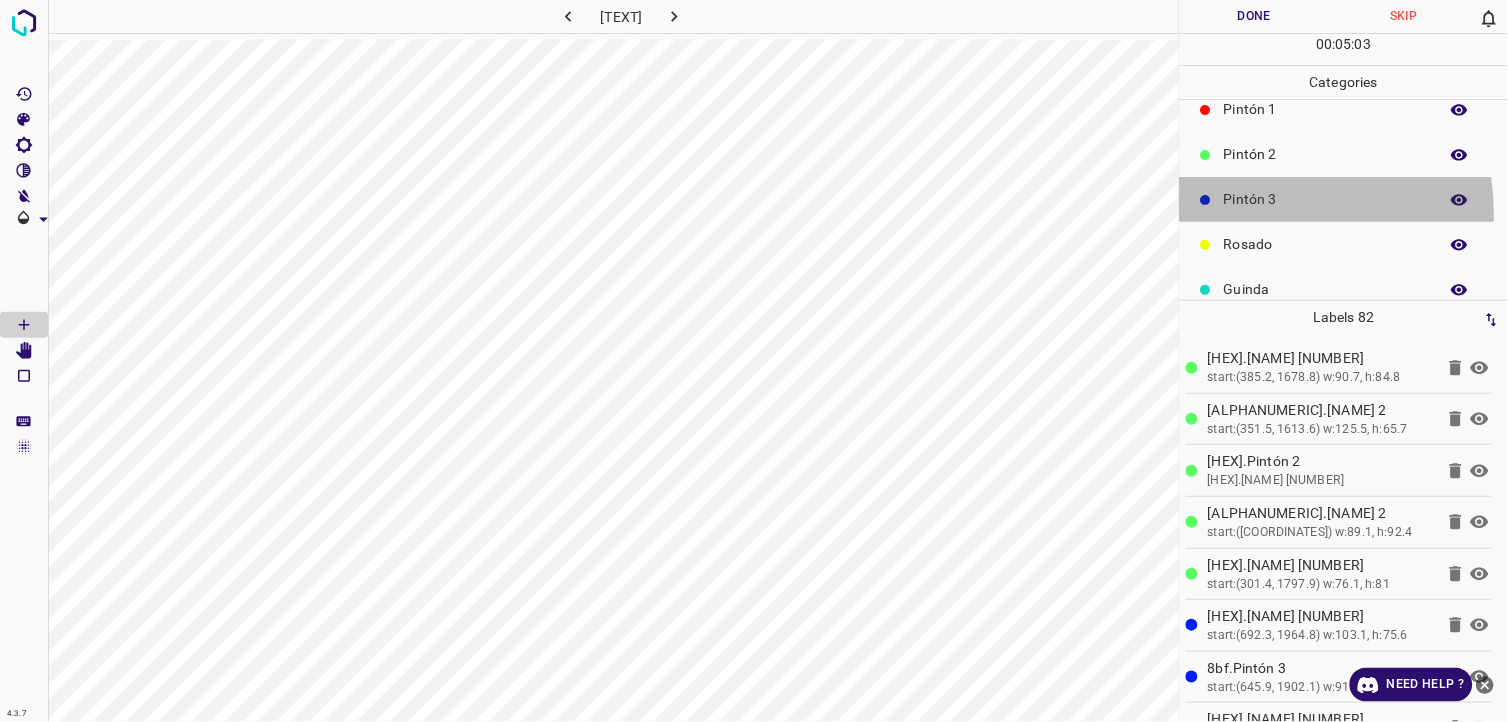click on "Pintón 3" at bounding box center (1344, 199) 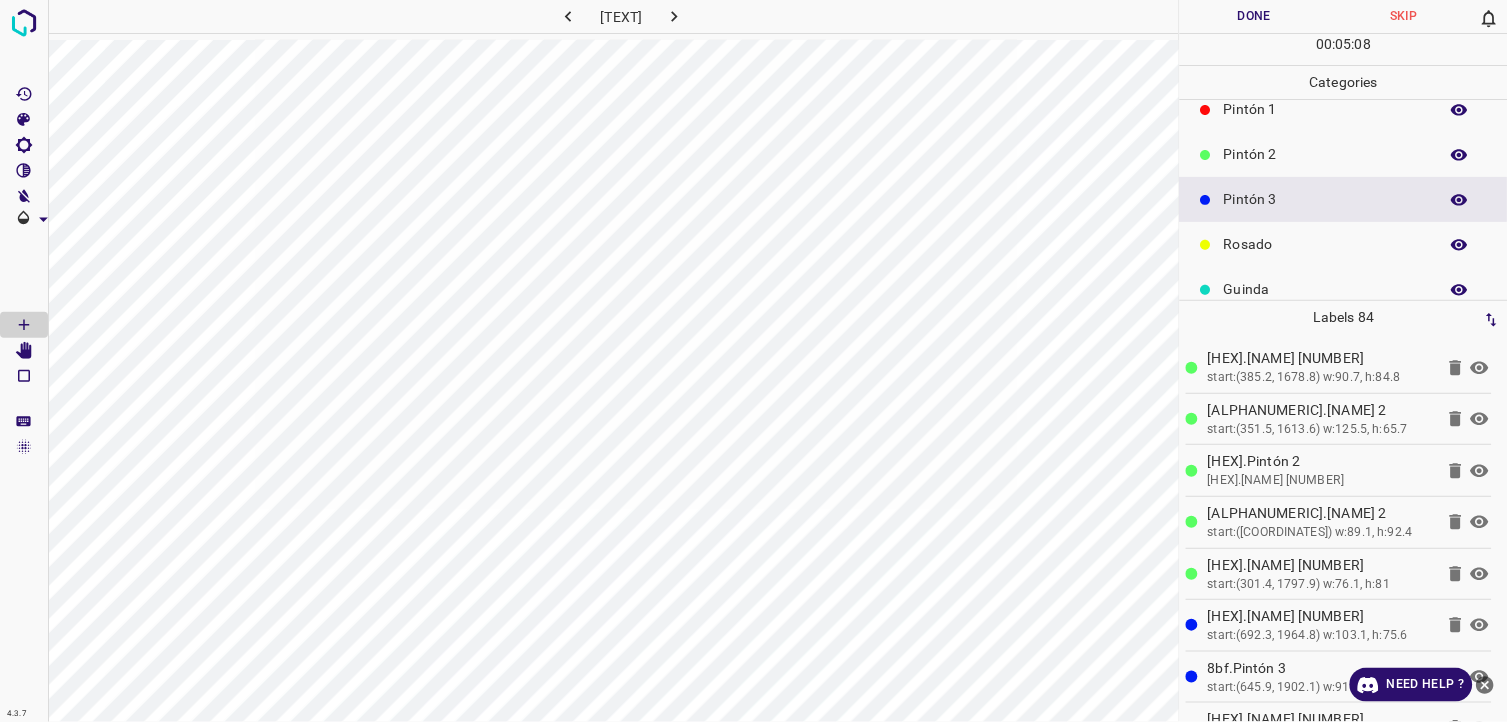 scroll, scrollTop: 0, scrollLeft: 0, axis: both 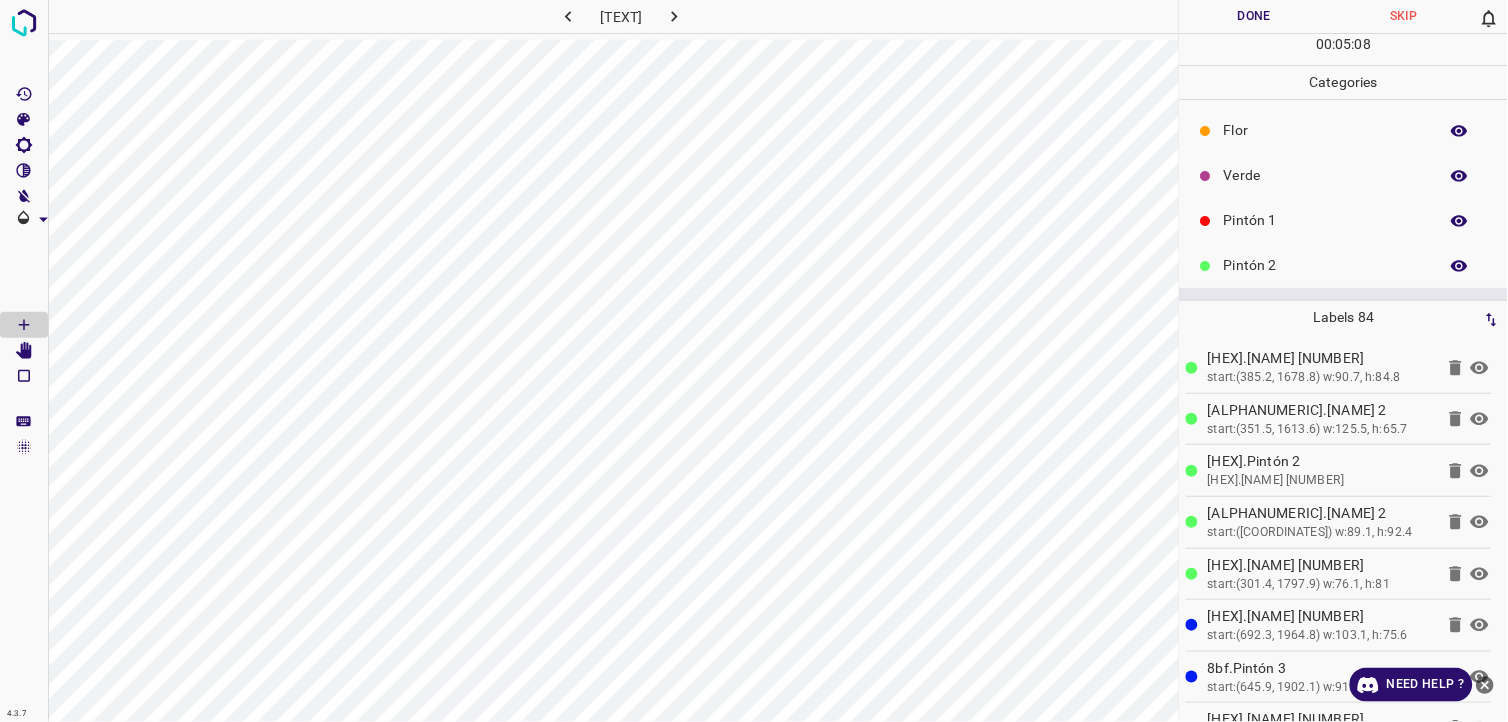 click on "Verde" at bounding box center [1326, 175] 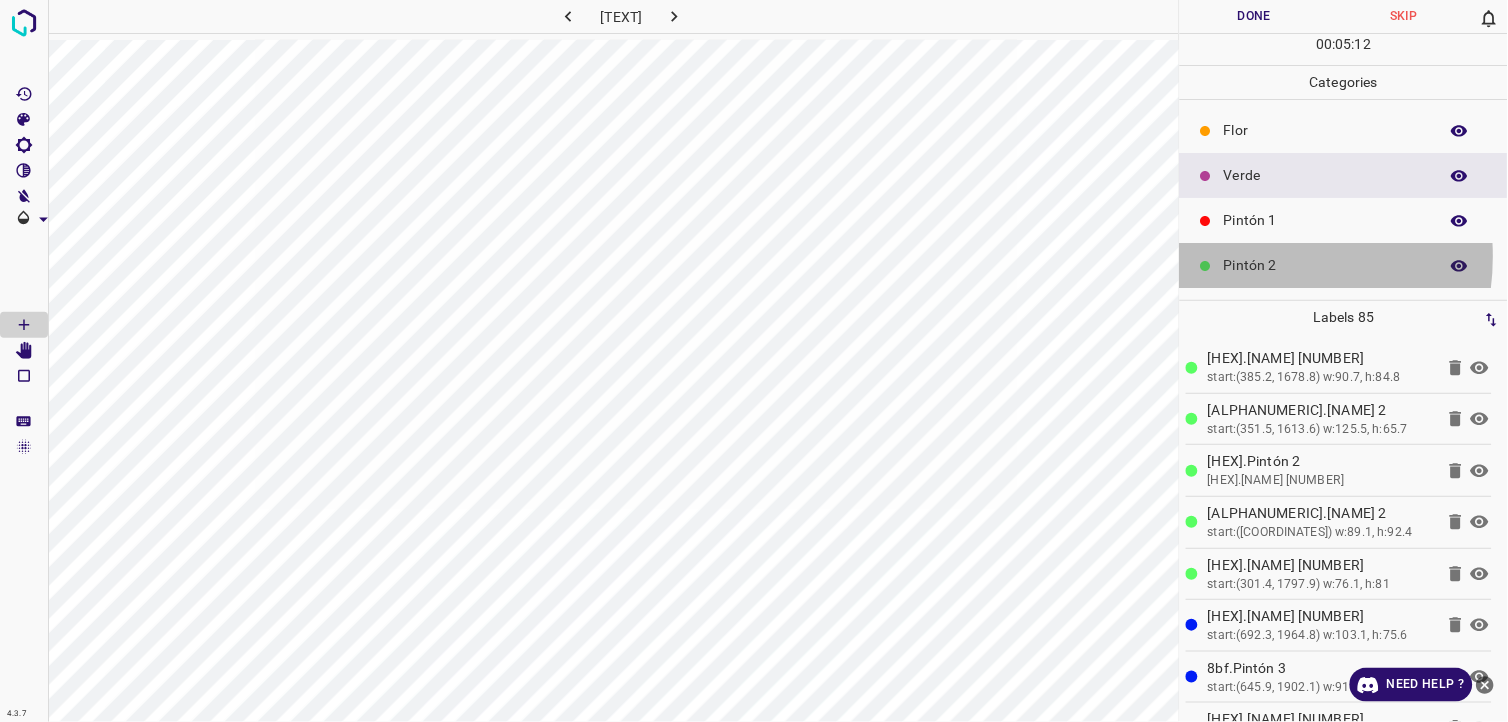 click on "Pintón 2" at bounding box center (1326, 265) 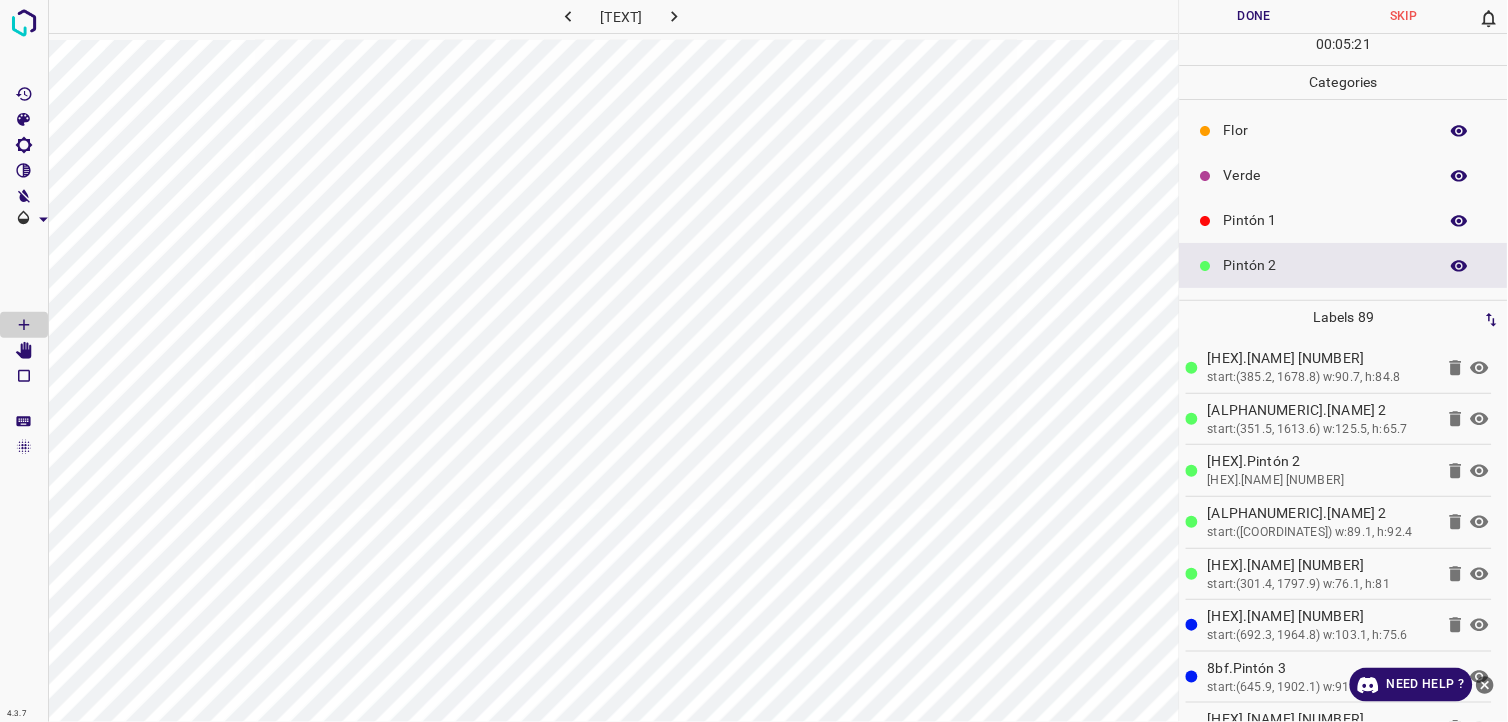 scroll, scrollTop: 111, scrollLeft: 0, axis: vertical 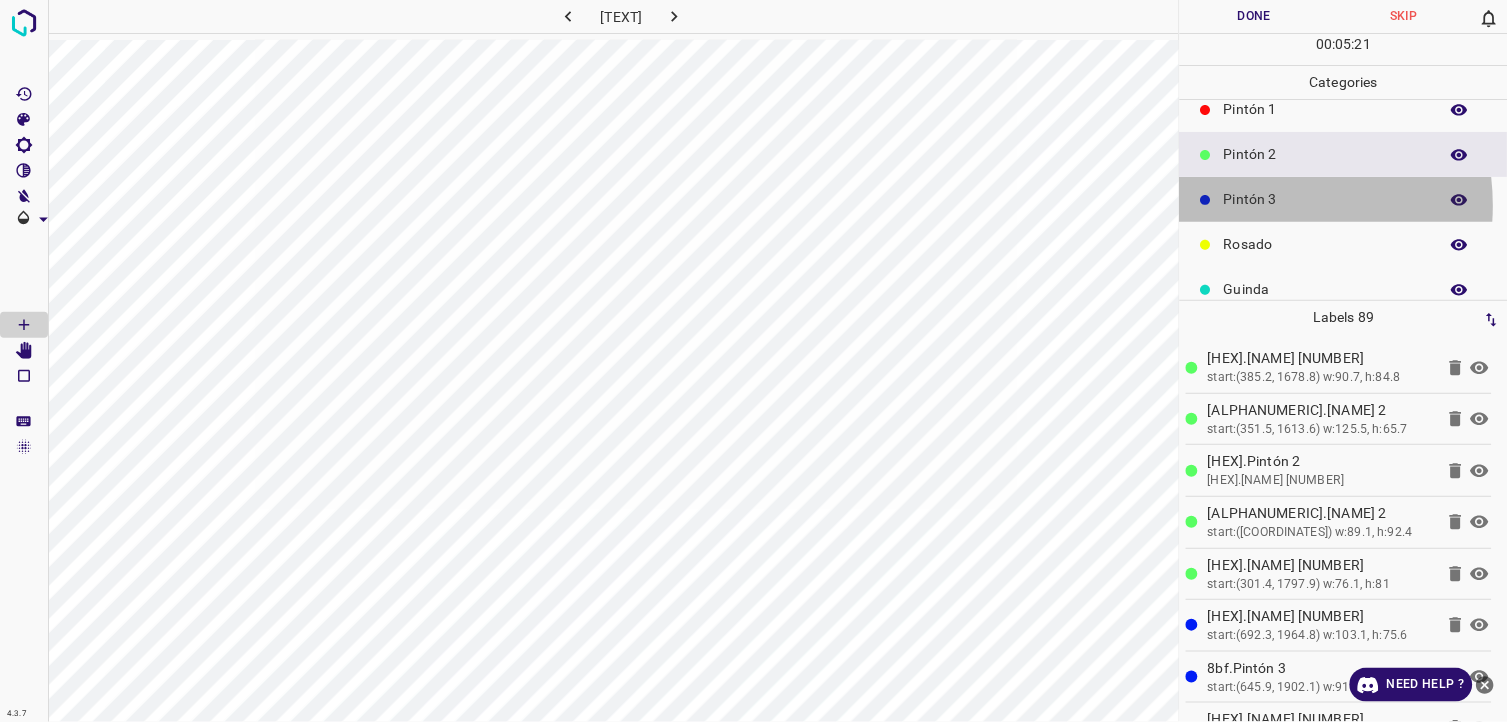 click on "Pintón 3" at bounding box center (1326, 199) 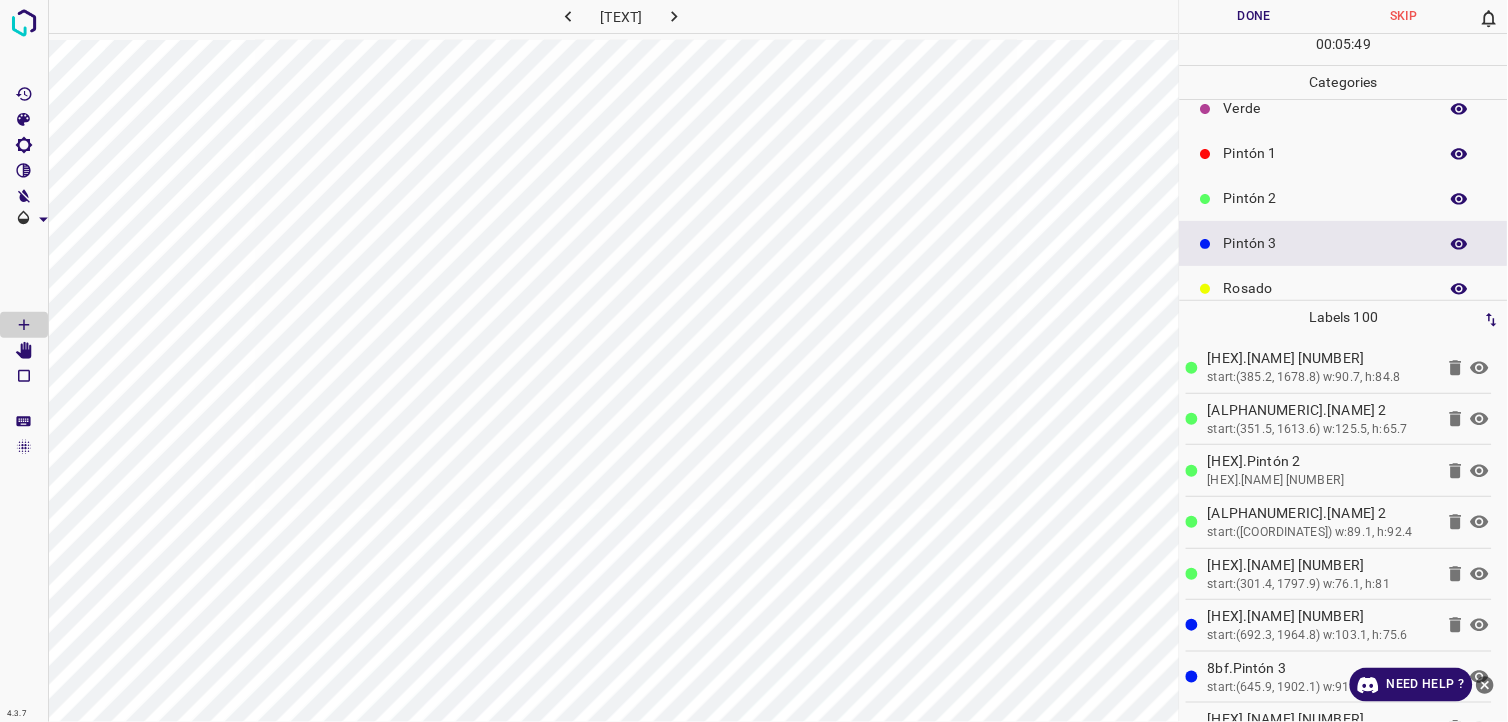 scroll, scrollTop: 0, scrollLeft: 0, axis: both 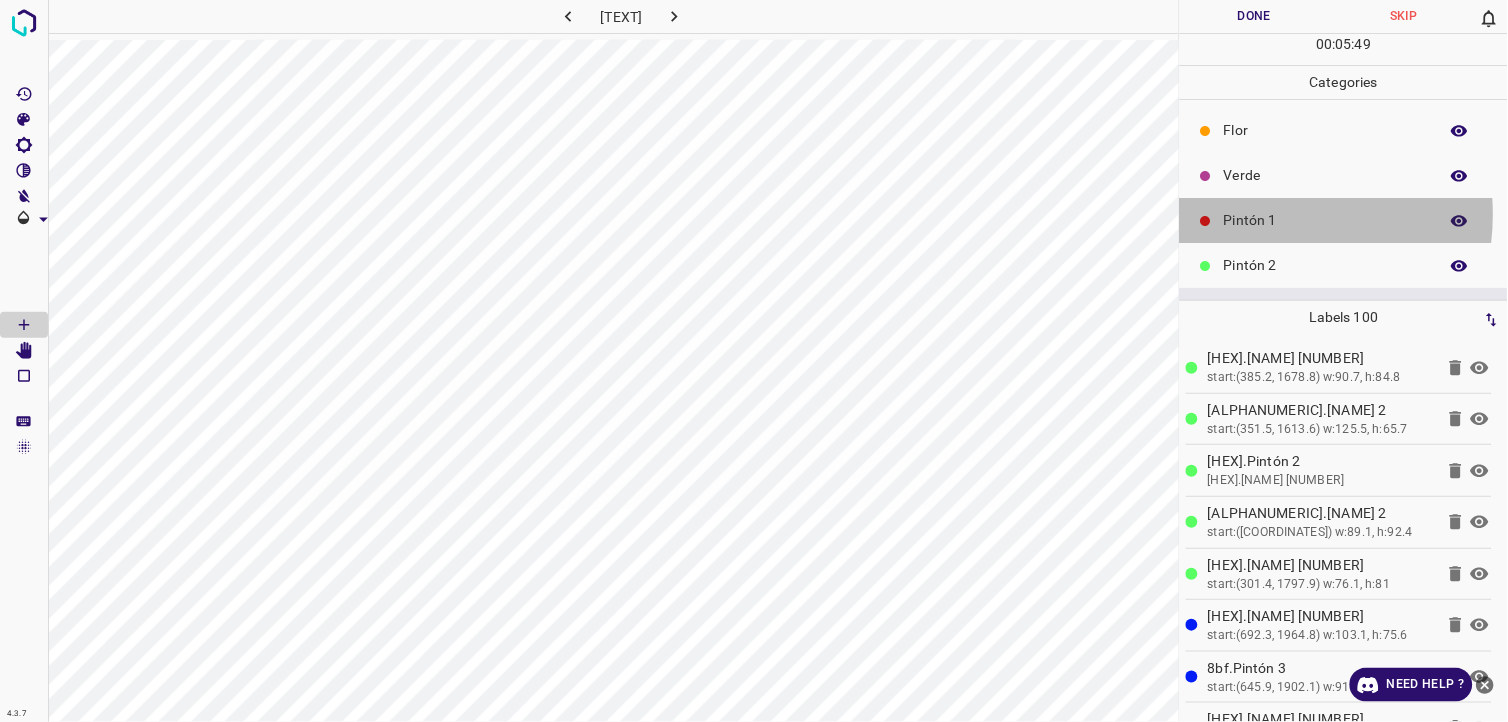click on "Pintón 1" at bounding box center (1326, 220) 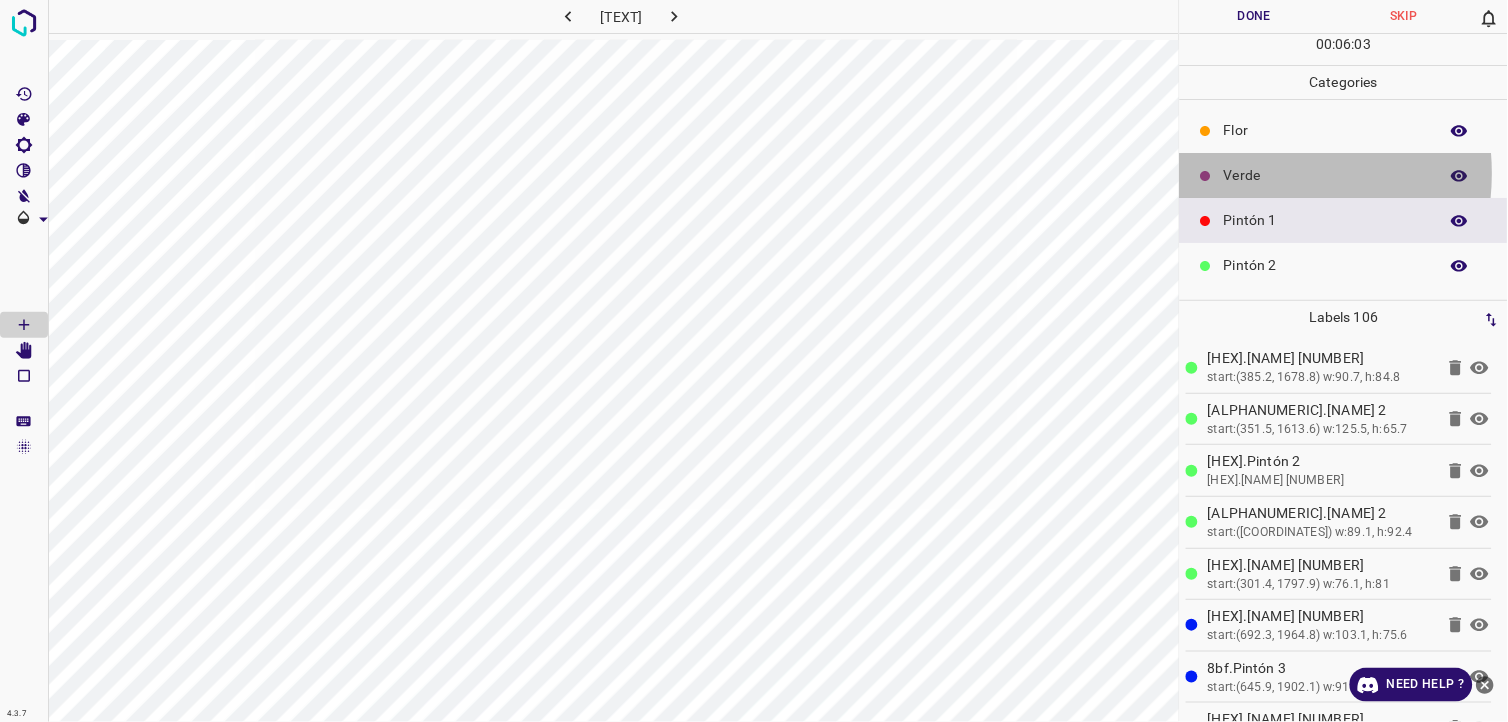 click on "Verde" at bounding box center (1326, 175) 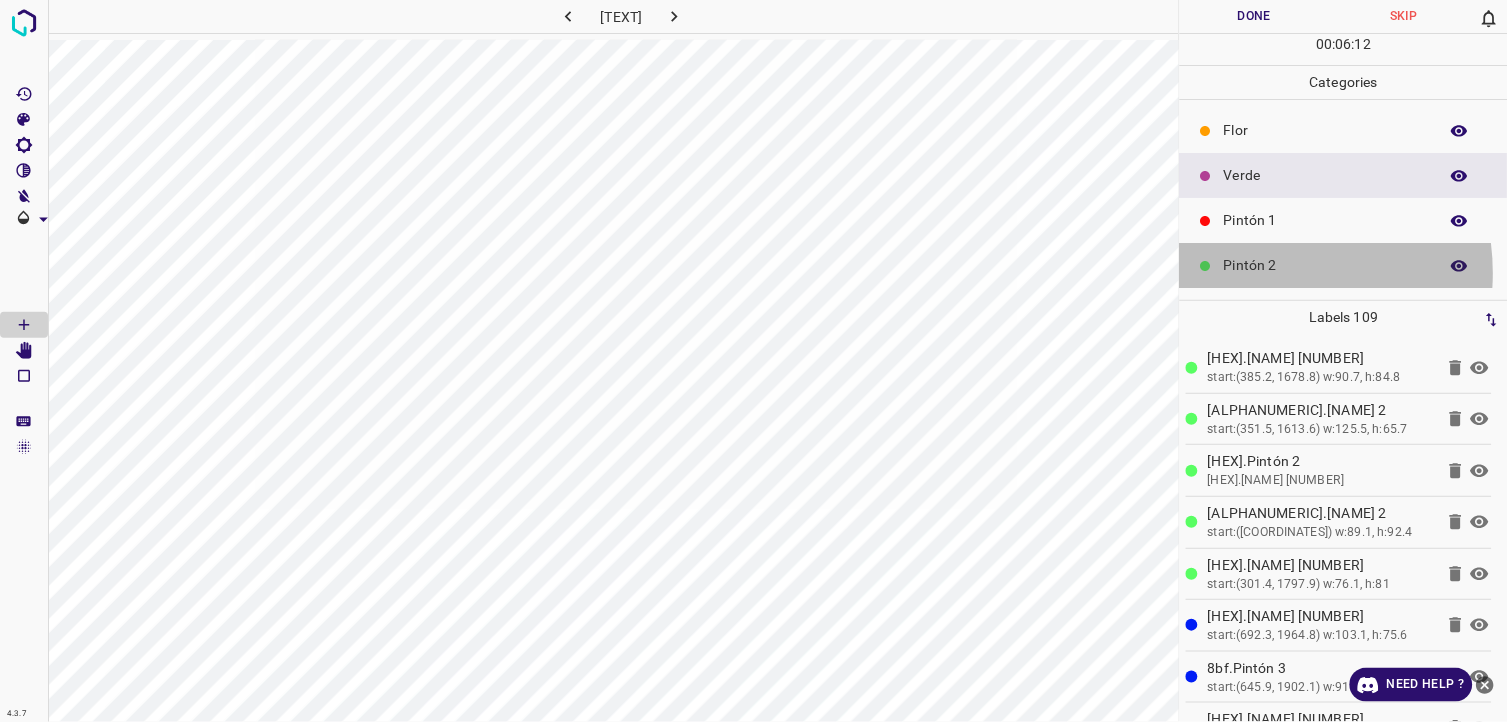 click on "Pintón 2" at bounding box center [1326, 265] 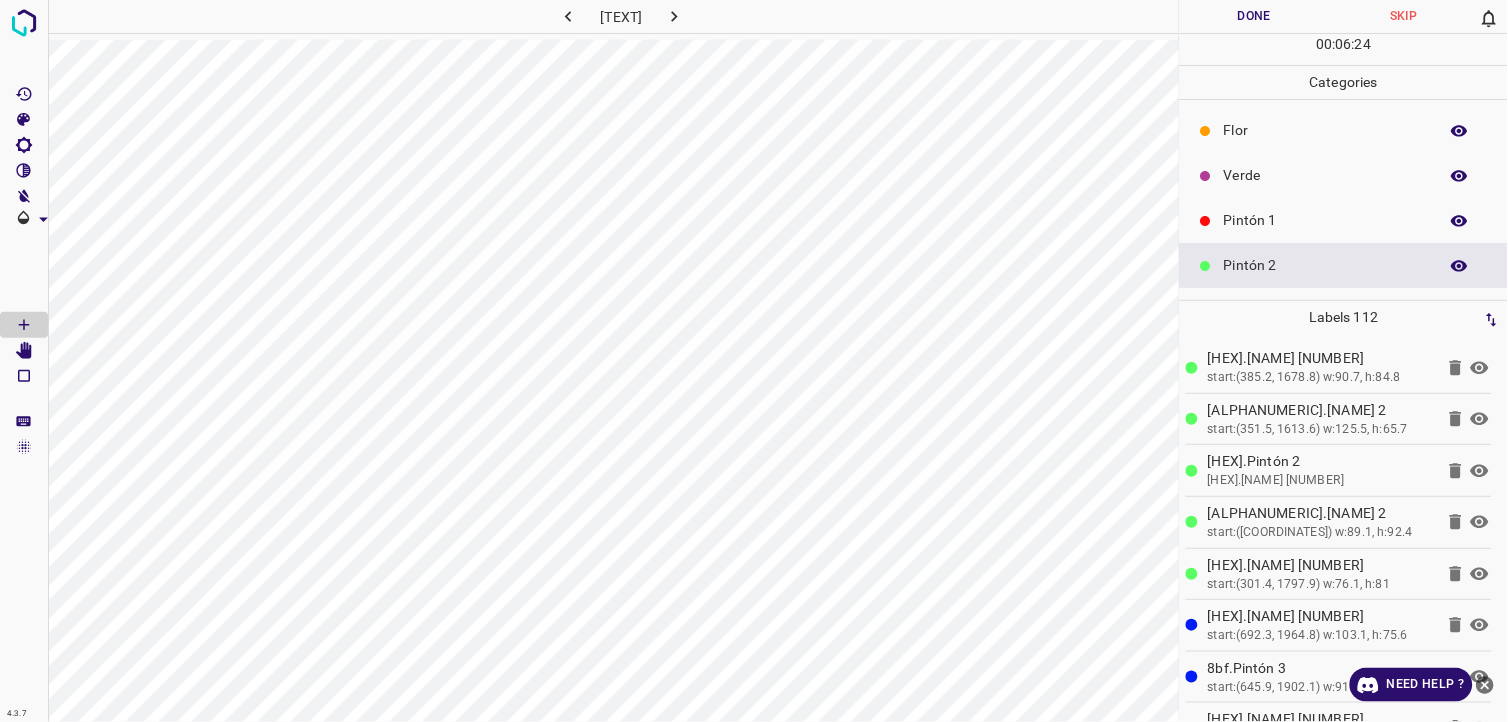 click on "Pintón 1" at bounding box center [1326, 220] 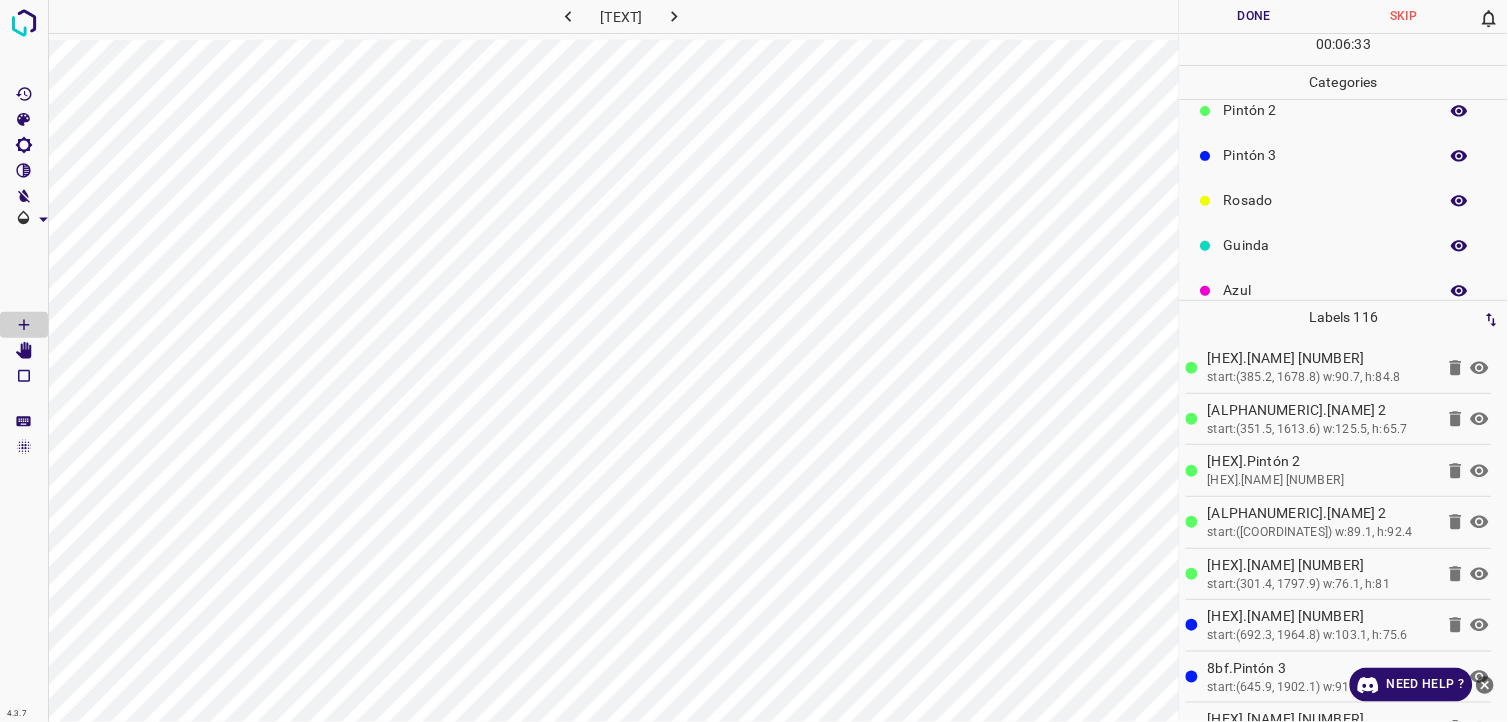 scroll, scrollTop: 175, scrollLeft: 0, axis: vertical 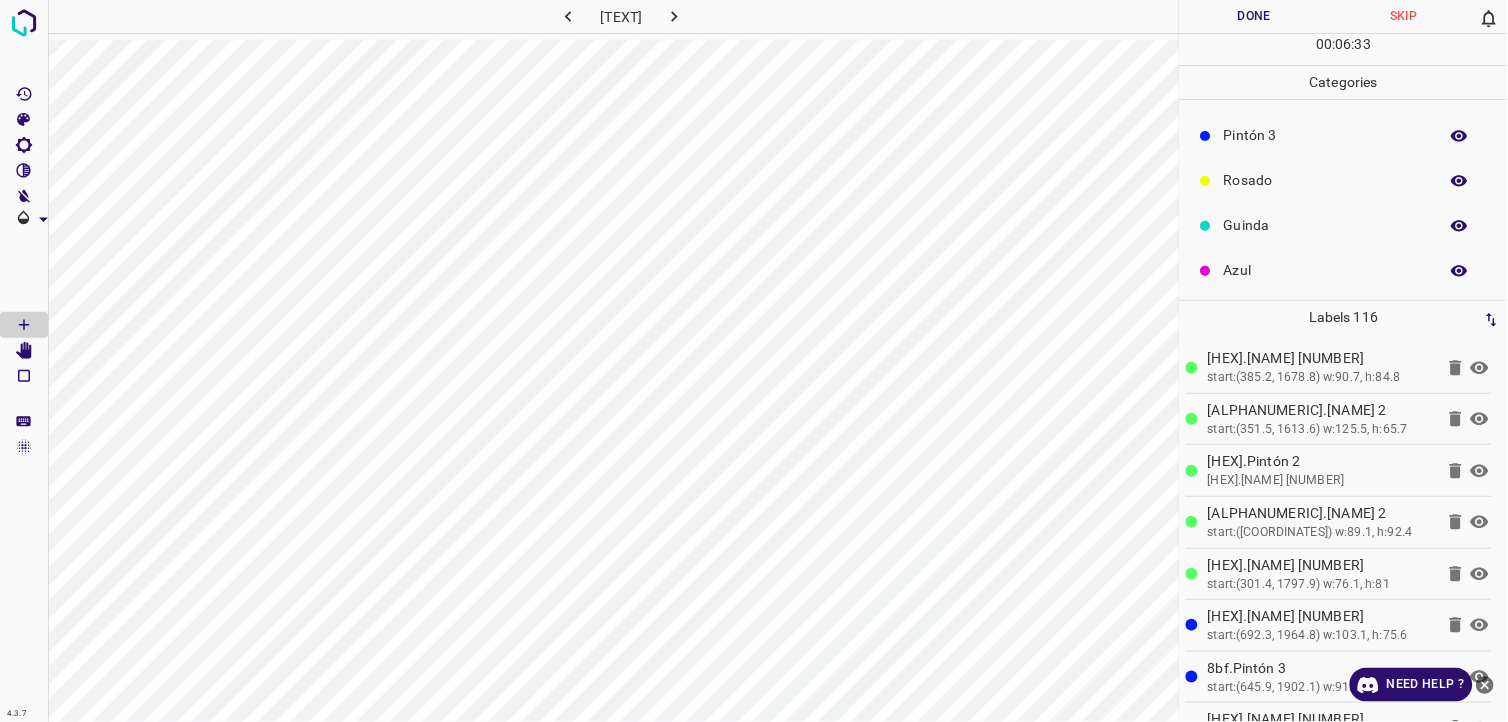 click on "Azul" at bounding box center (1326, 270) 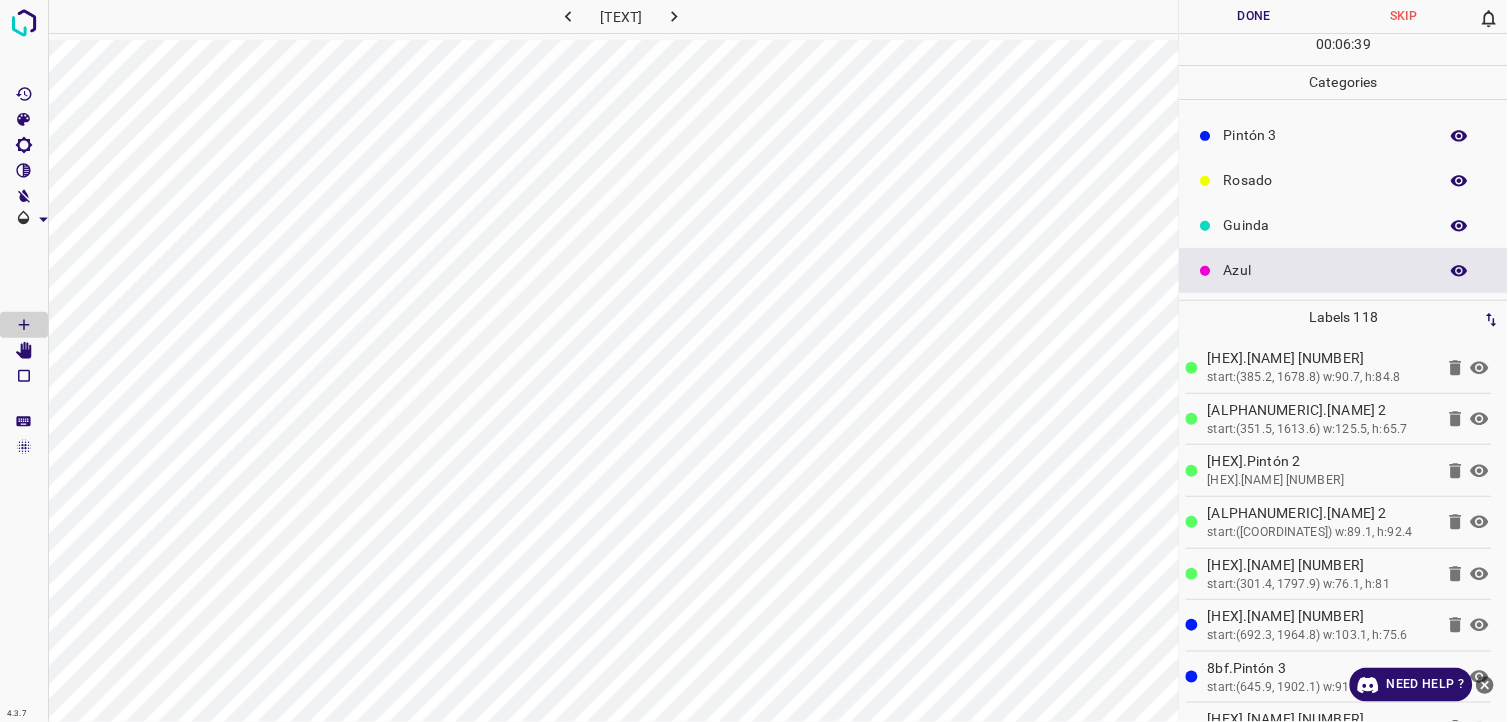 click on "Rosado" at bounding box center (1326, 180) 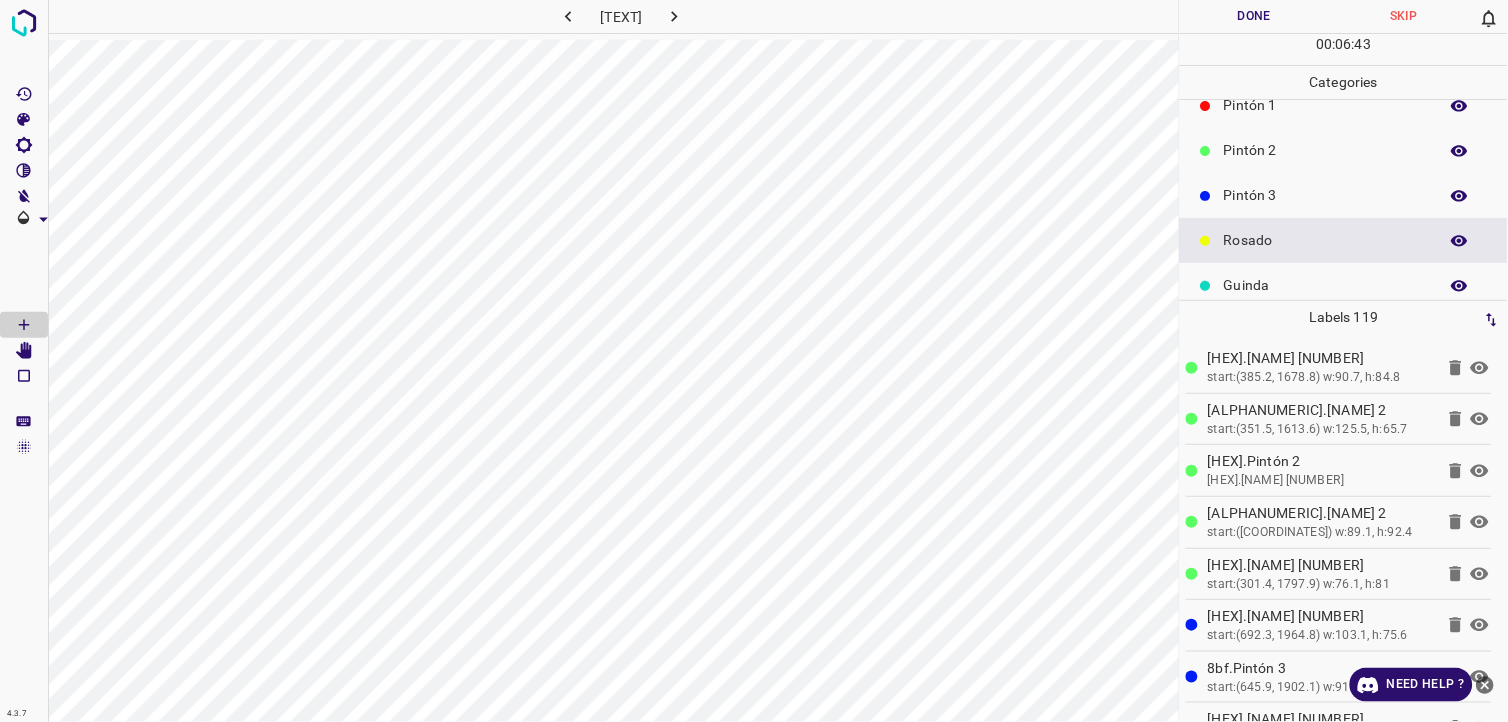 scroll, scrollTop: 64, scrollLeft: 0, axis: vertical 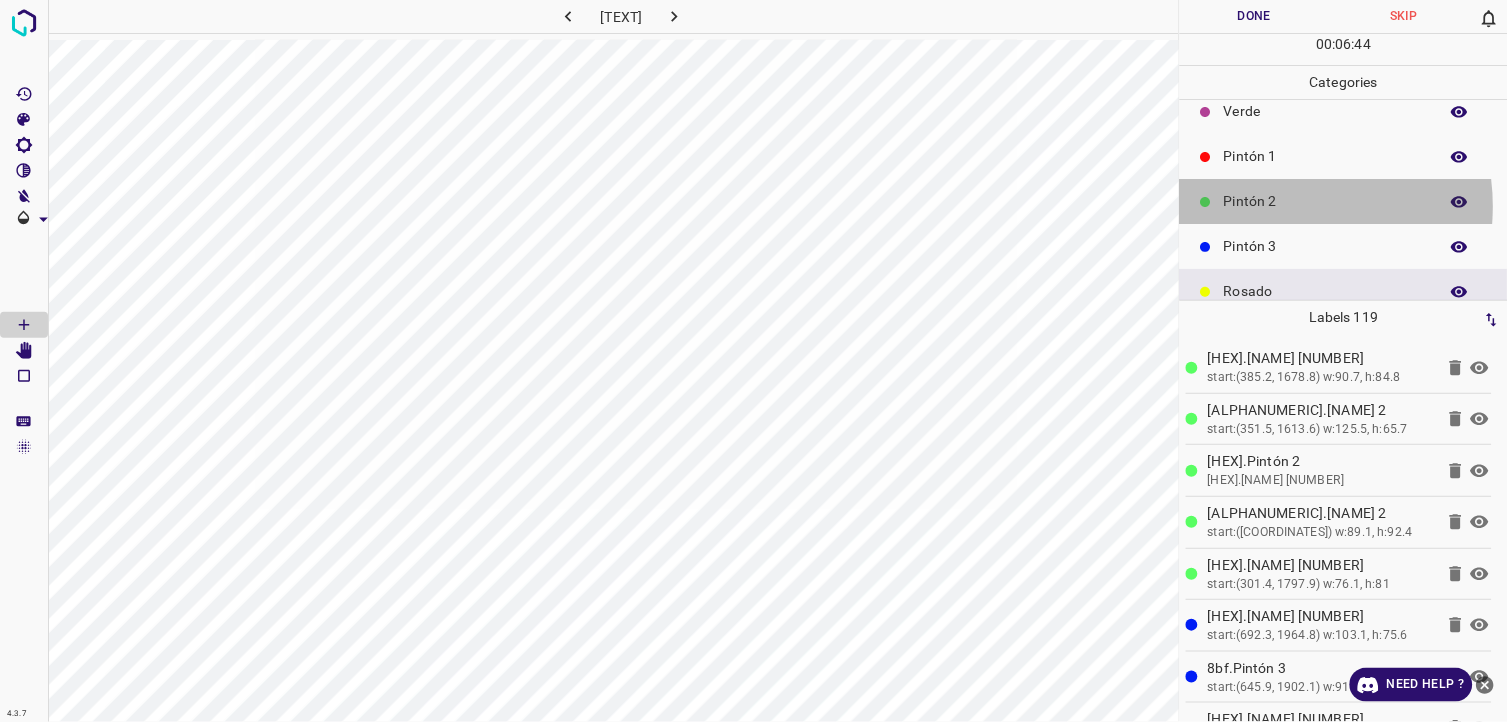 click on "Pintón 2" at bounding box center (1326, 201) 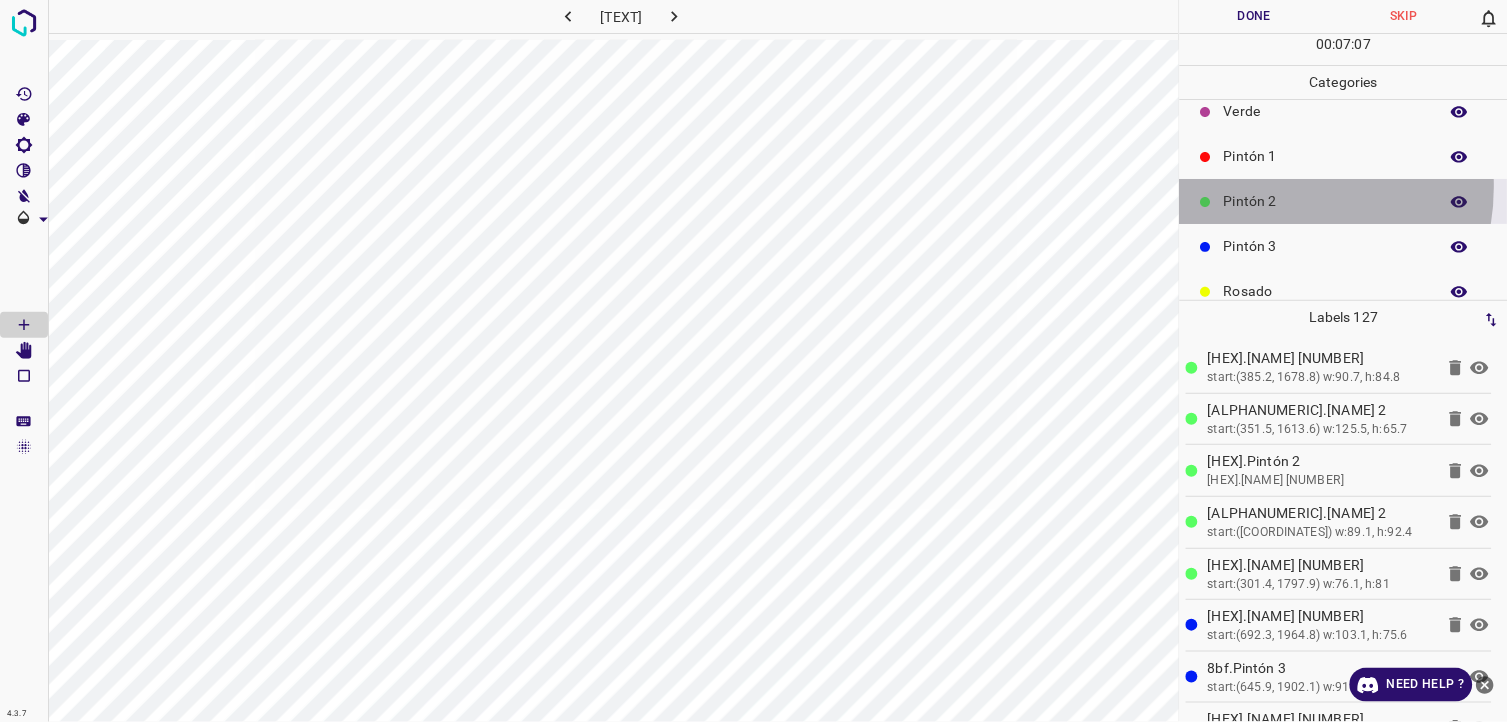 click on "Pintón 2" at bounding box center (1344, 201) 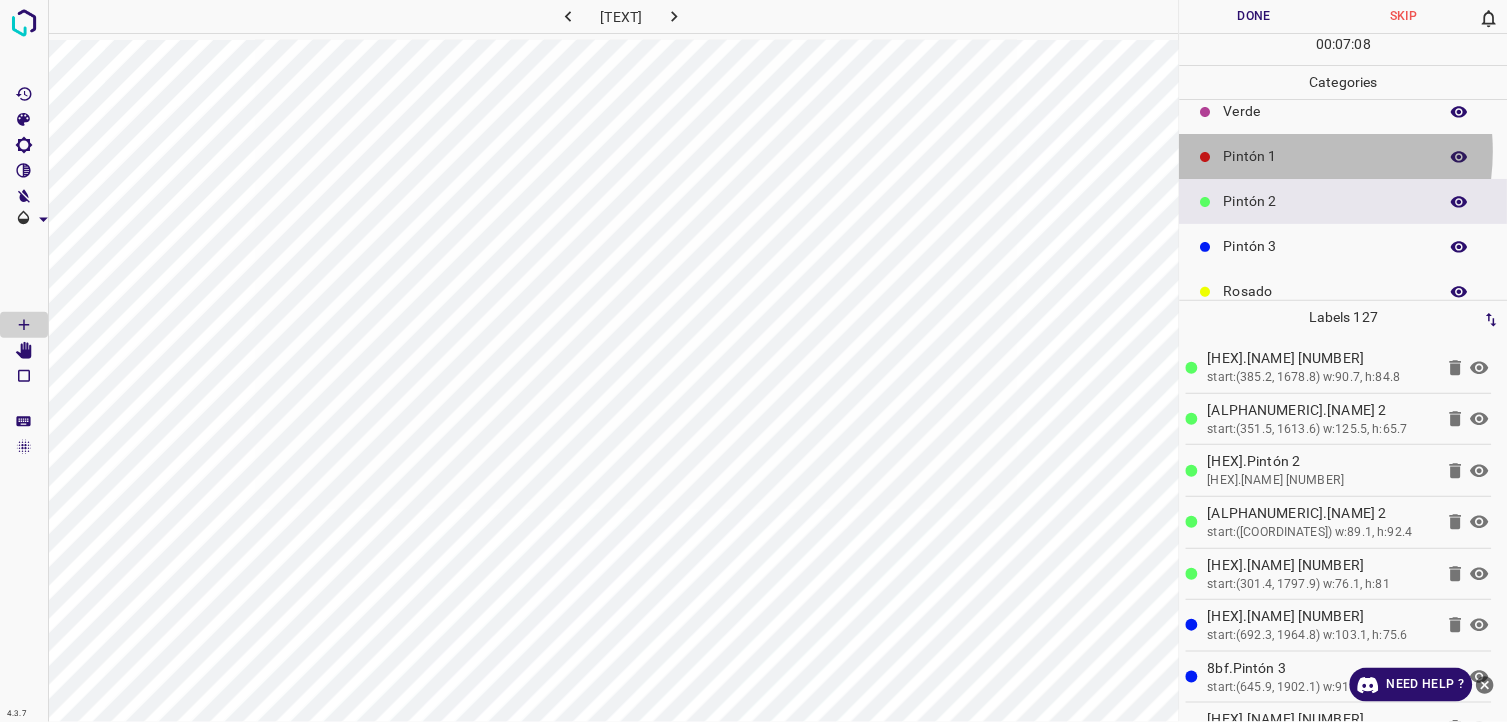 click on "Pintón 1" at bounding box center (1326, 156) 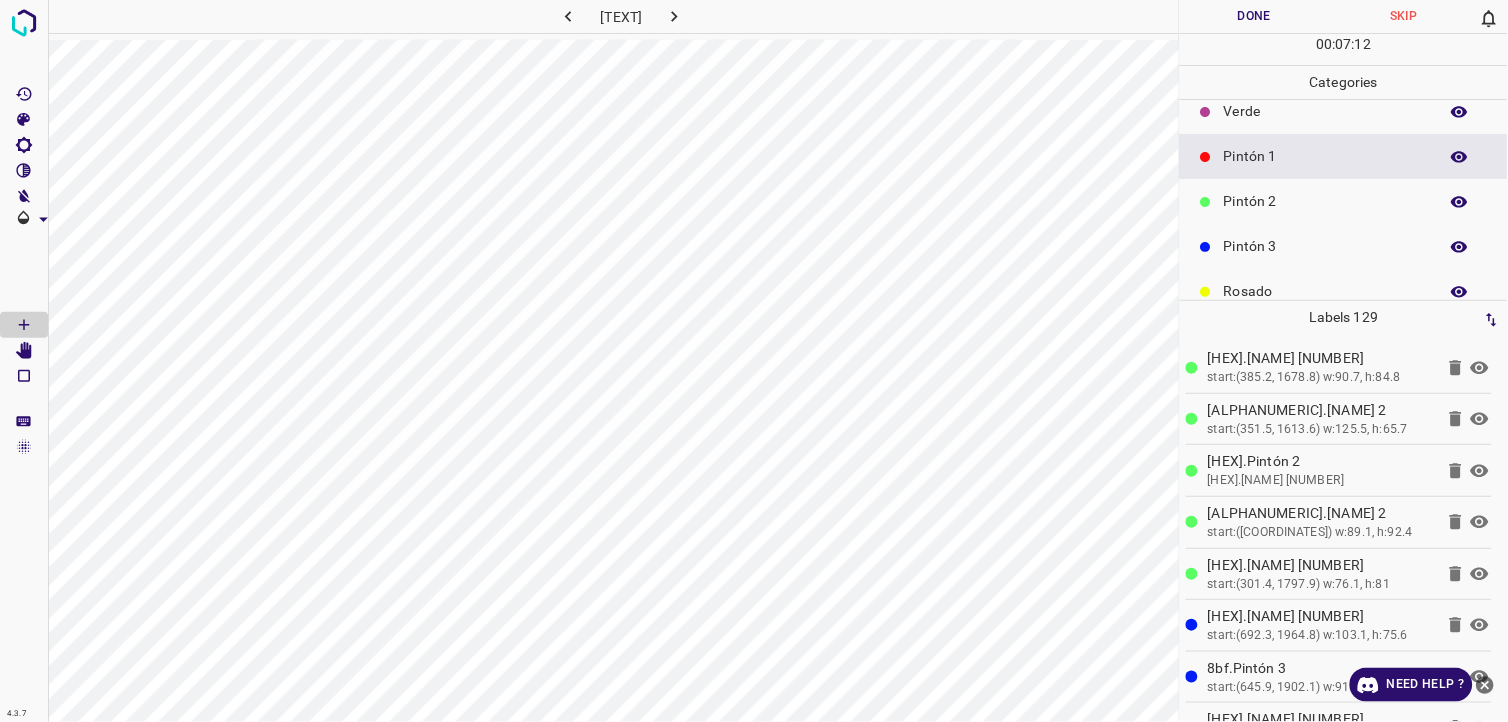 click on "Pintón 3" at bounding box center (1326, 246) 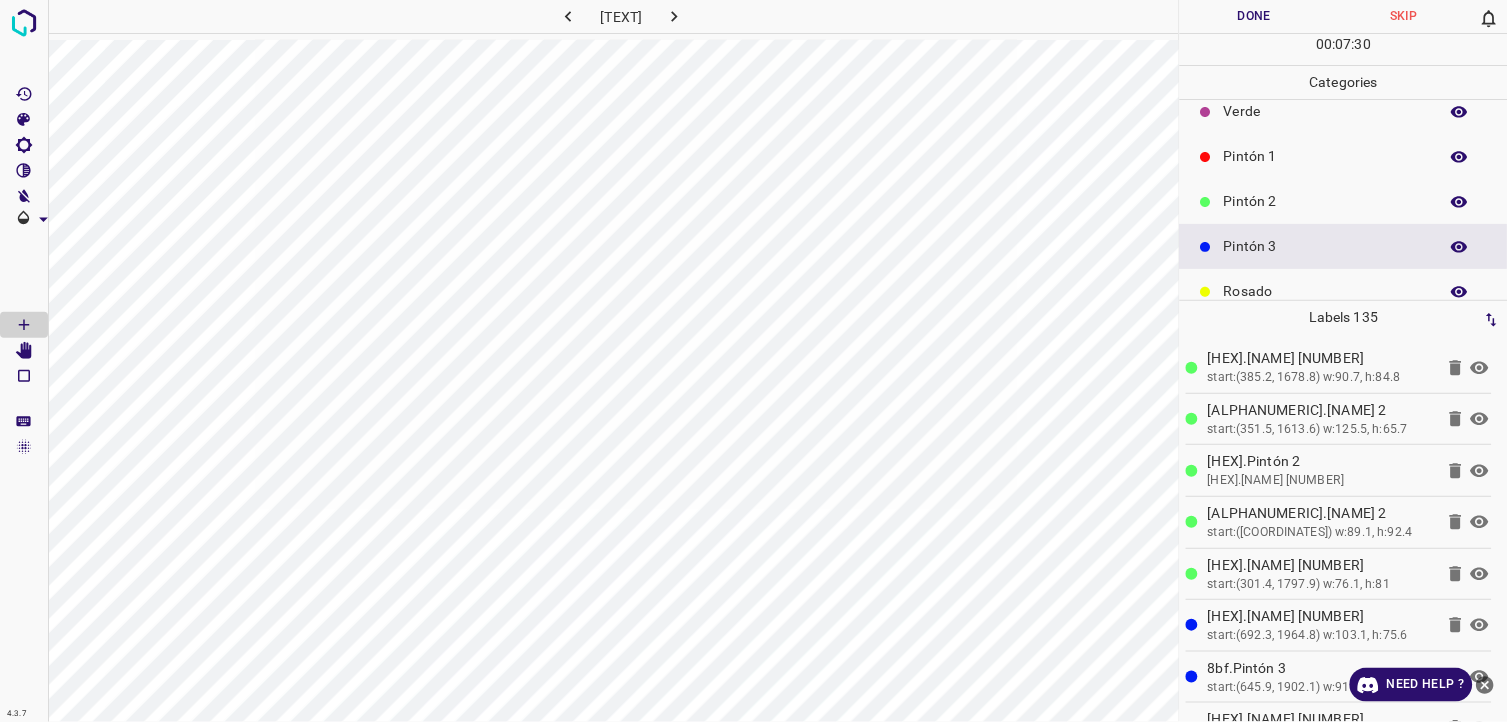 click on "Pintón 1" at bounding box center (1344, 156) 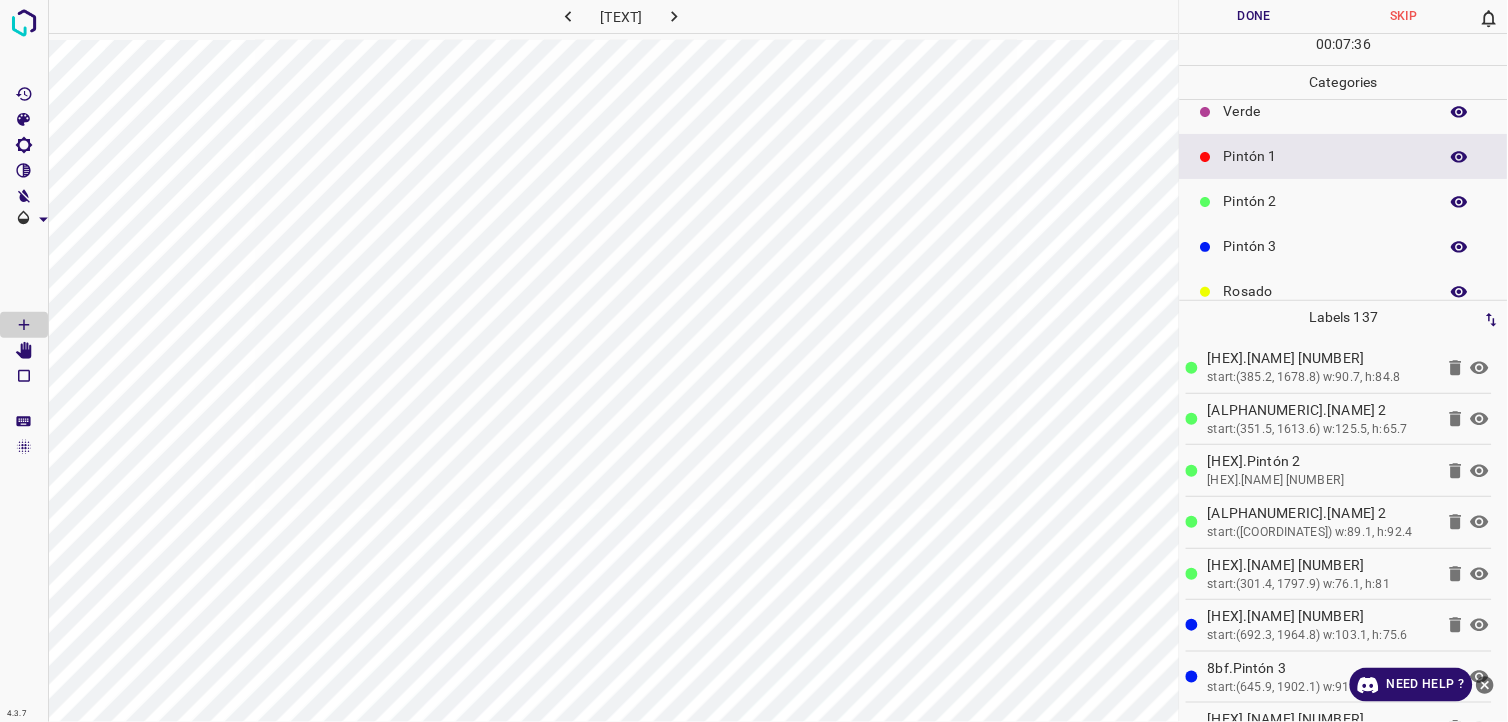 click on "Pintón 2" at bounding box center [1326, 201] 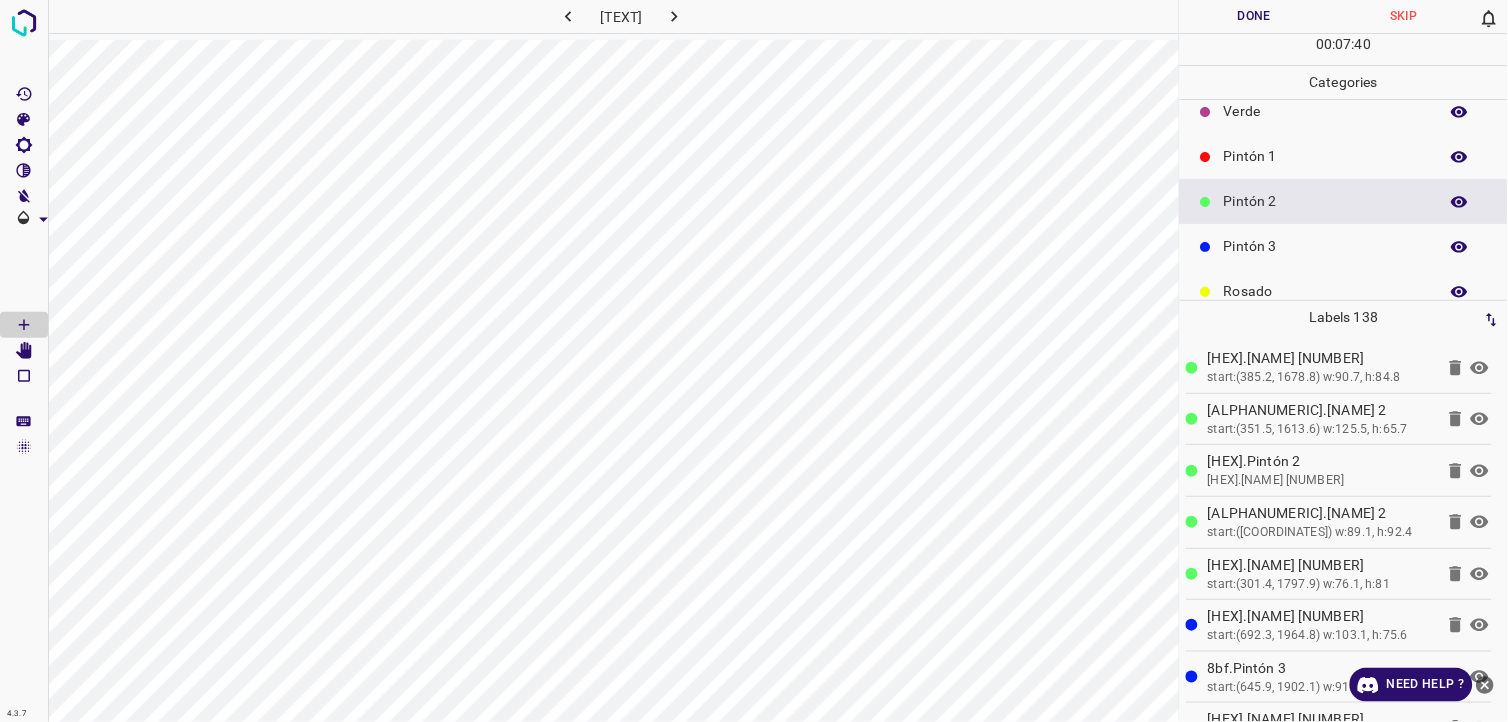 click on "Pintón 3" at bounding box center (1326, 246) 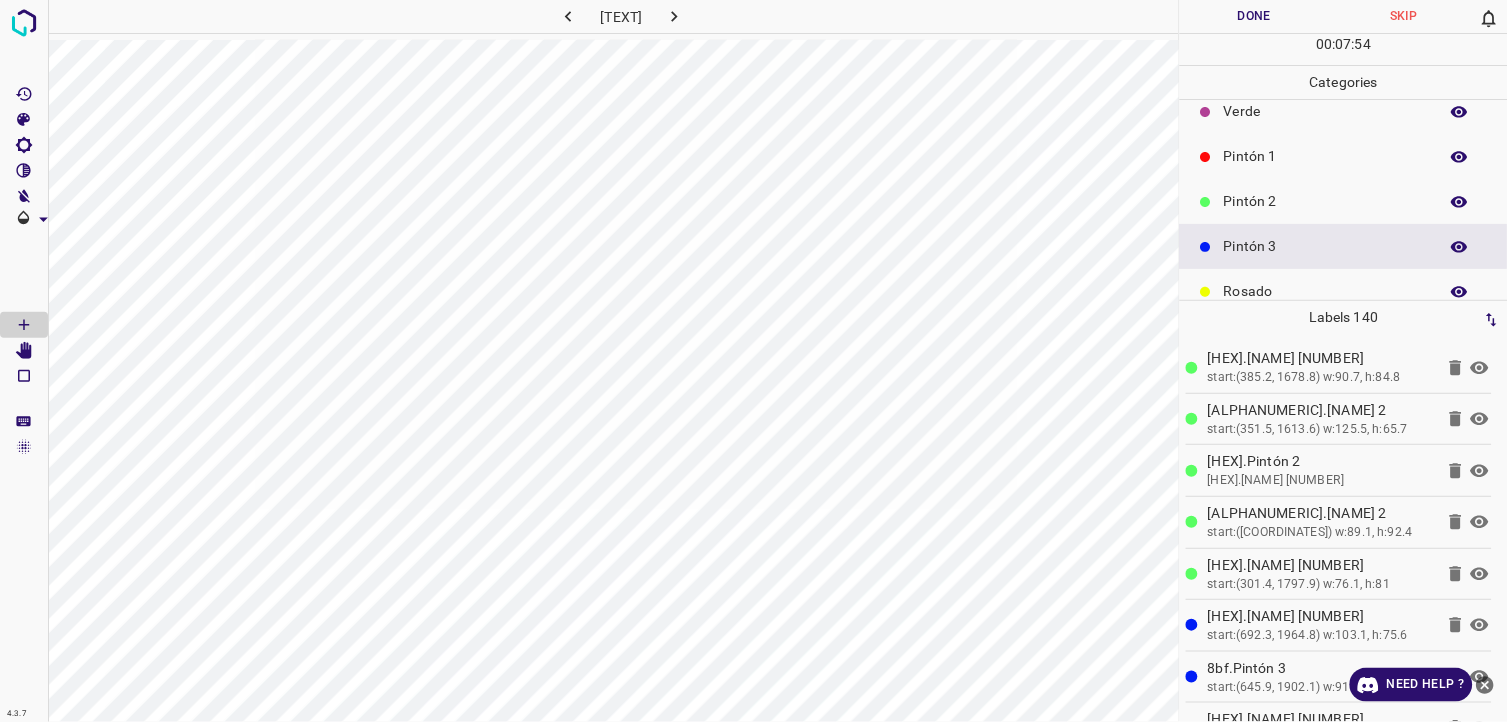 scroll, scrollTop: 111, scrollLeft: 0, axis: vertical 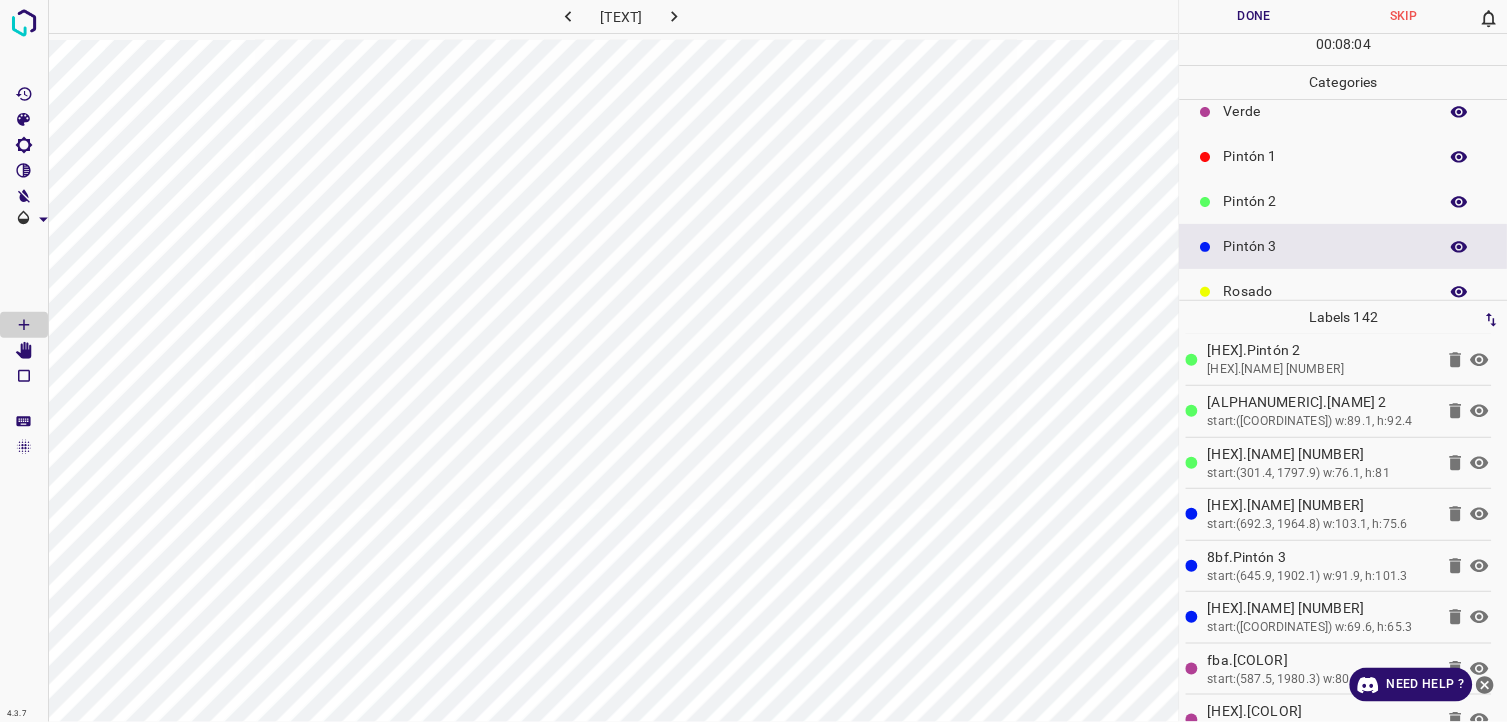 click on "Pintón 2" at bounding box center [1344, 201] 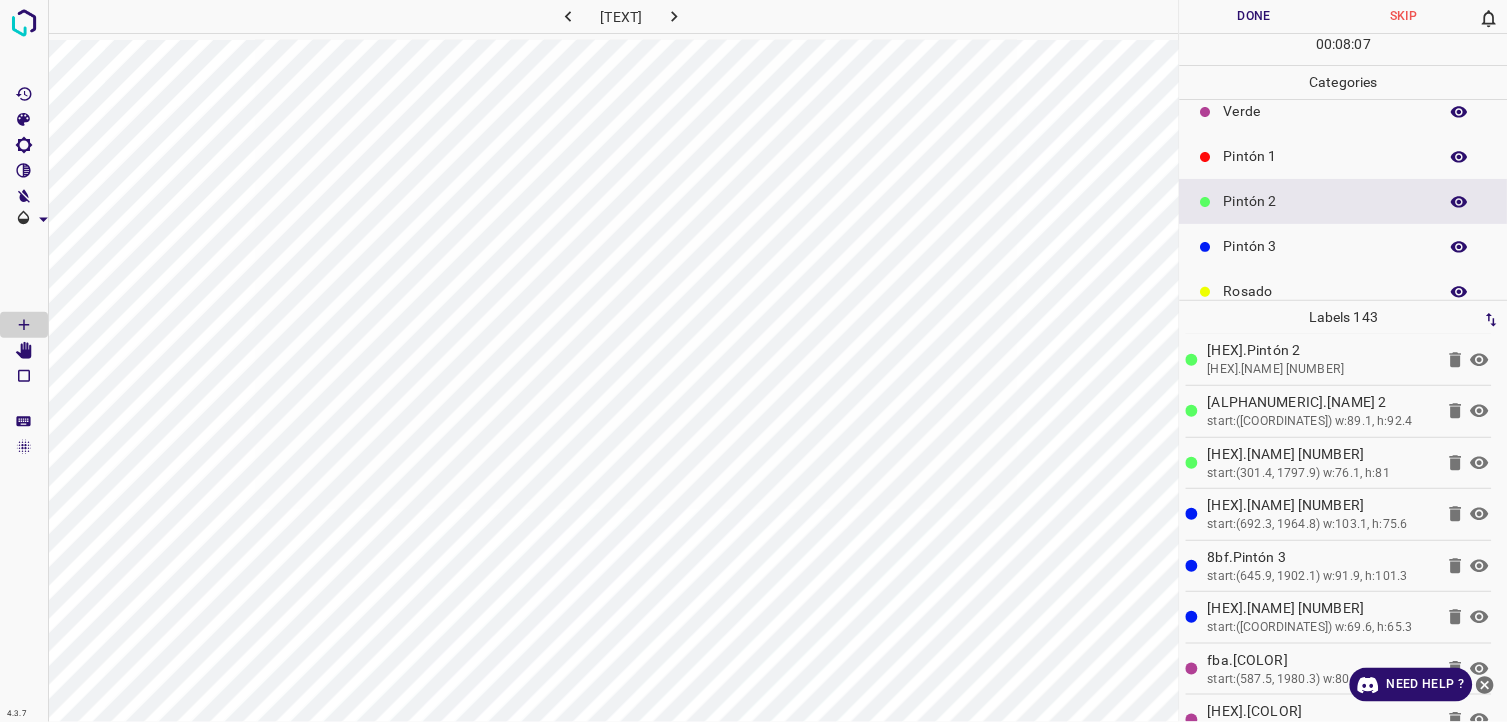 click on "Pintón 1" at bounding box center (1344, 156) 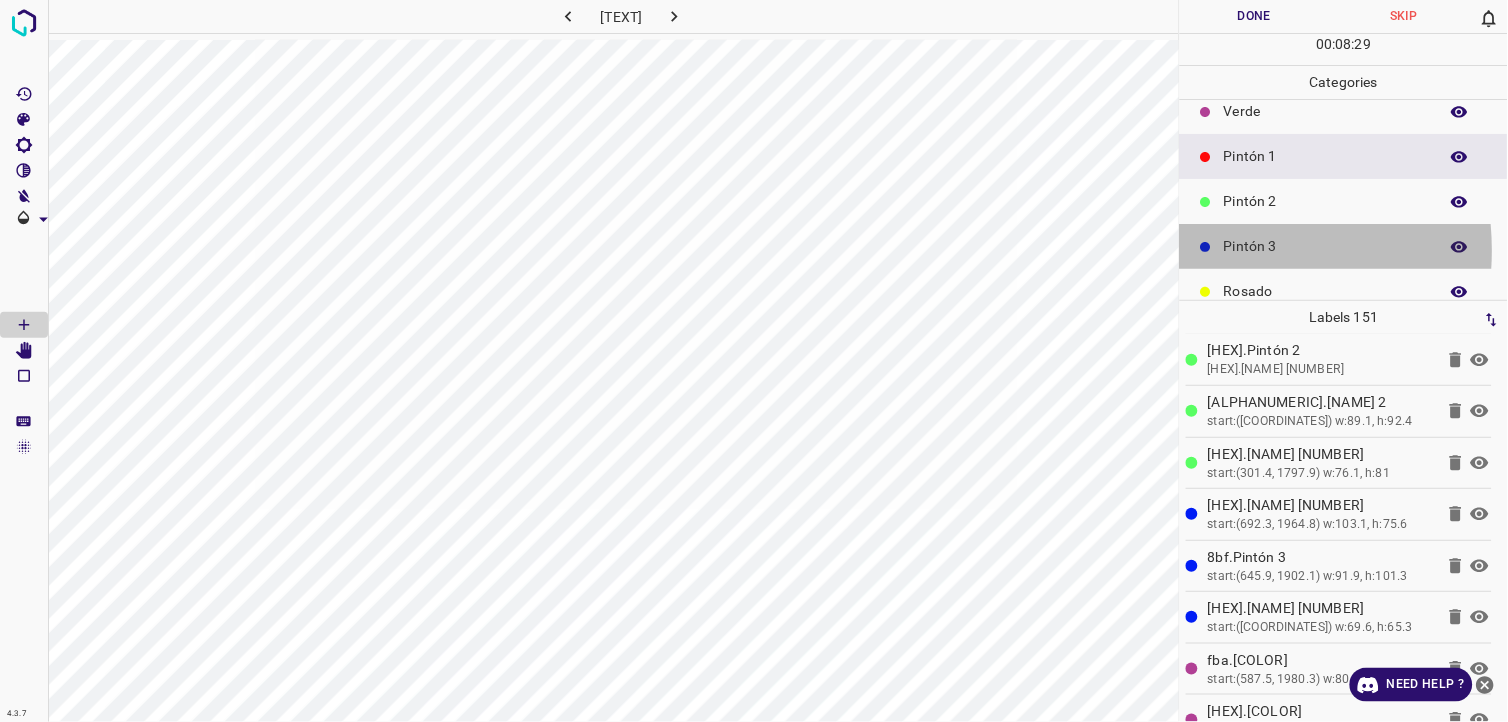 click 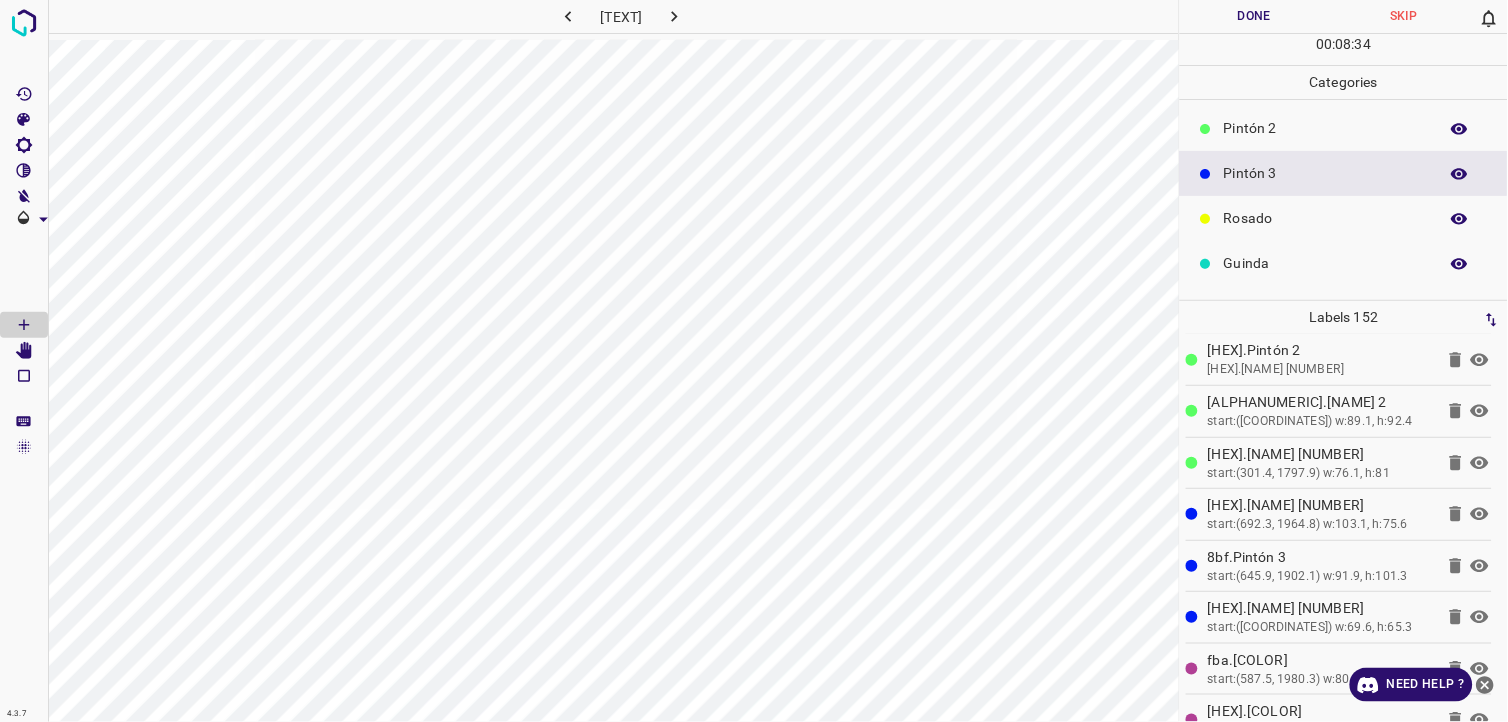 scroll, scrollTop: 175, scrollLeft: 0, axis: vertical 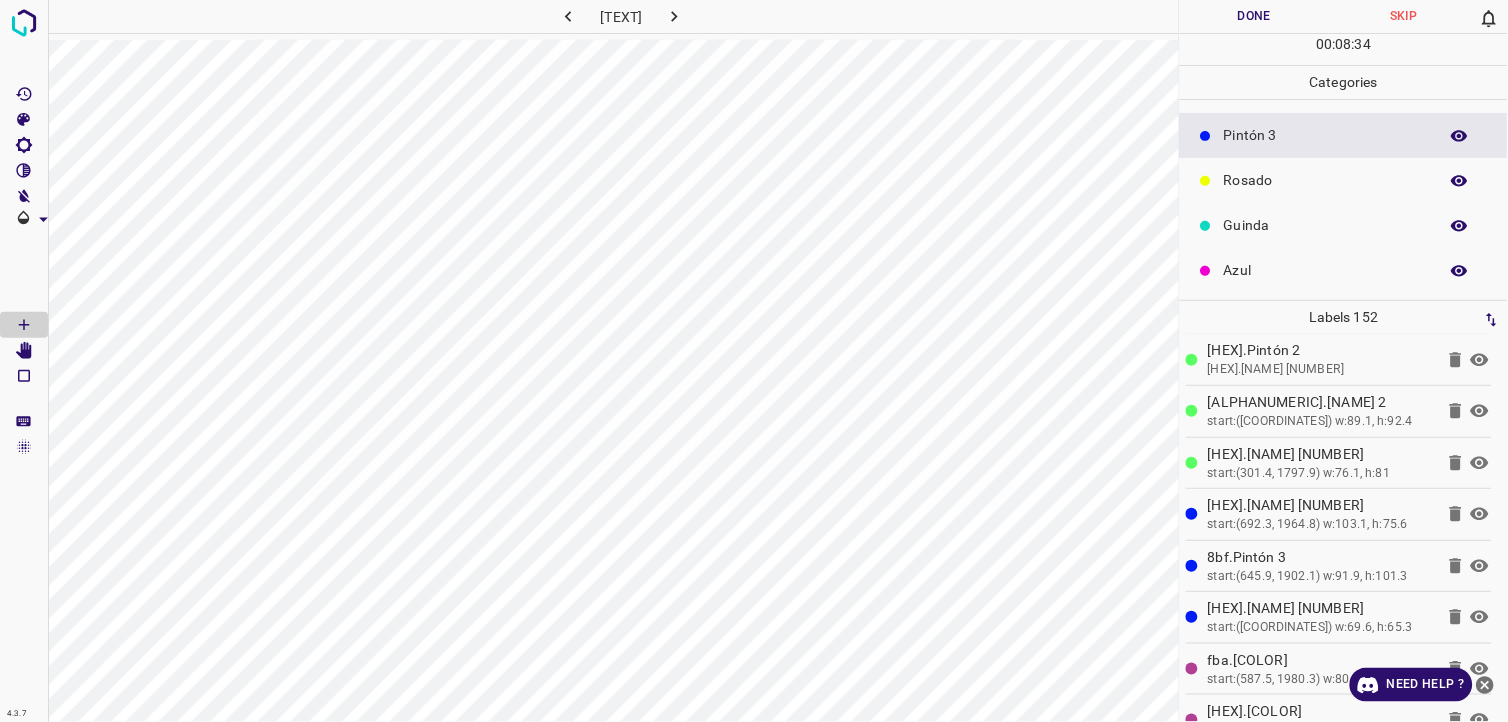 click on "Azul" at bounding box center [1326, 270] 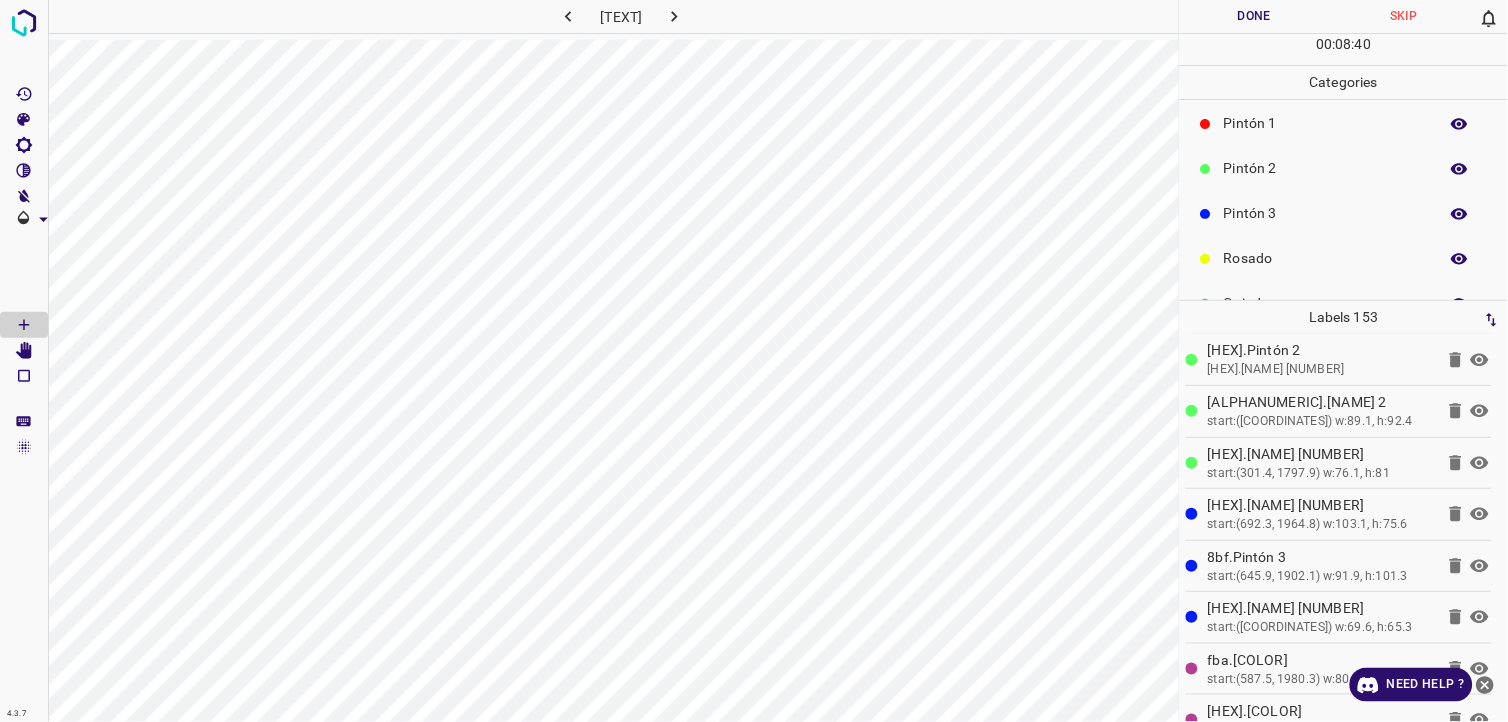 scroll, scrollTop: 0, scrollLeft: 0, axis: both 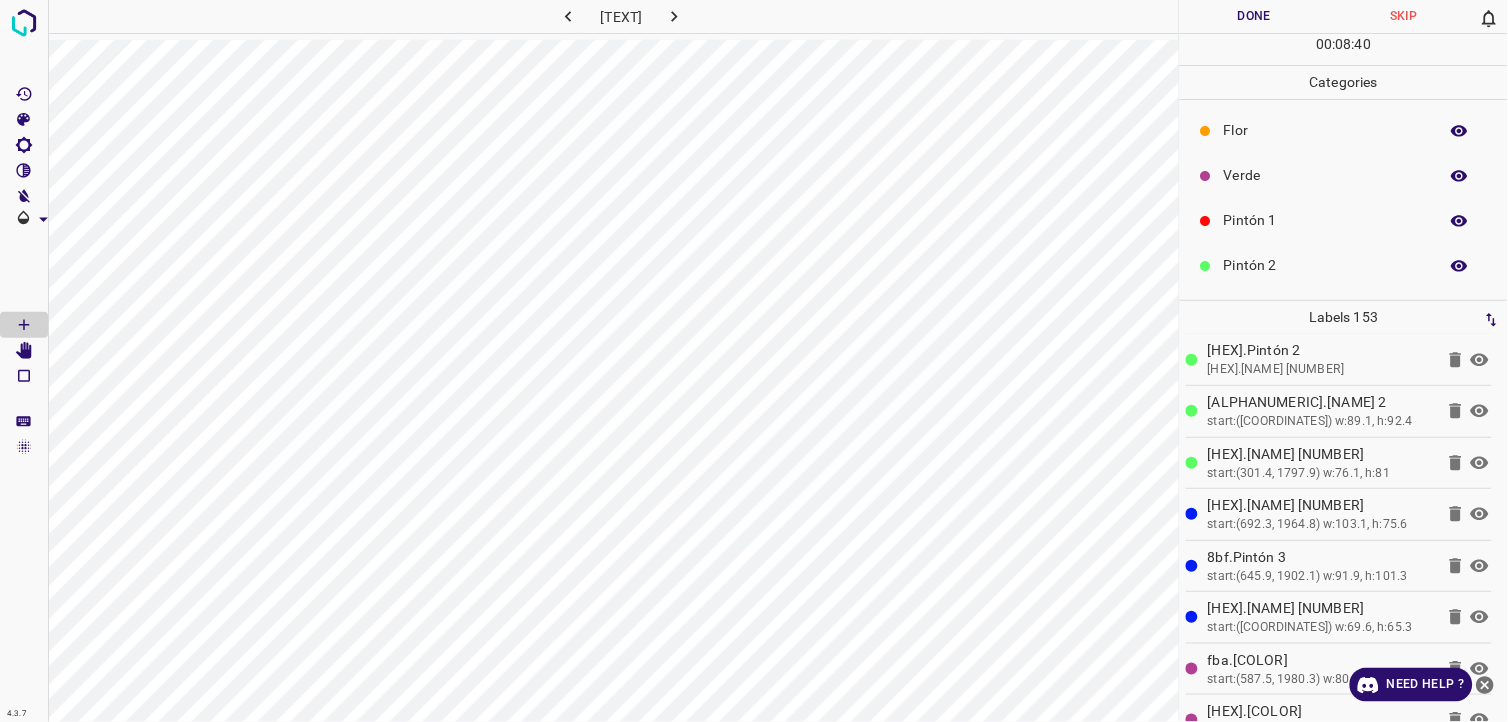 click on "Verde" at bounding box center [1326, 175] 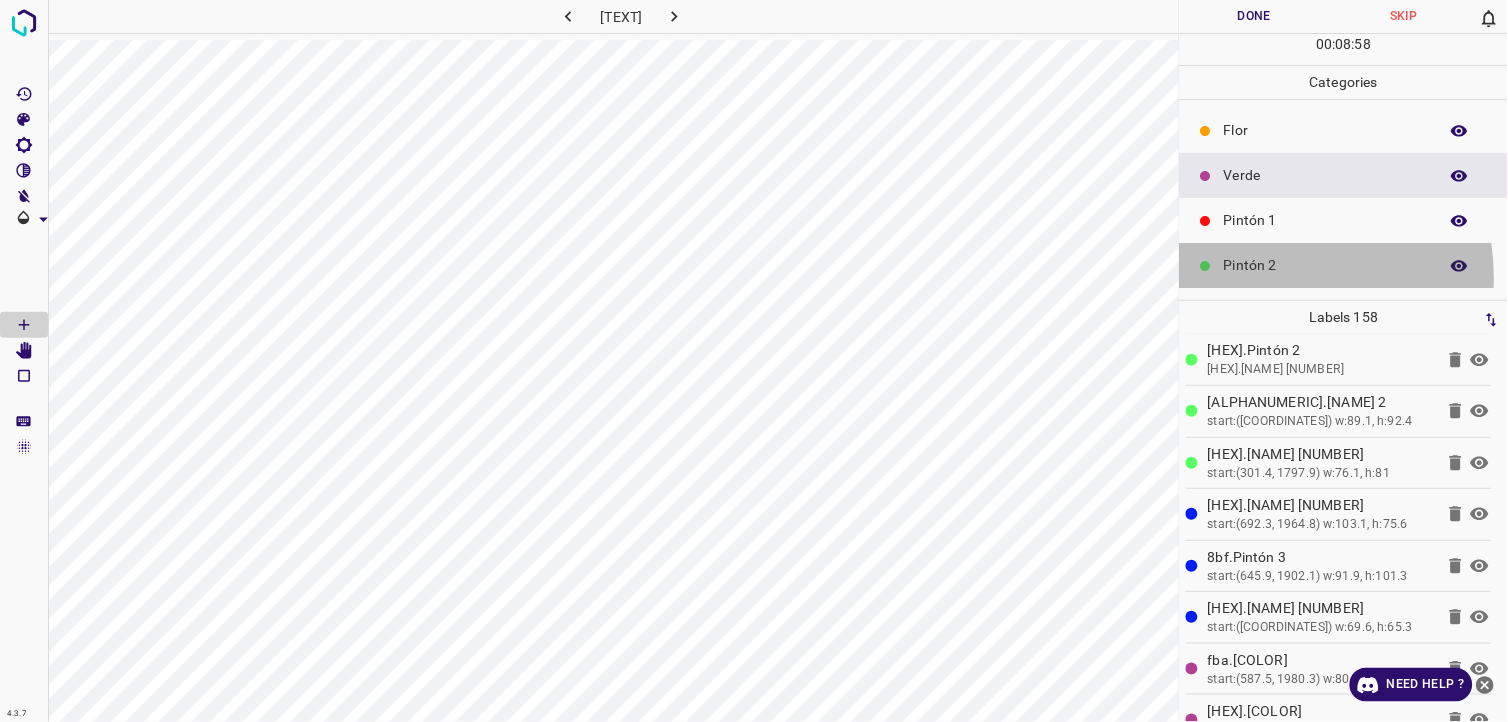 click on "Pintón 2" at bounding box center (1344, 265) 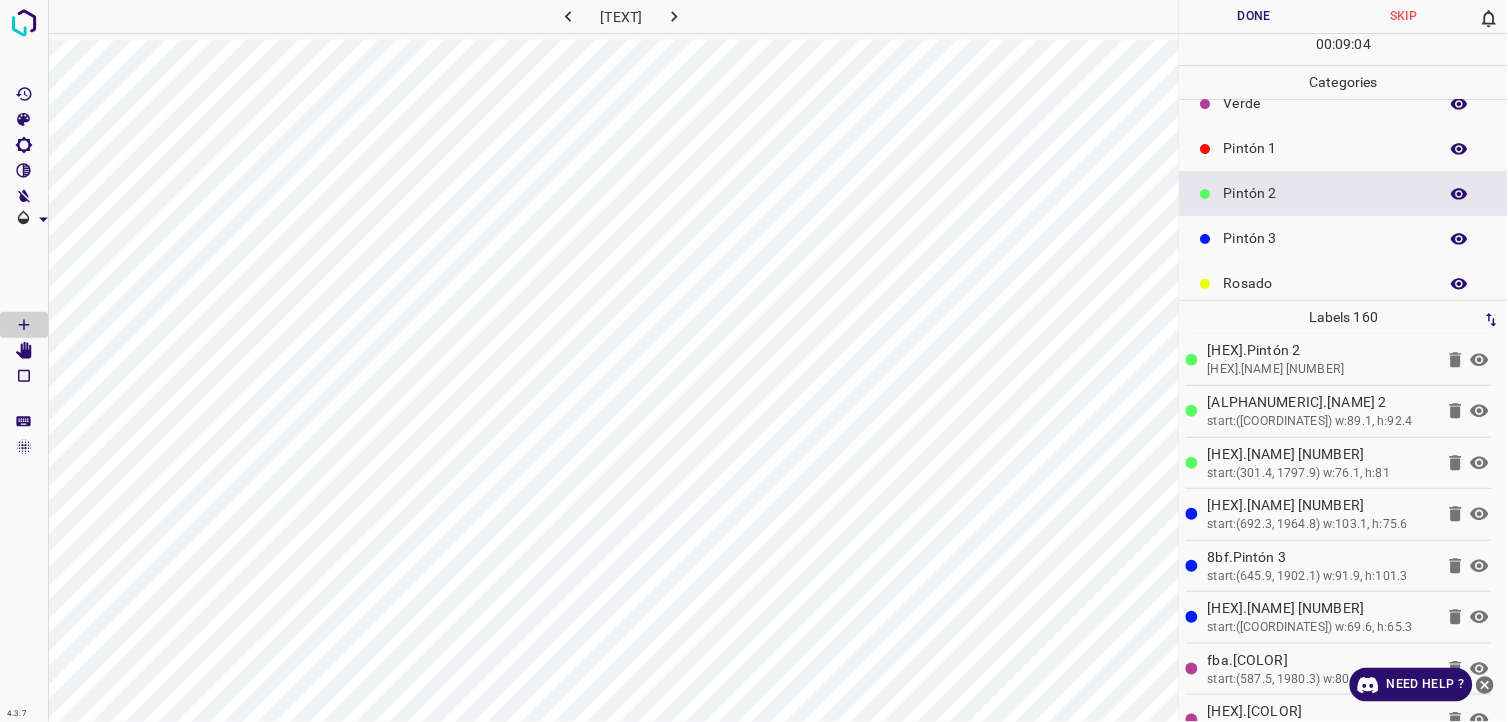 scroll, scrollTop: 111, scrollLeft: 0, axis: vertical 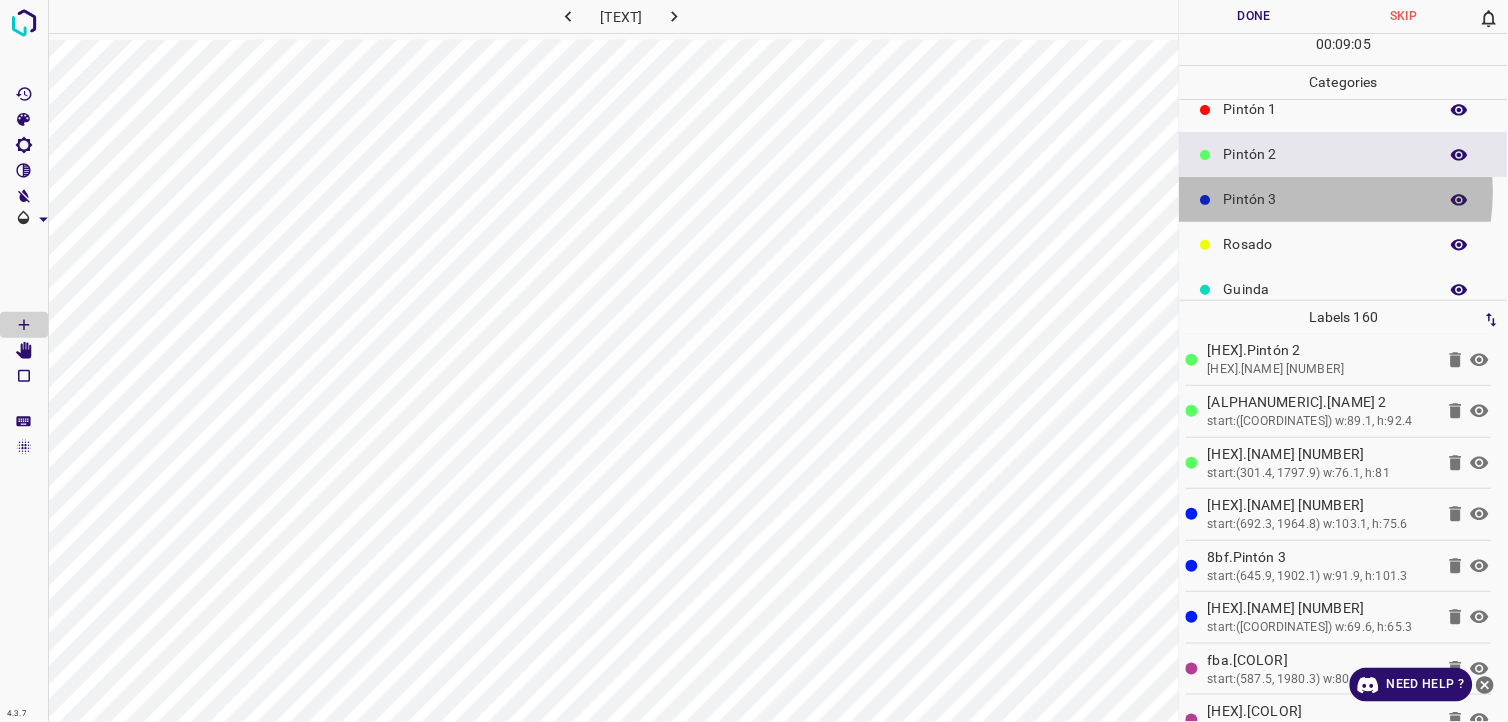 click on "Pintón 3" at bounding box center (1326, 199) 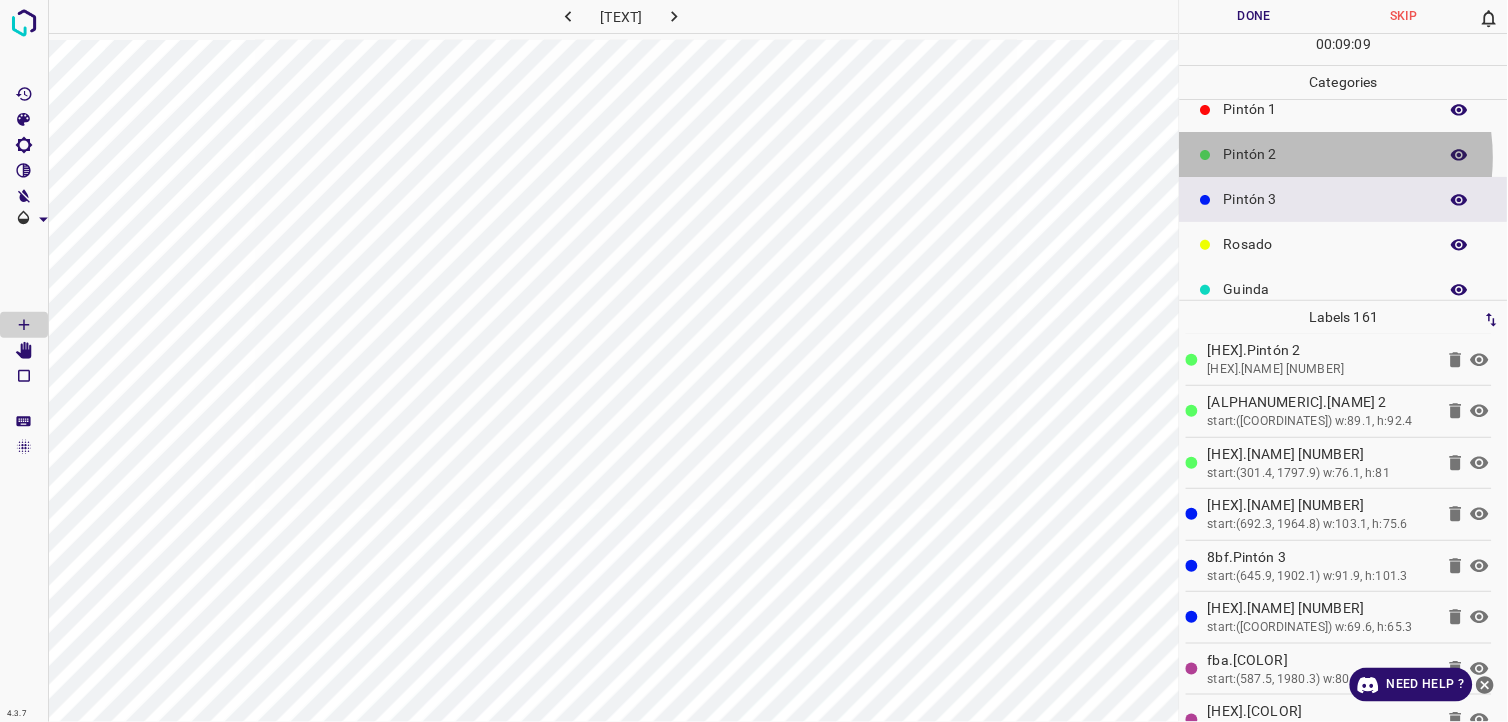 click on "Pintón 2" at bounding box center [1326, 154] 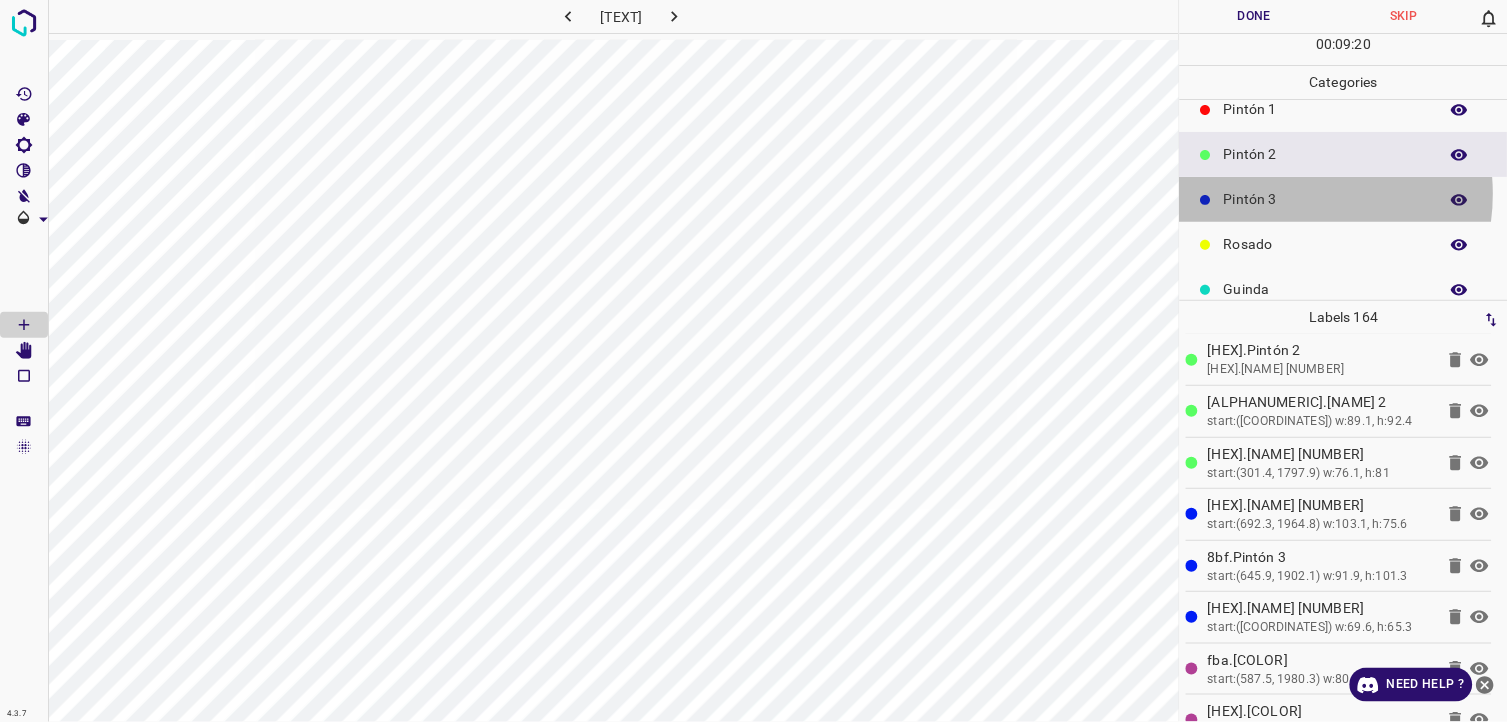 click on "Pintón 3" at bounding box center (1326, 199) 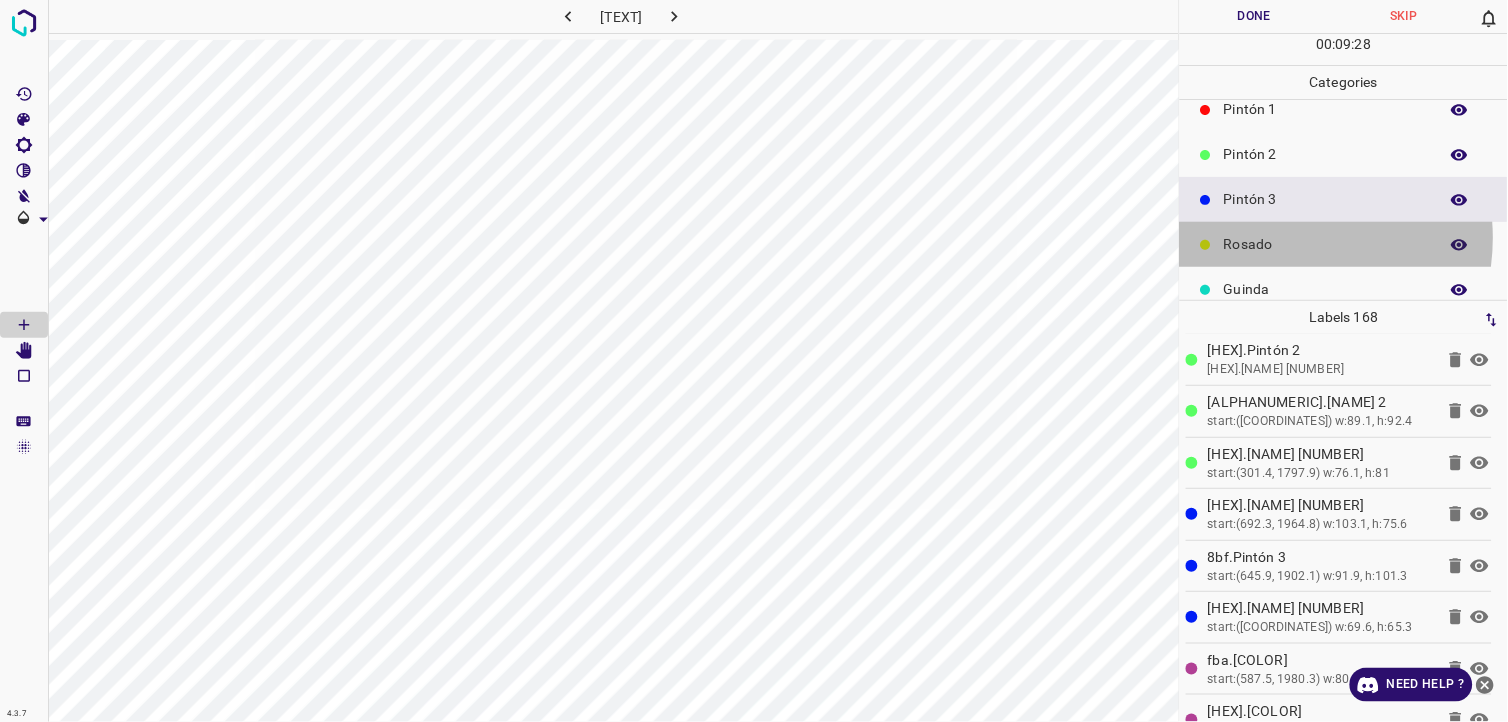 click on "Rosado" at bounding box center [1326, 244] 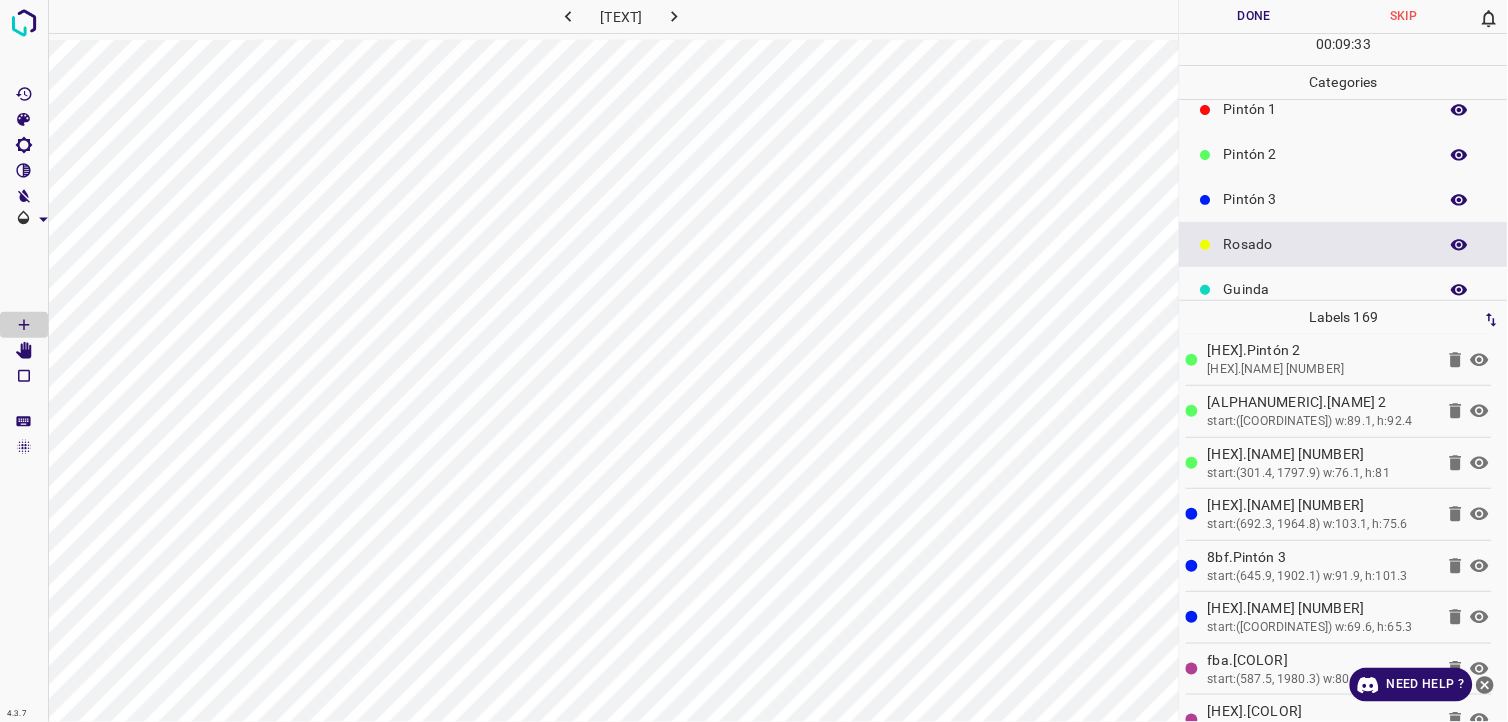 click on "Pintón 2" at bounding box center (1326, 154) 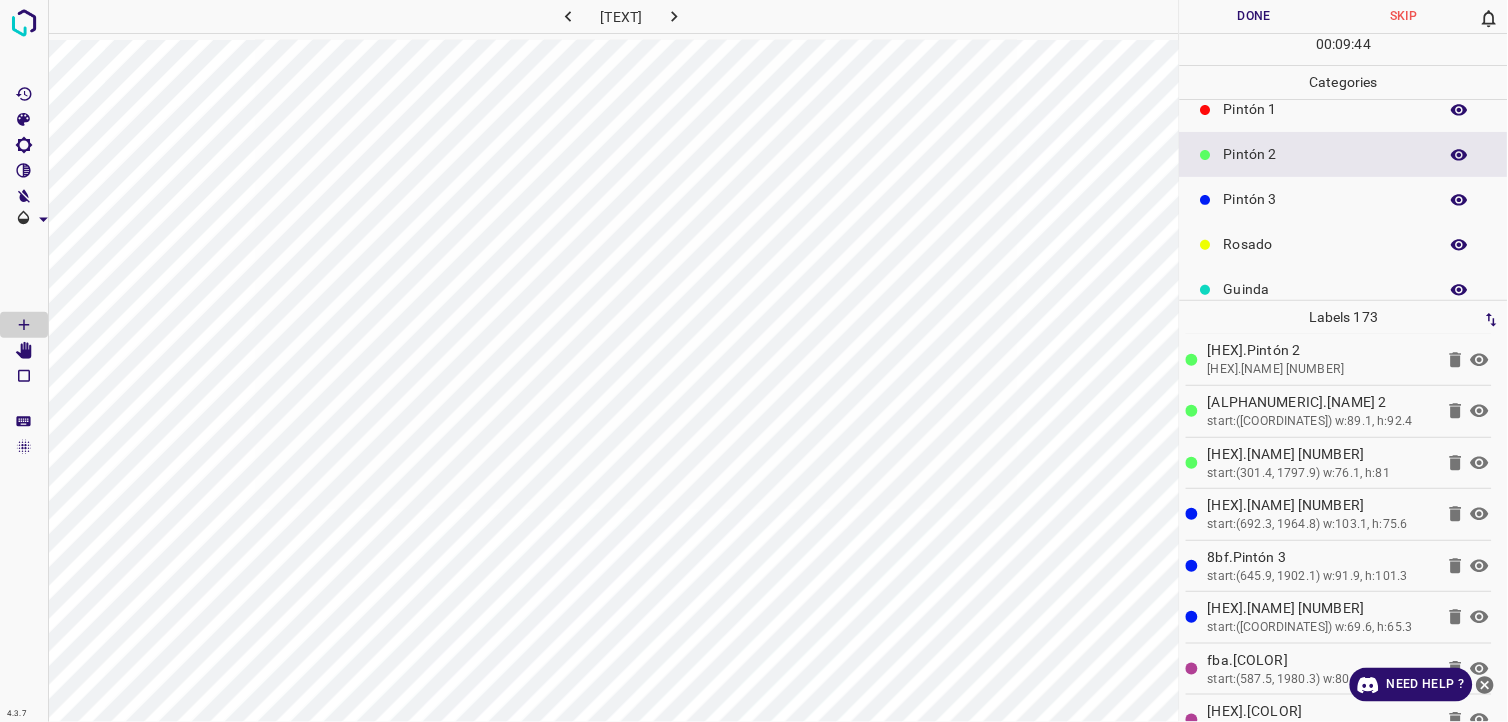 click on "Pintón 3" at bounding box center (1326, 199) 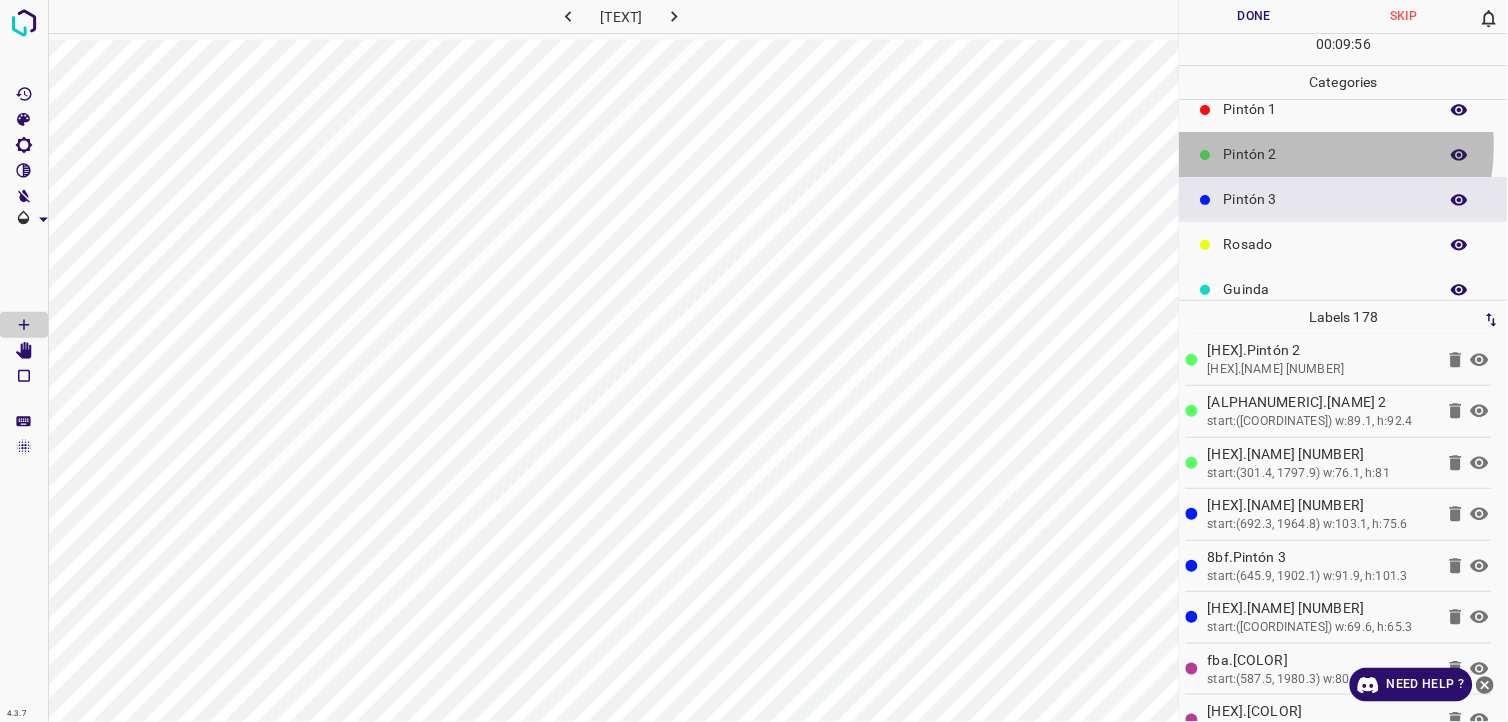 click on "Pintón 2" at bounding box center (1326, 154) 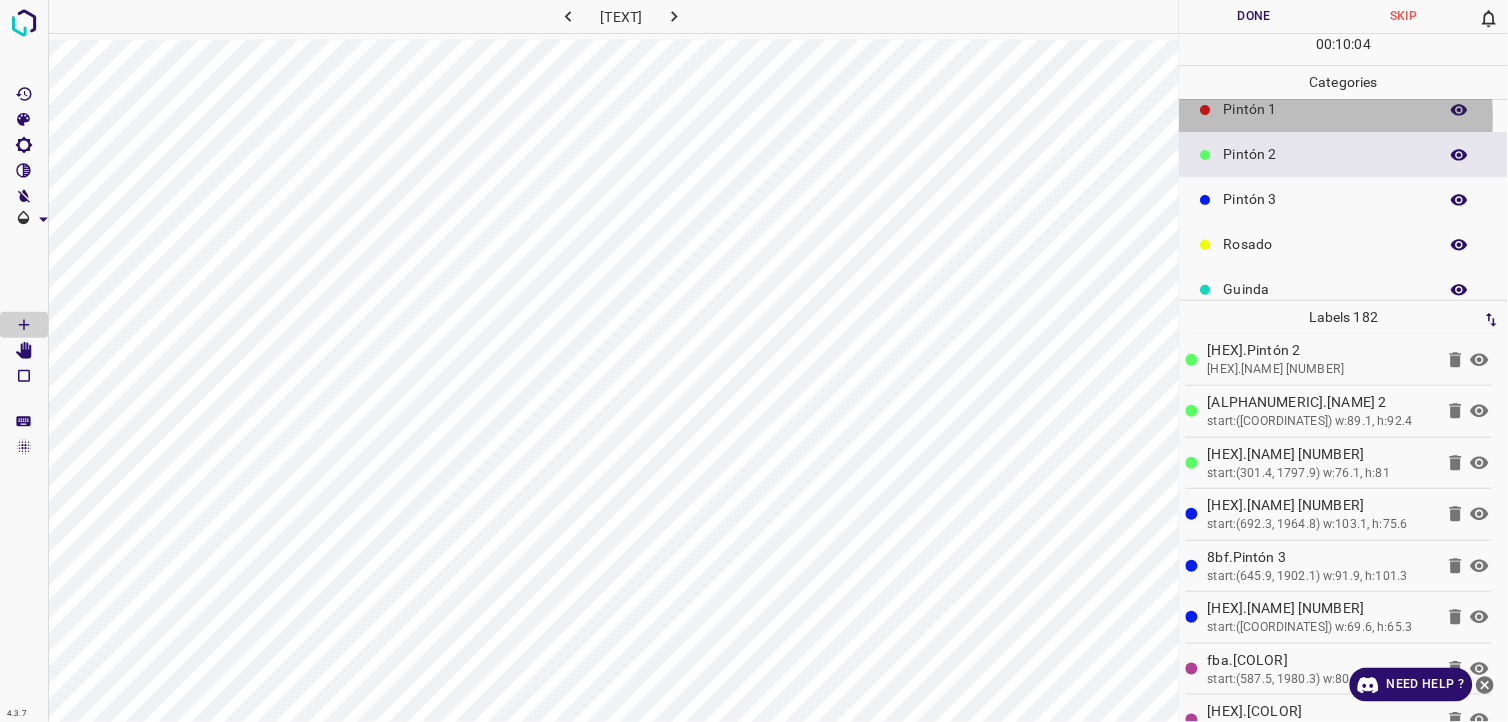 click on "Pintón 1" at bounding box center [1326, 109] 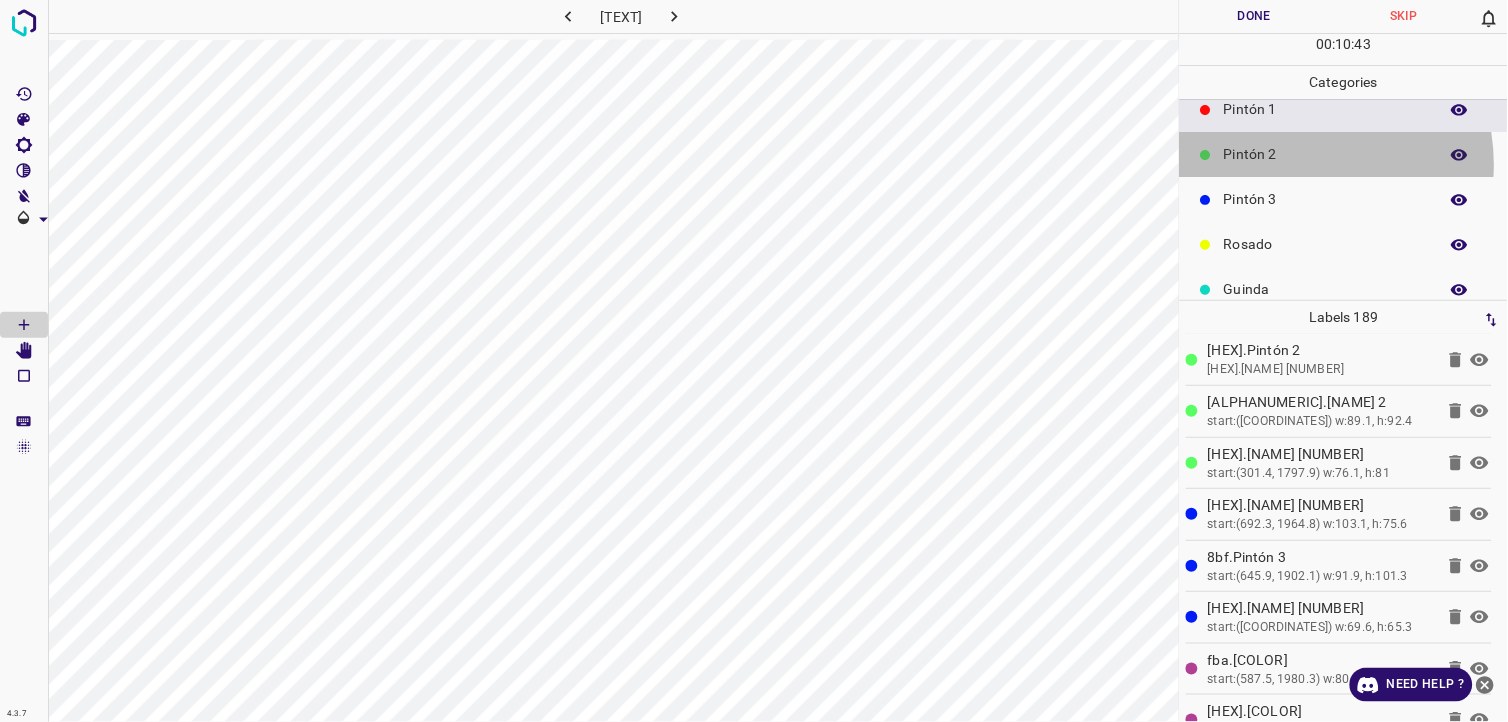 click on "Pintón 2" at bounding box center [1326, 154] 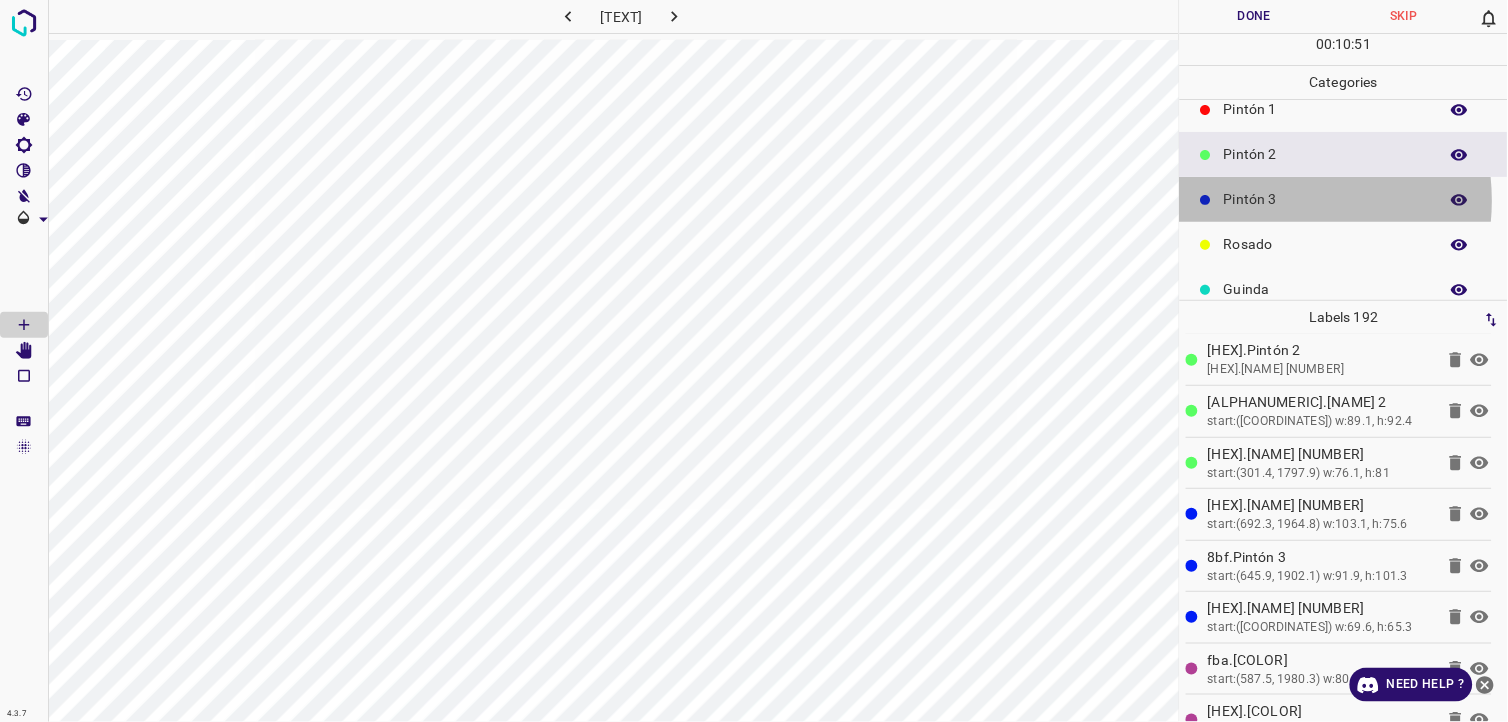 click on "Pintón 3" at bounding box center (1326, 199) 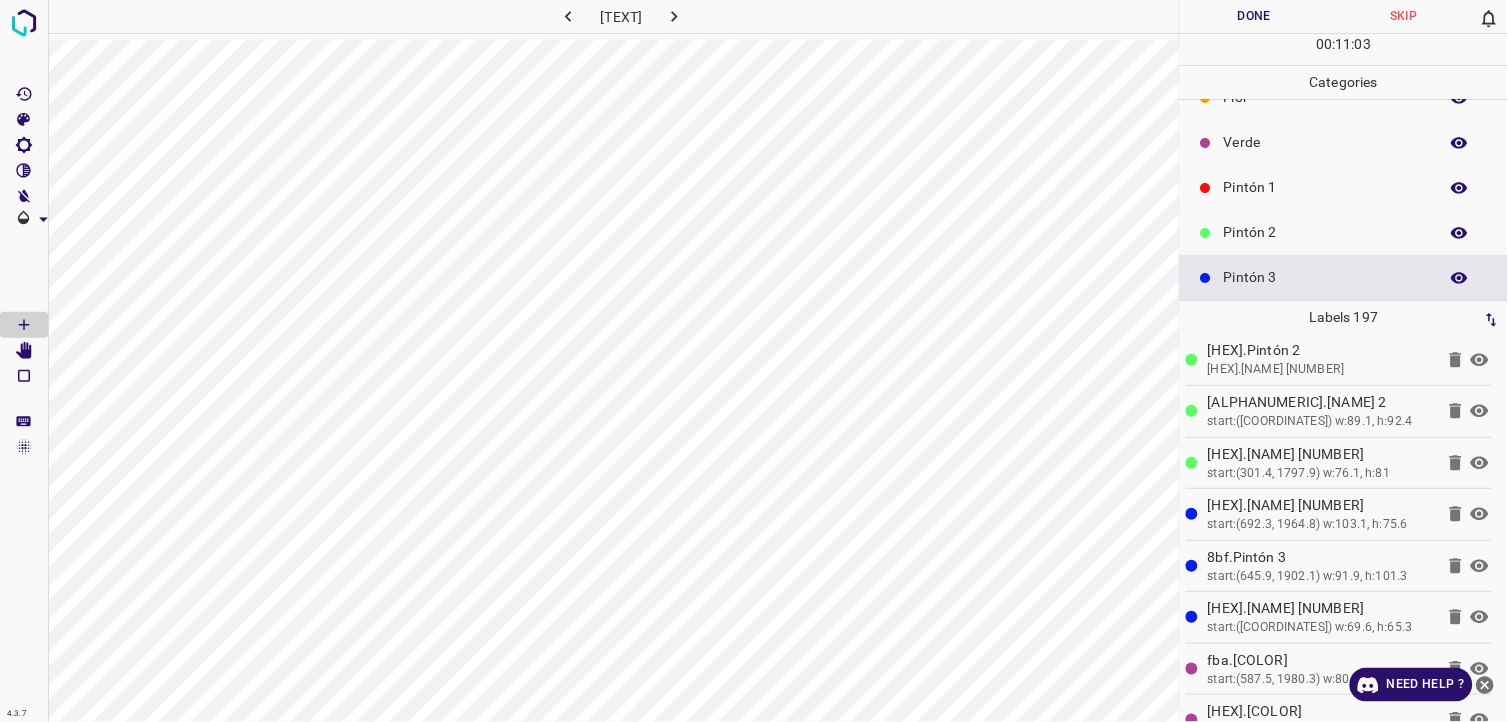 scroll, scrollTop: 0, scrollLeft: 0, axis: both 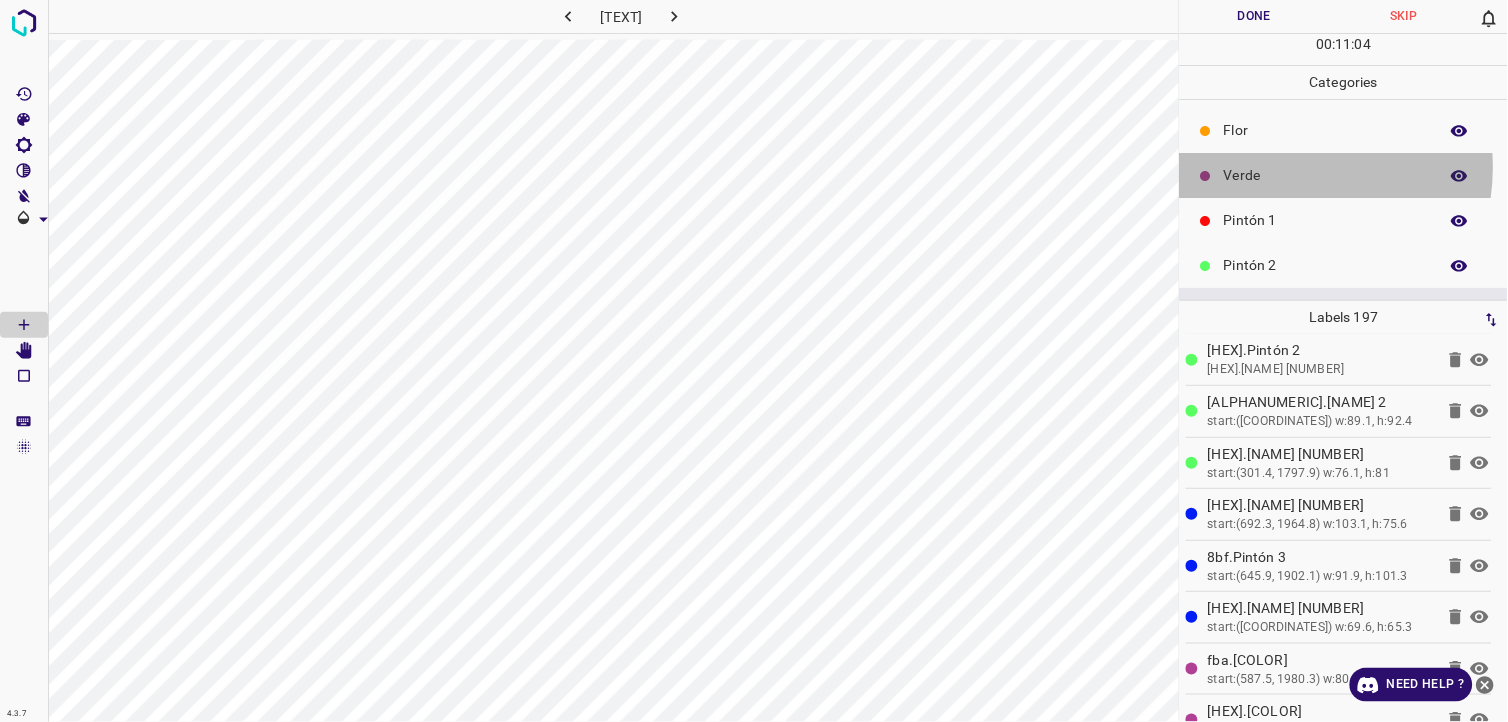 click on "Verde" at bounding box center [1326, 175] 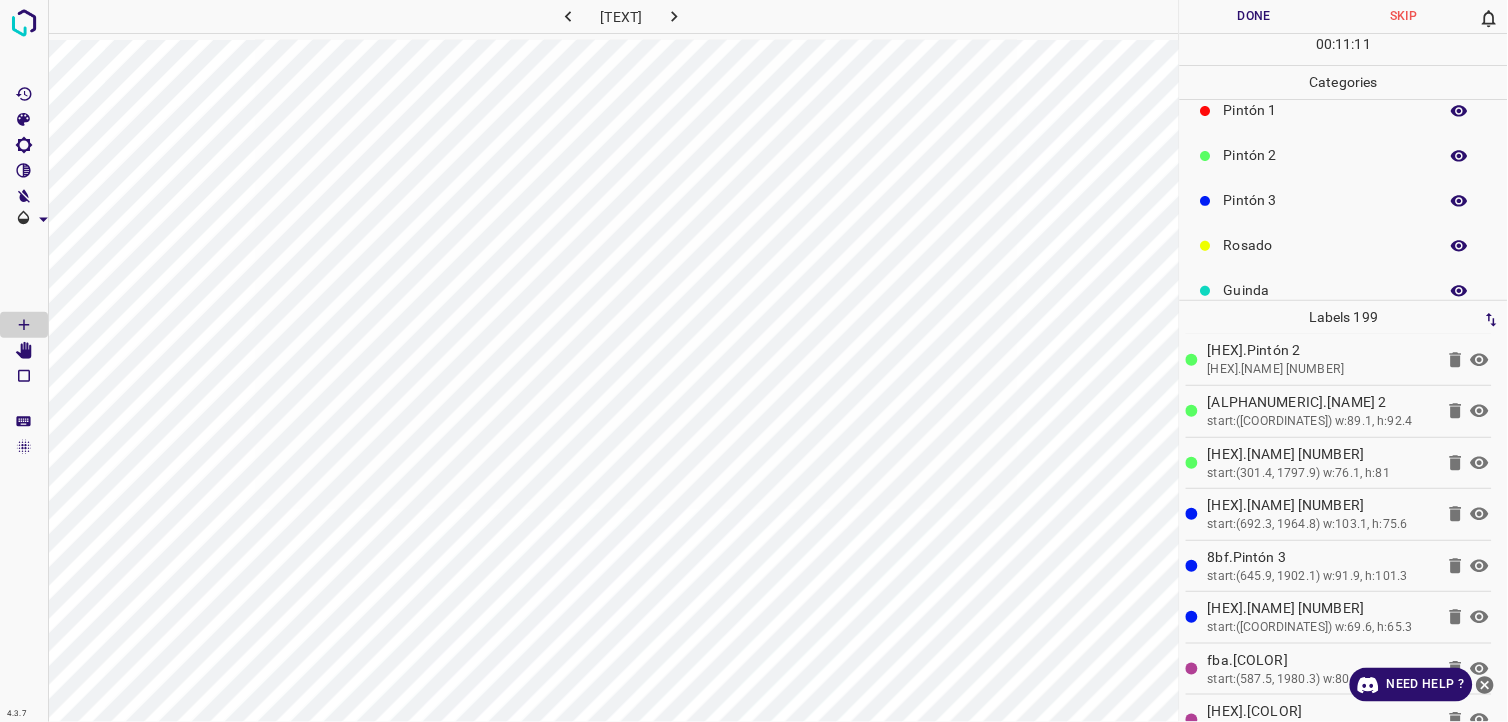 scroll, scrollTop: 111, scrollLeft: 0, axis: vertical 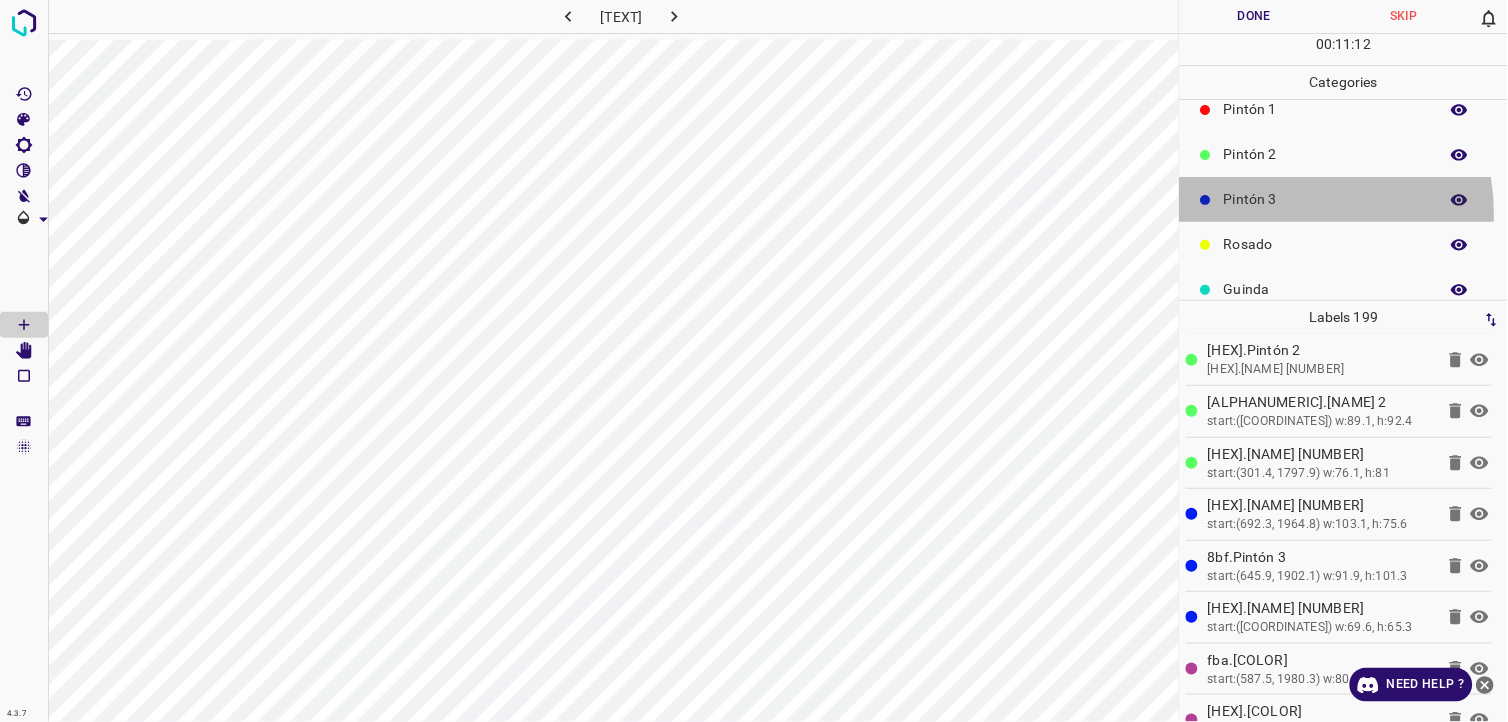 click on "Pintón 3" at bounding box center (1344, 199) 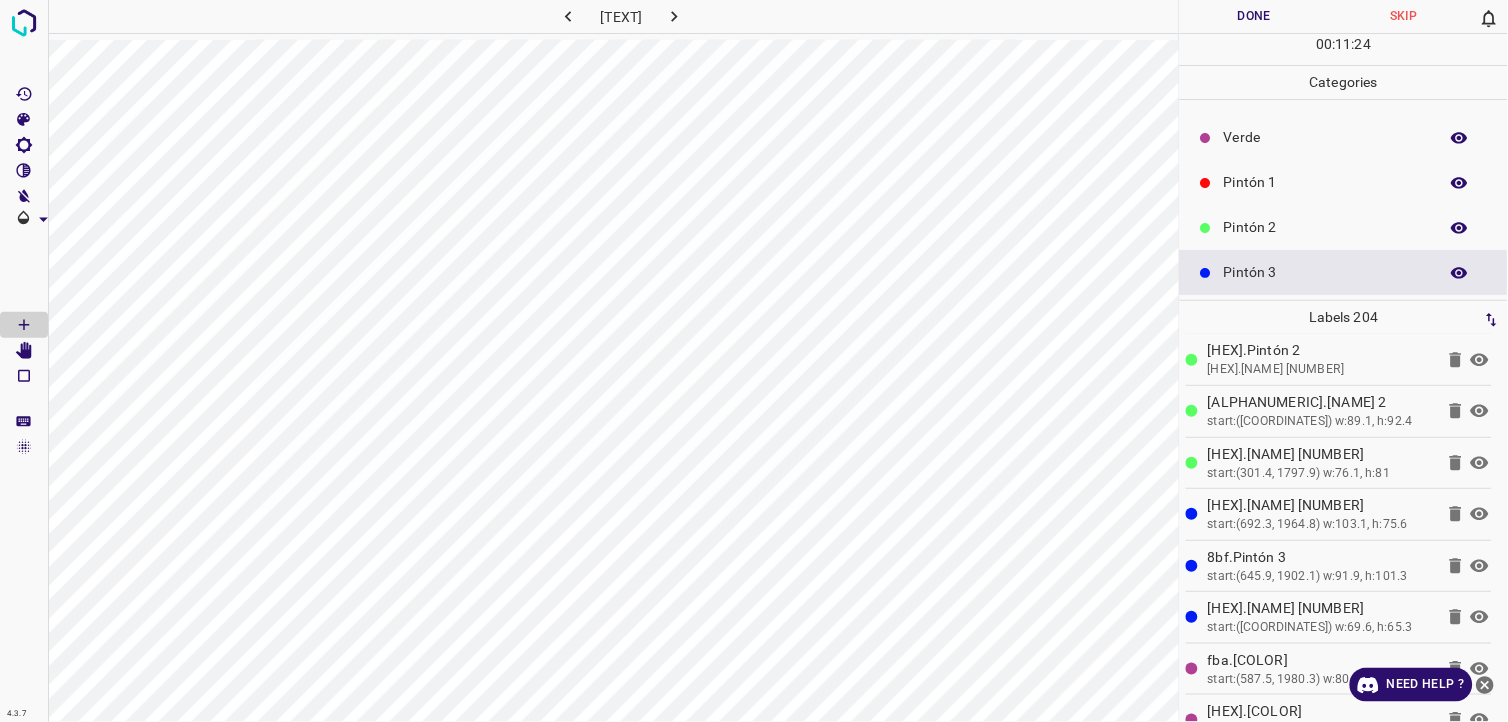 scroll, scrollTop: 0, scrollLeft: 0, axis: both 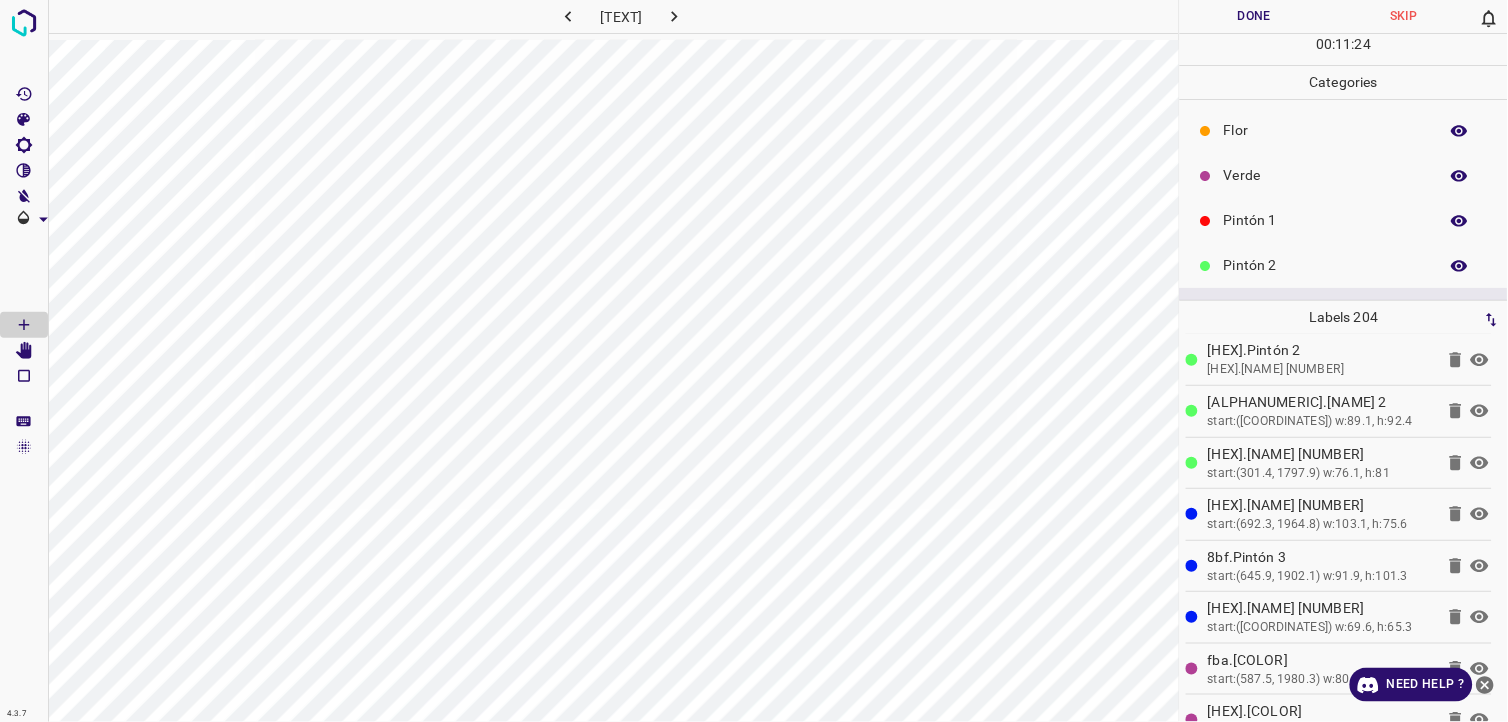click on "Verde" at bounding box center (1344, 175) 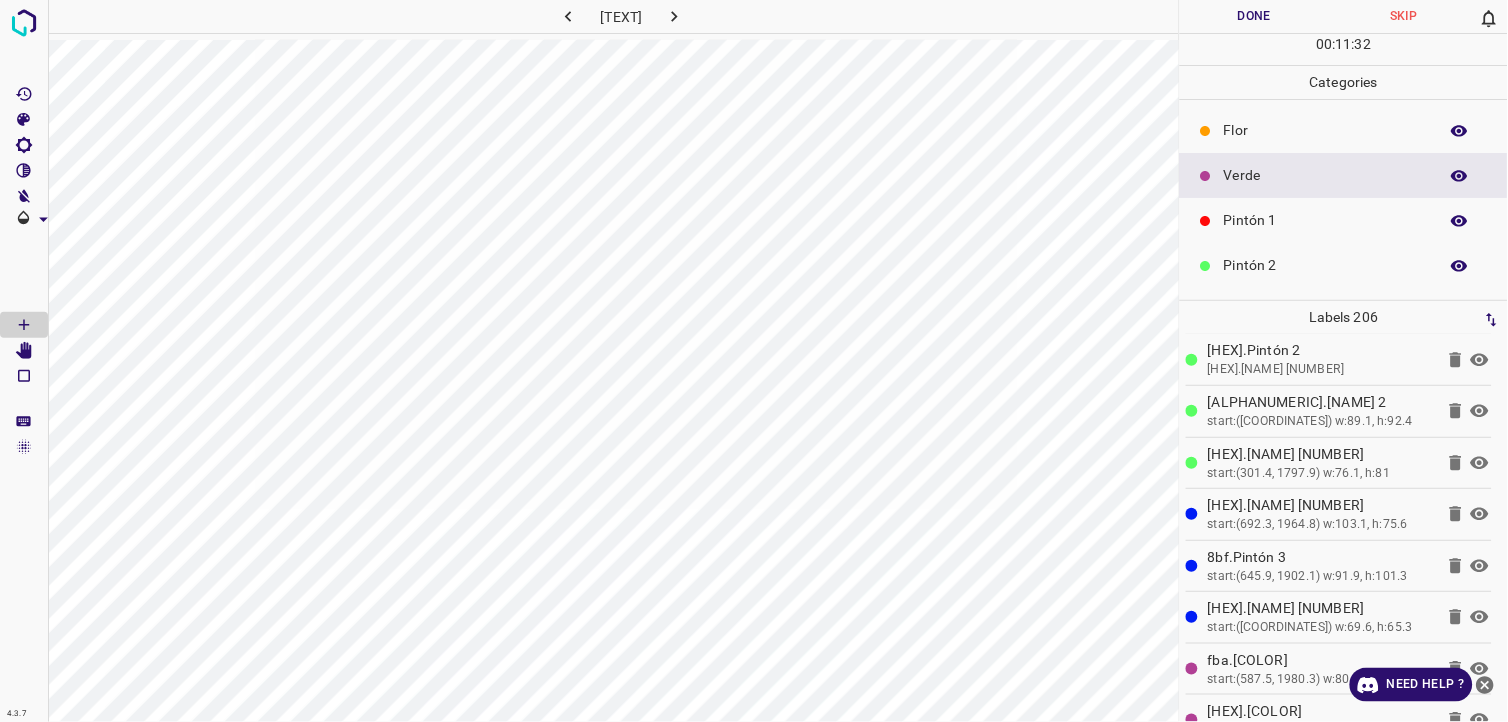 click on "Flor" at bounding box center [1344, 130] 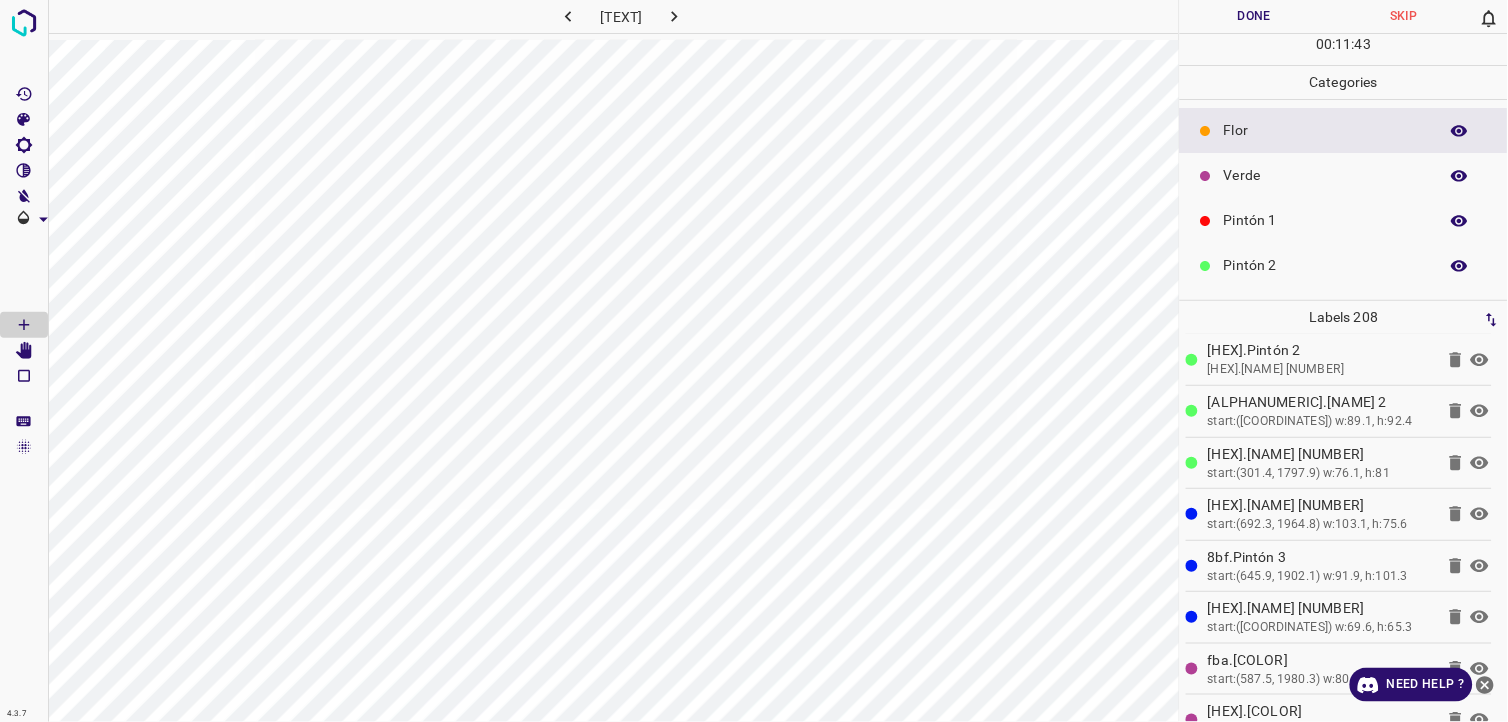 click on "Pintón 1" at bounding box center [1326, 220] 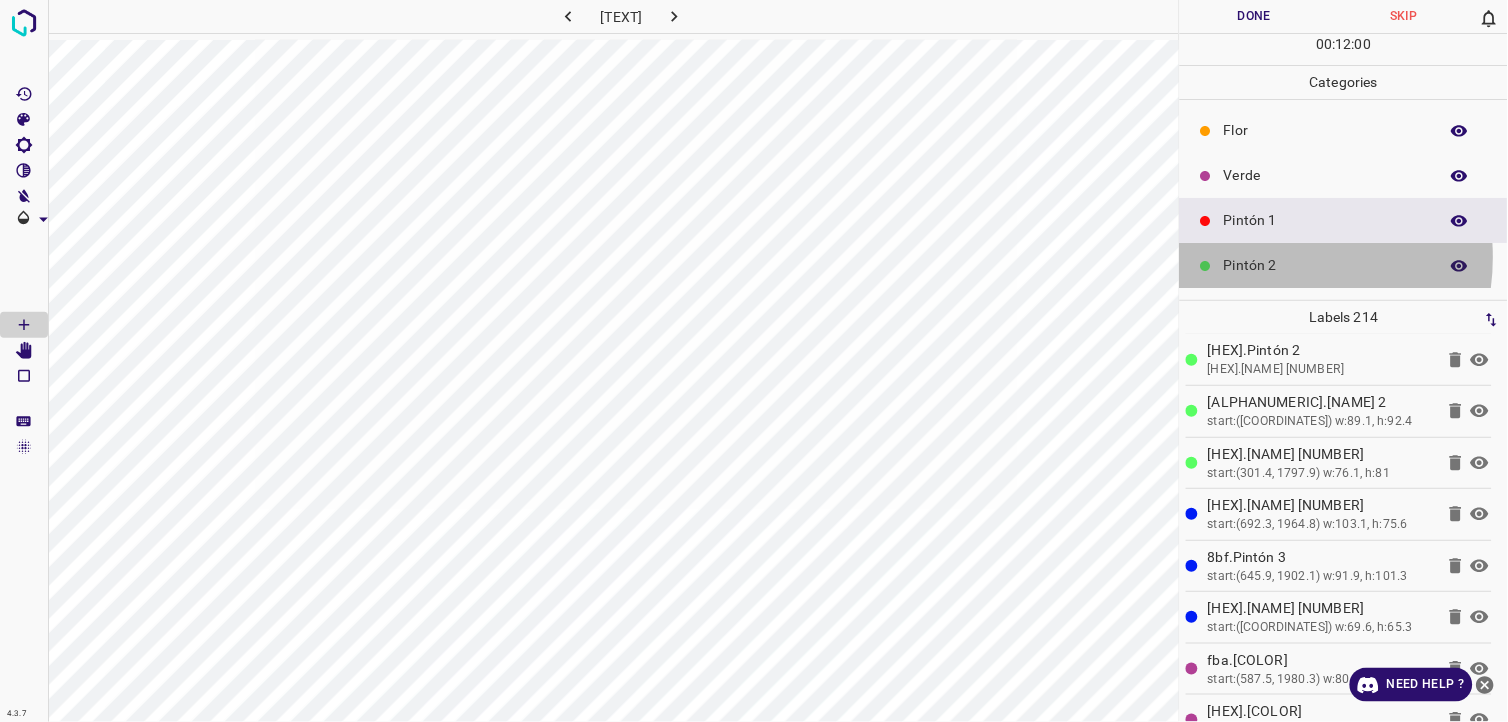 click on "Pintón 2" at bounding box center [1326, 265] 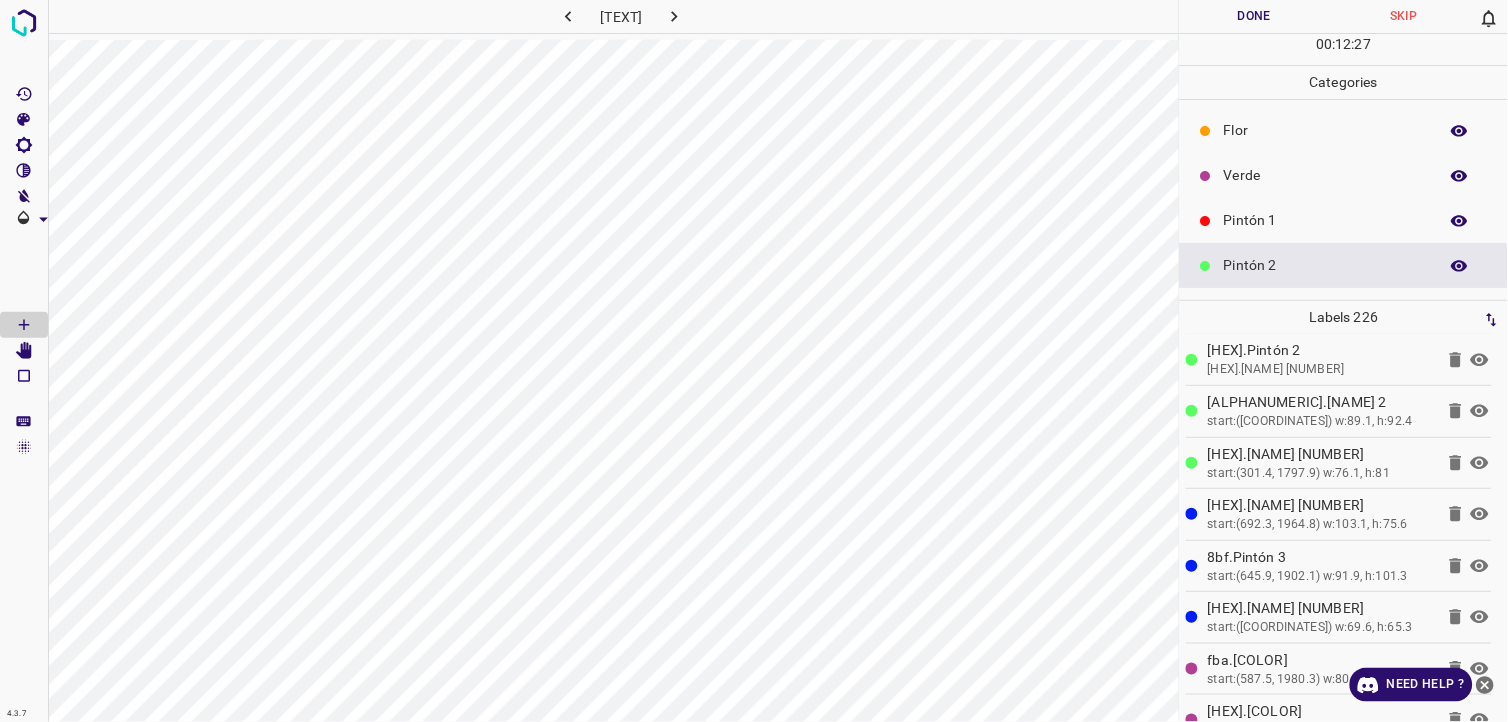 scroll, scrollTop: 111, scrollLeft: 0, axis: vertical 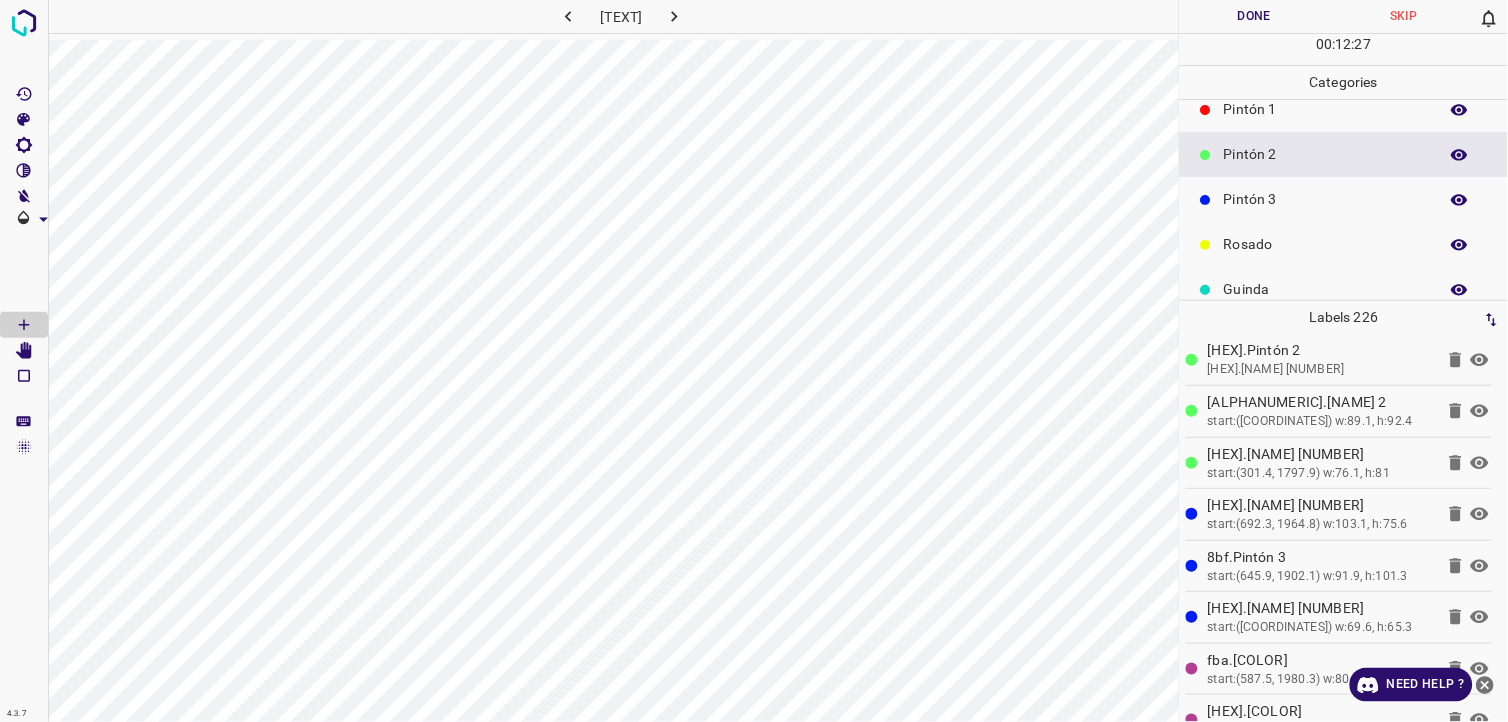 click on "Pintón 3" at bounding box center (1326, 199) 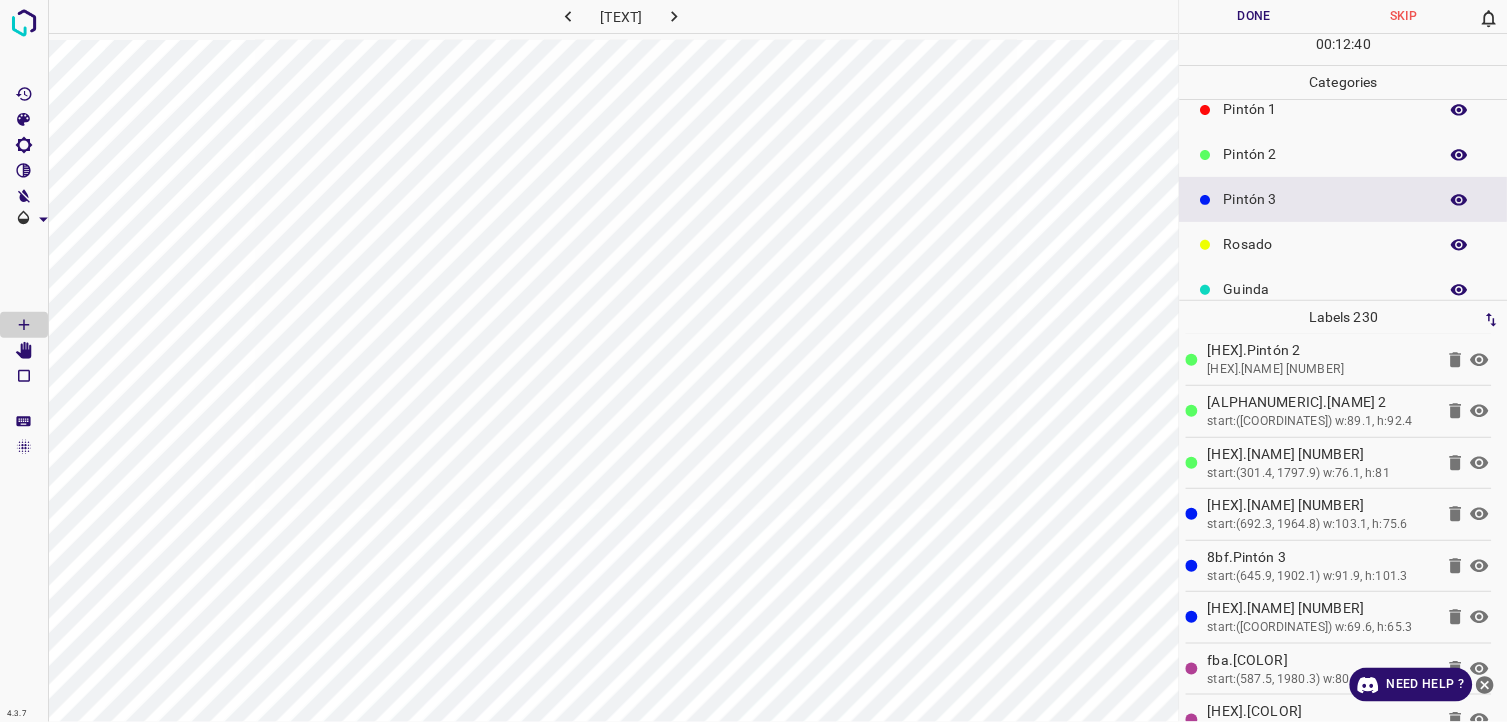 click on "Pintón 2" at bounding box center (1326, 154) 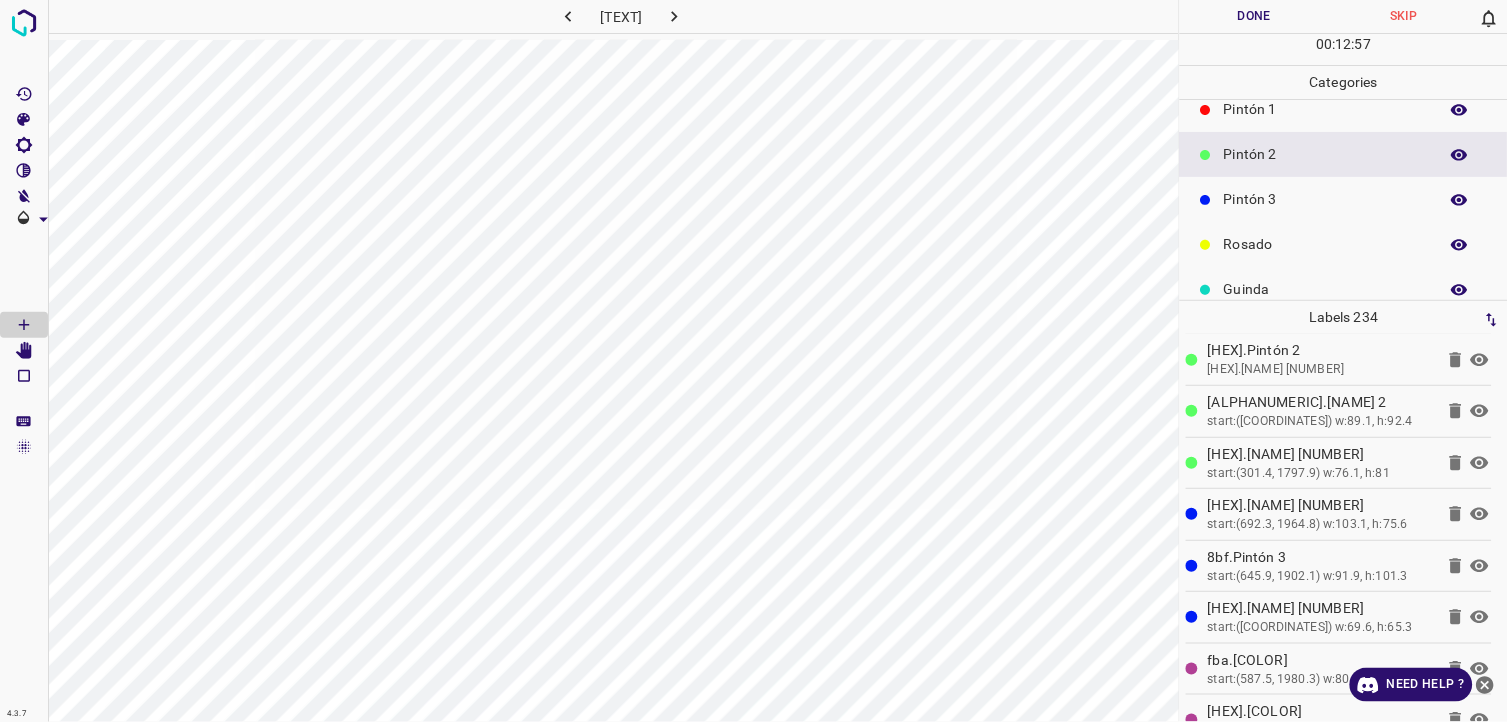 click on "Pintón 3" at bounding box center (1344, 199) 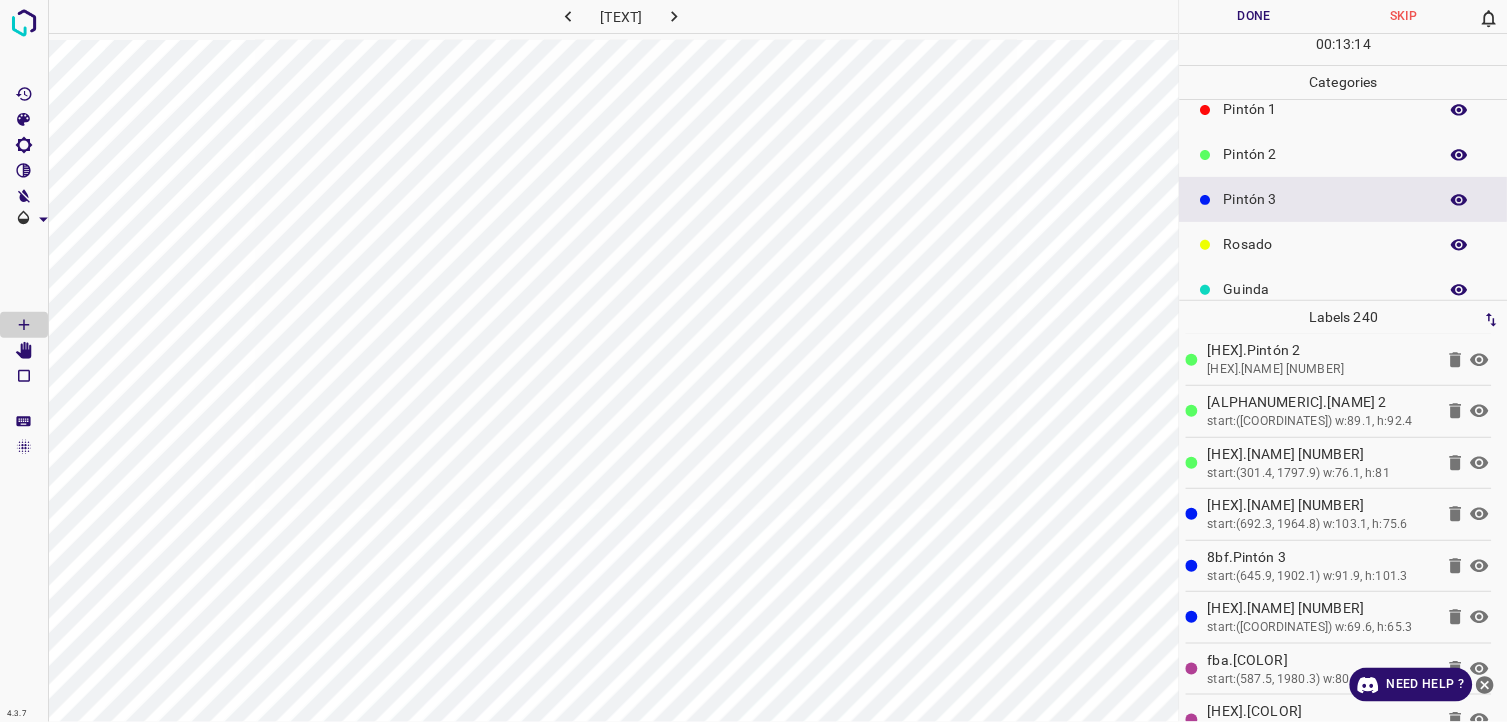click on "Pintón 2" at bounding box center [1344, 154] 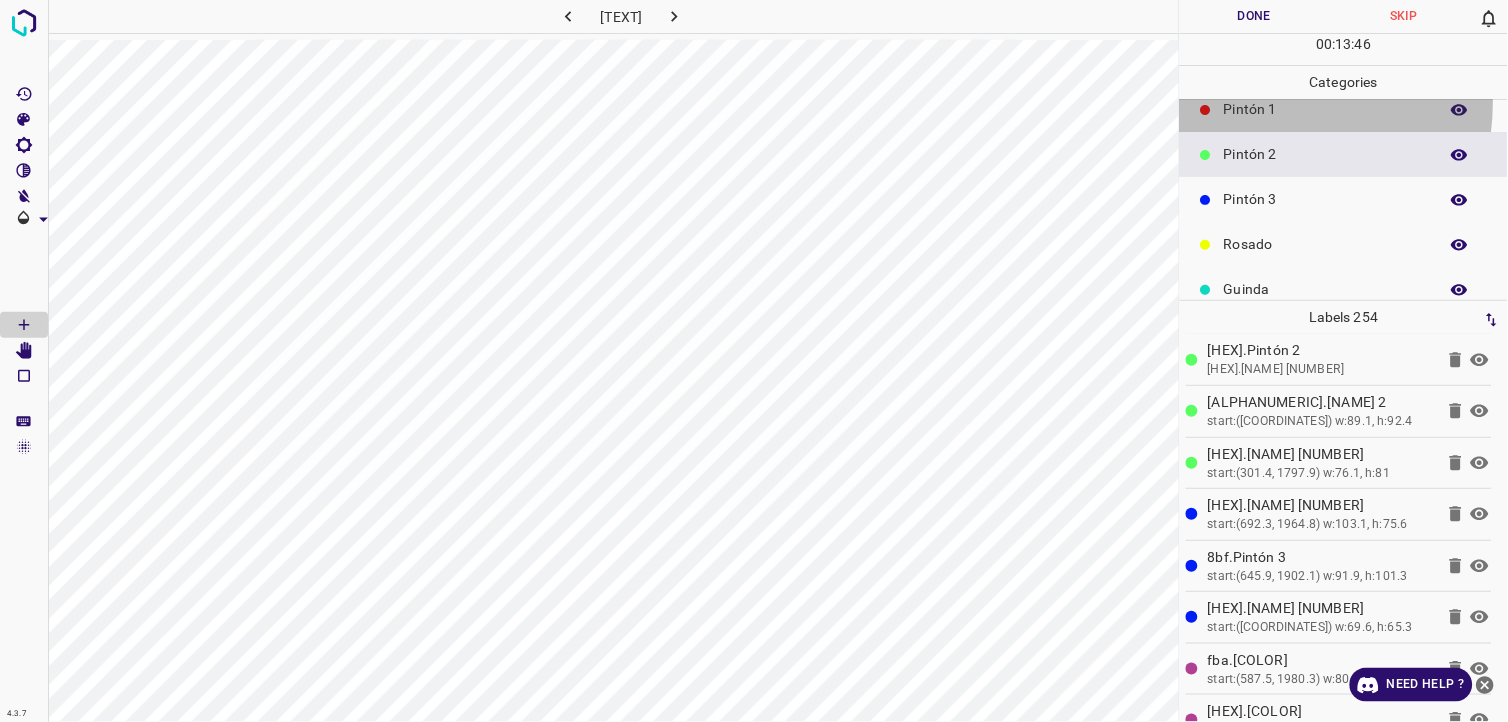 click on "Pintón 1" at bounding box center (1326, 109) 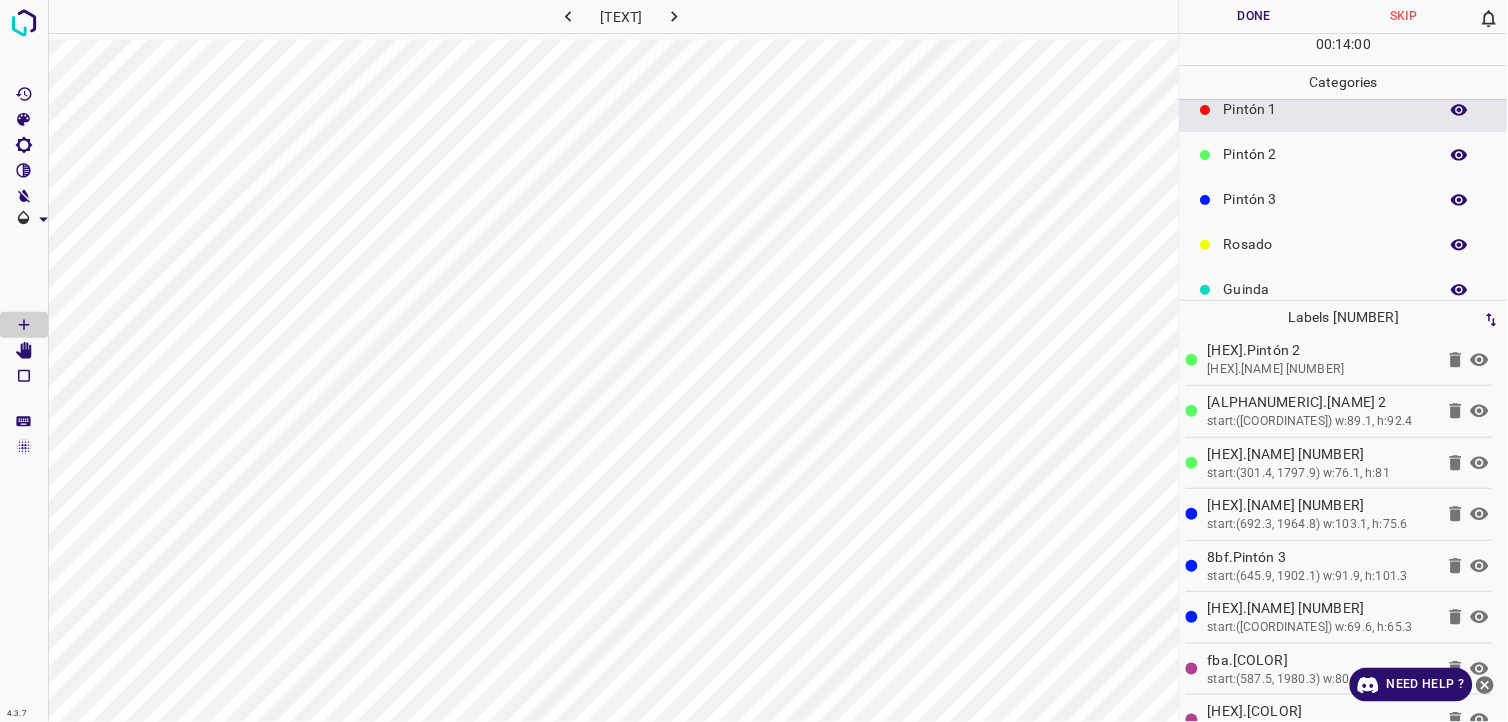 click on "Pintón 3" at bounding box center [1326, 199] 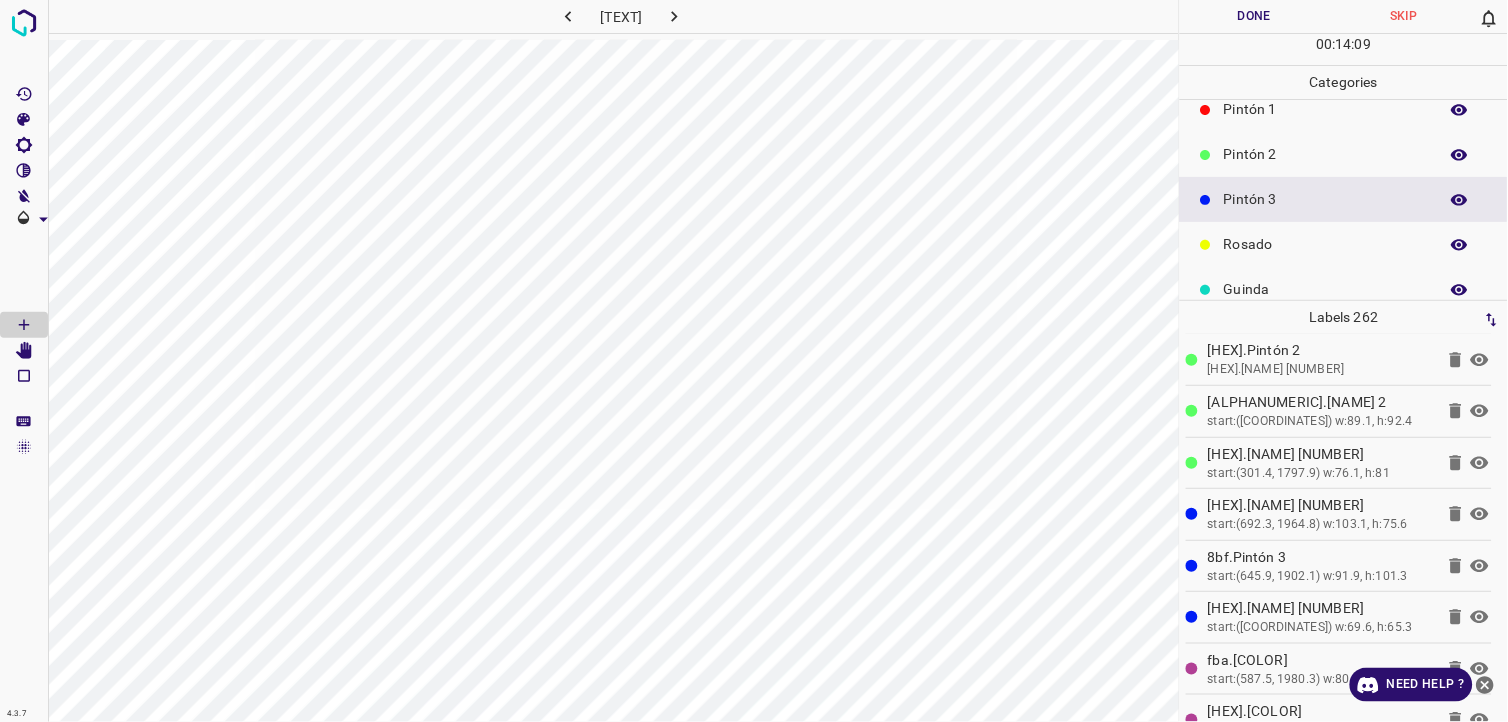 scroll, scrollTop: 175, scrollLeft: 0, axis: vertical 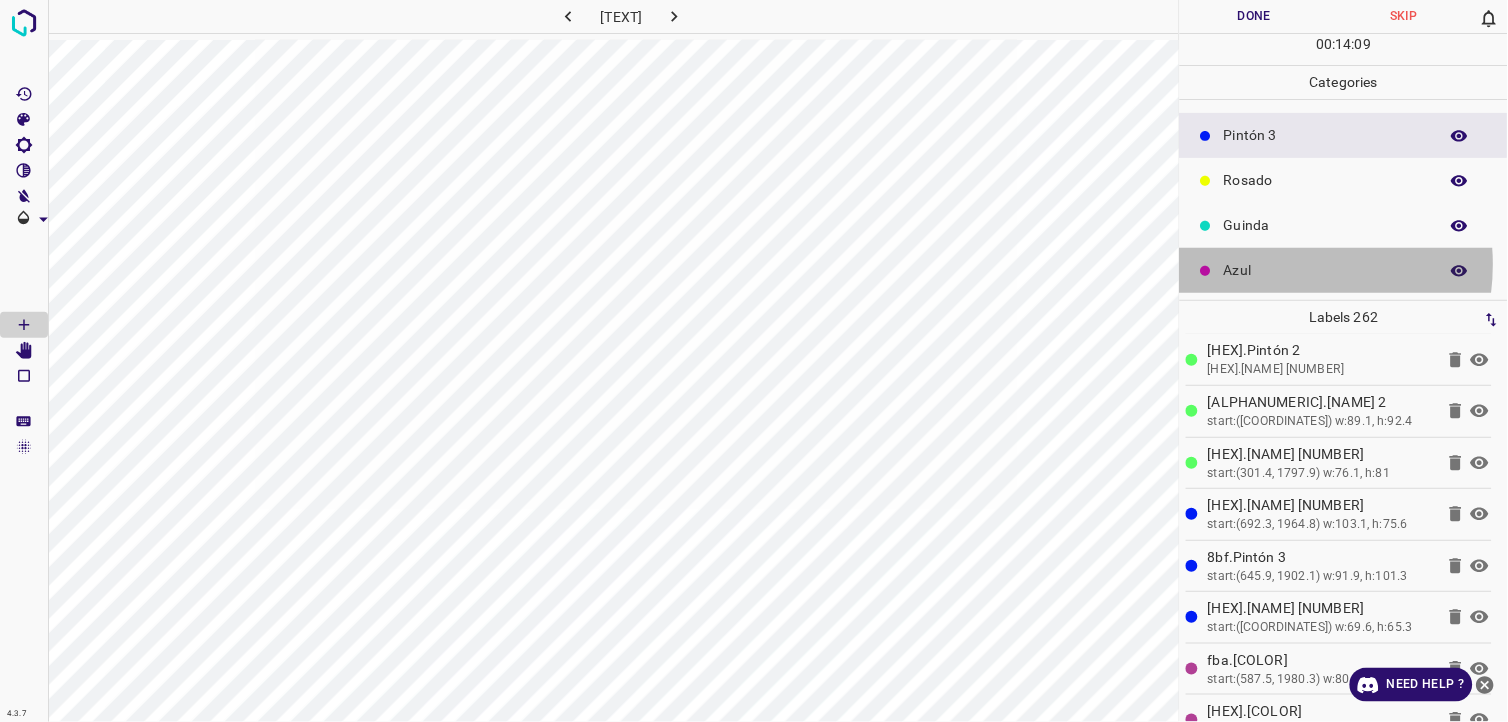 click on "Azul" at bounding box center [1326, 270] 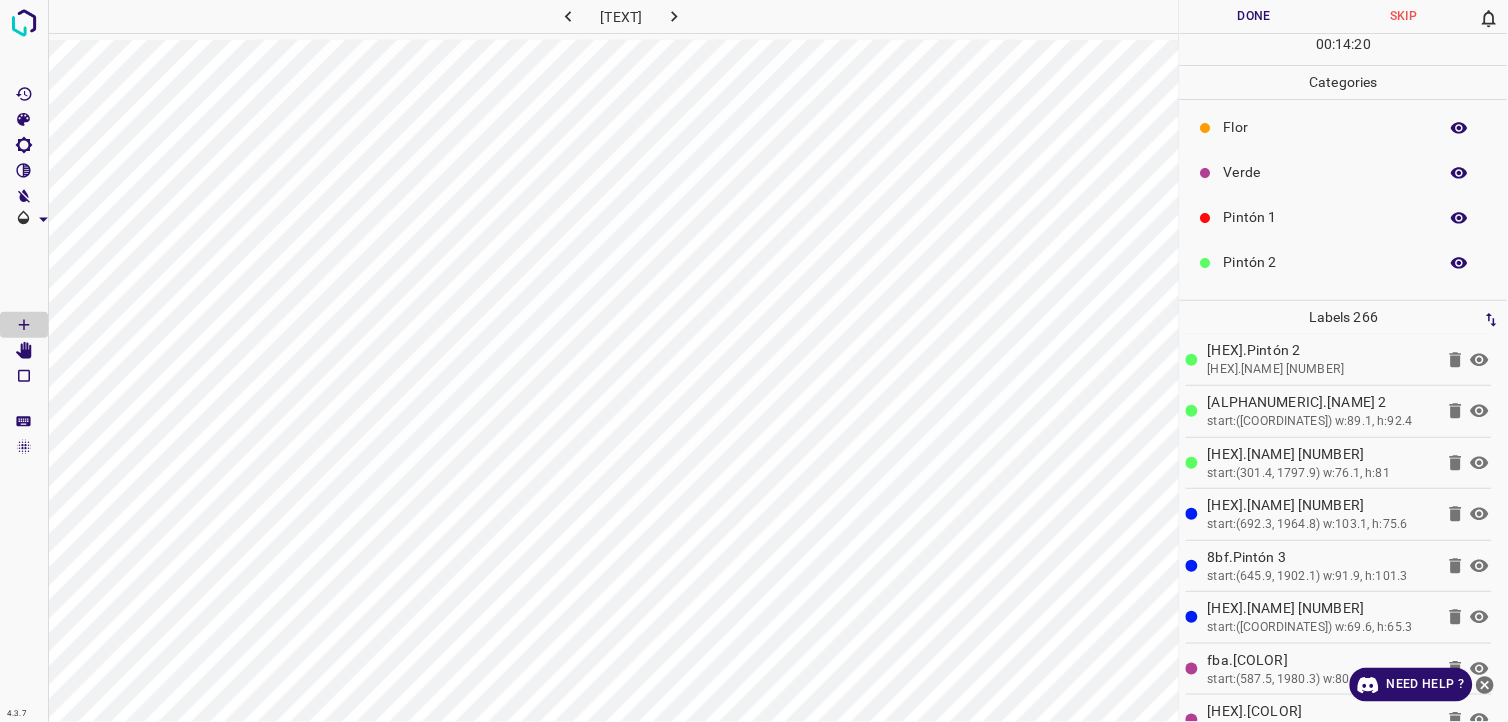 scroll, scrollTop: 0, scrollLeft: 0, axis: both 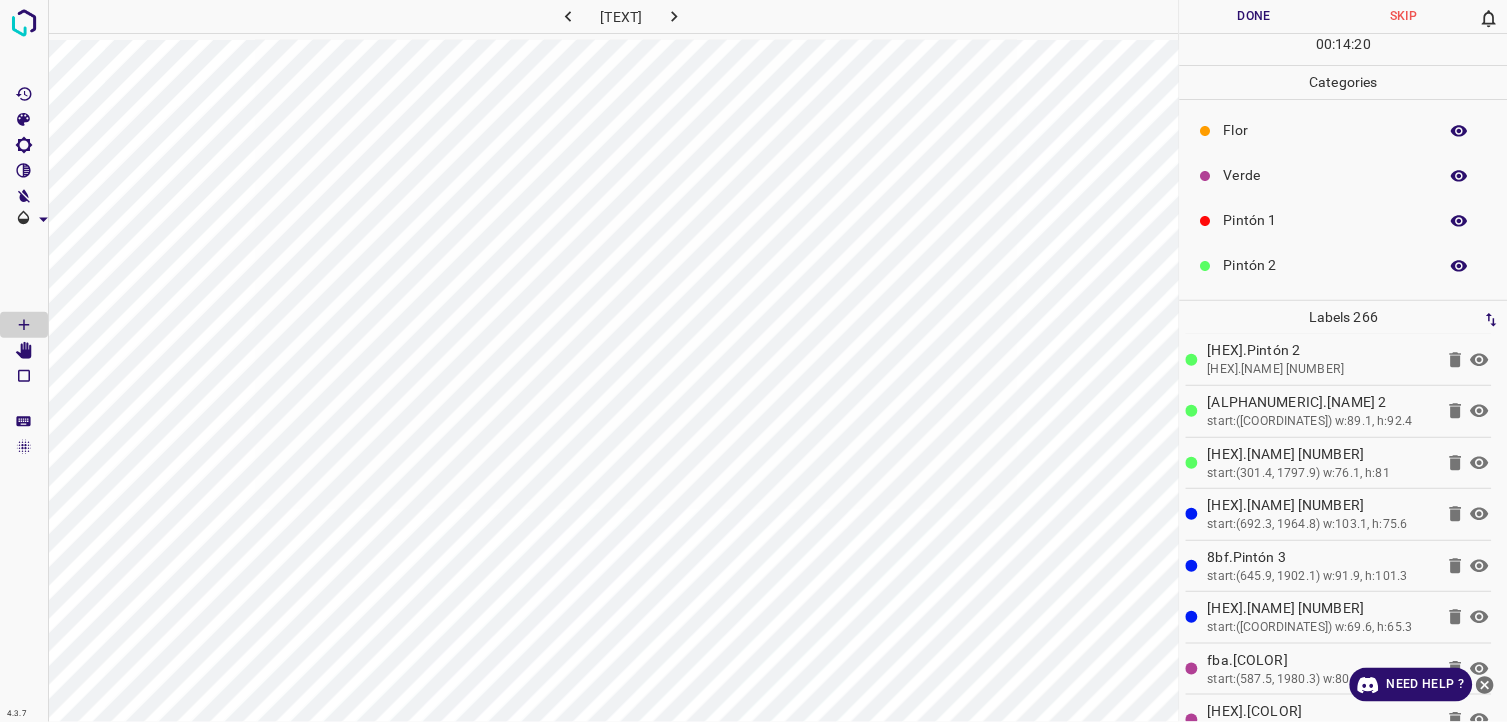 click on "Verde" at bounding box center (1326, 175) 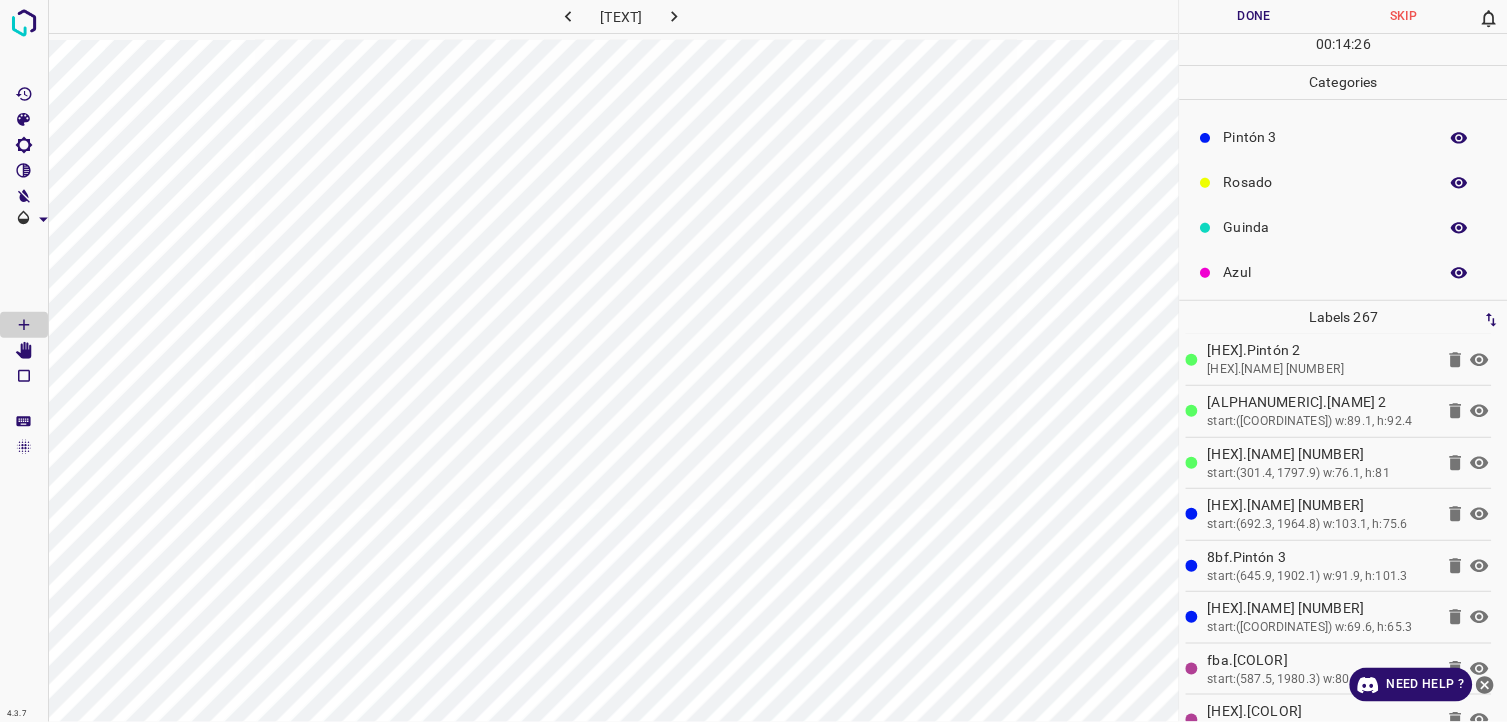 scroll, scrollTop: 175, scrollLeft: 0, axis: vertical 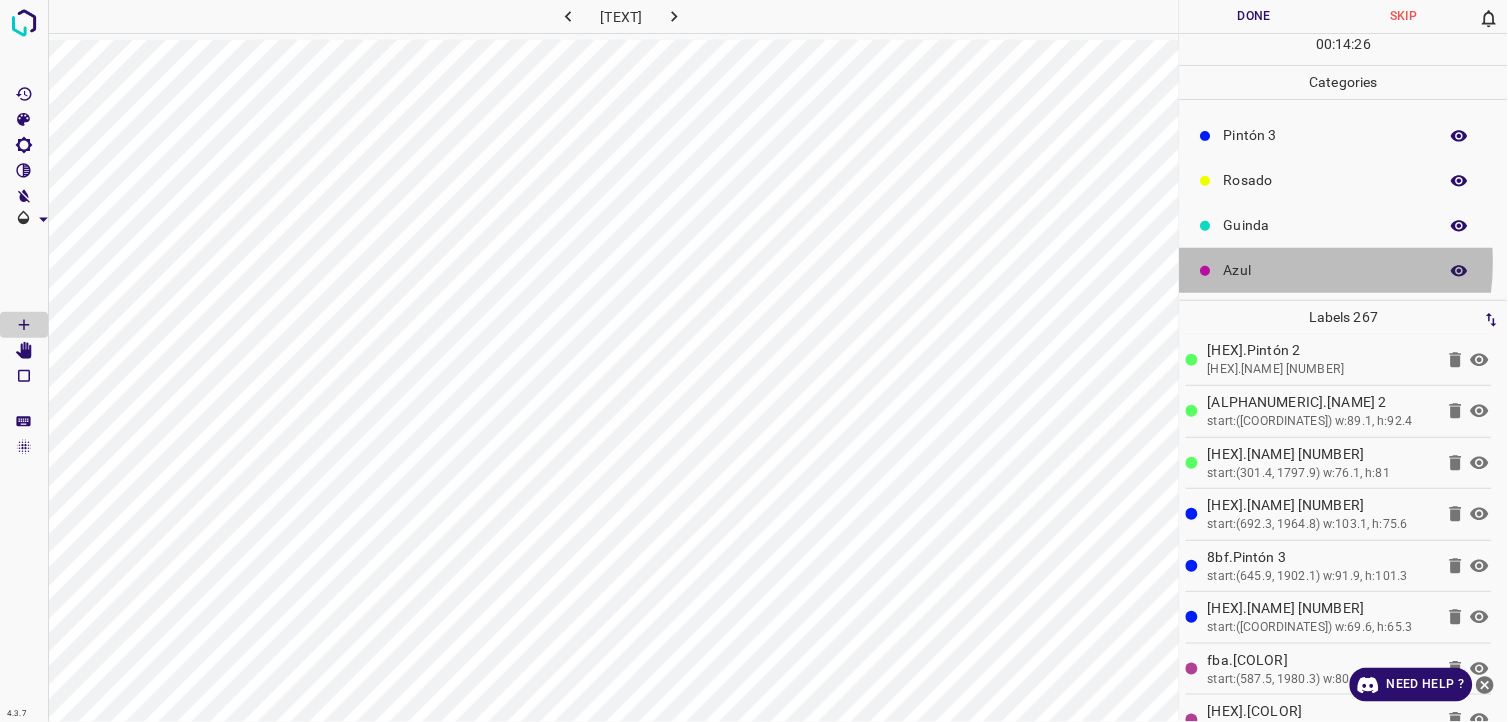 click on "Azul" at bounding box center (1326, 270) 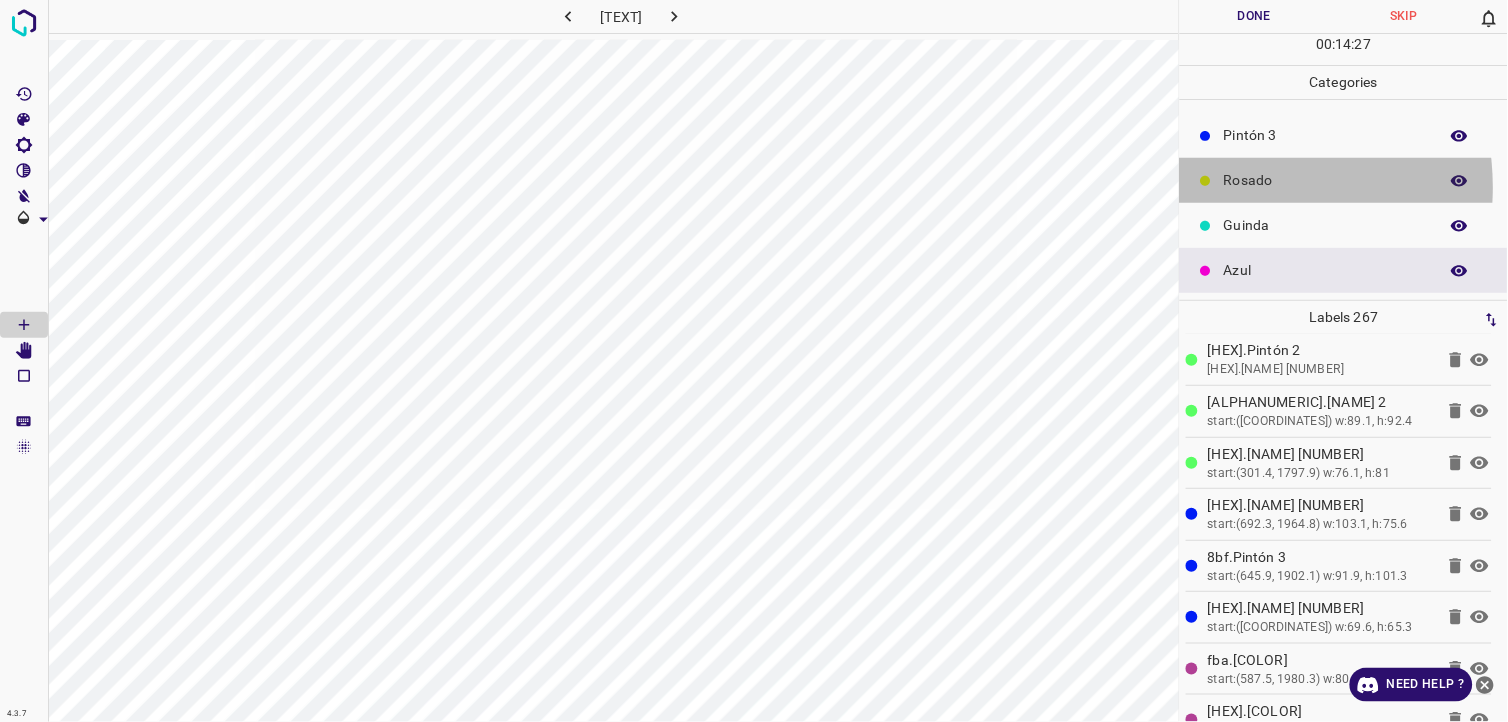 click on "Rosado" at bounding box center [1326, 180] 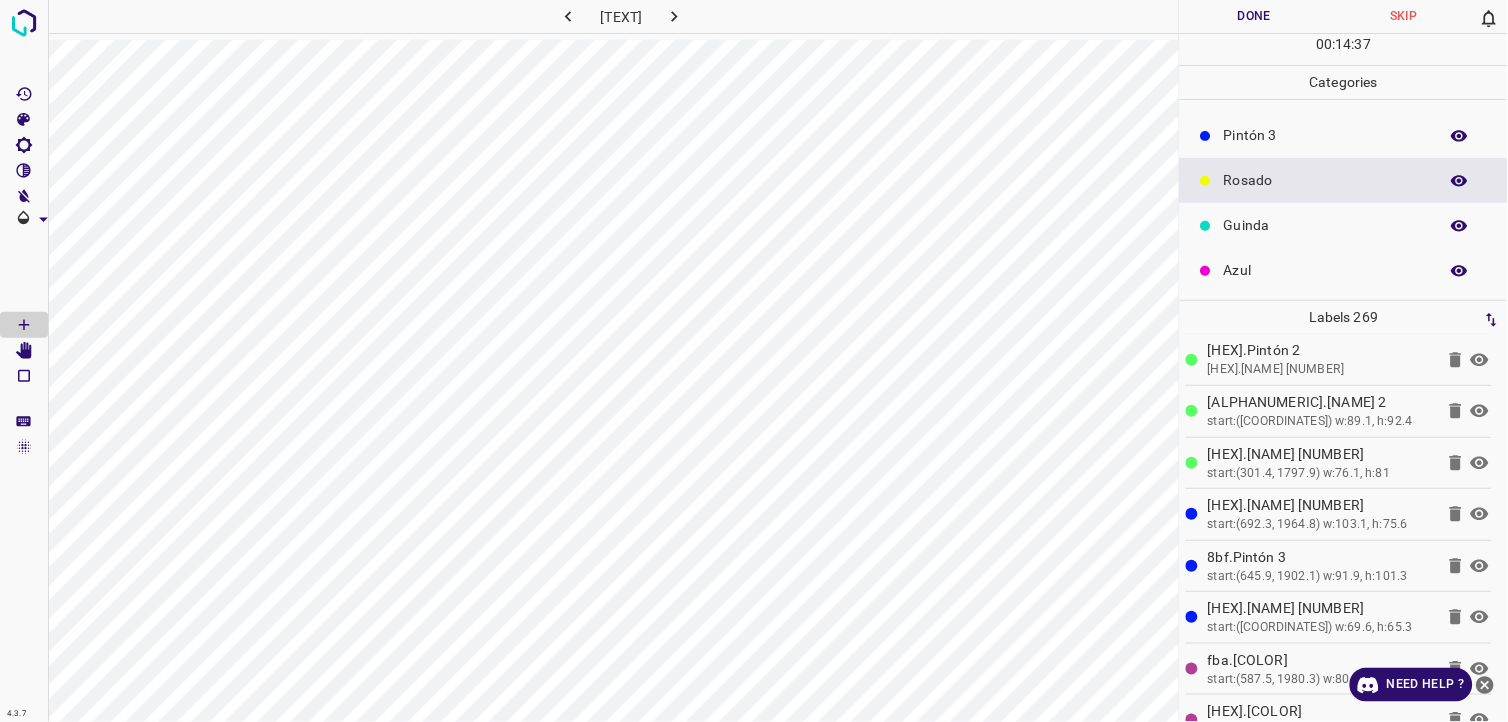 scroll, scrollTop: 0, scrollLeft: 0, axis: both 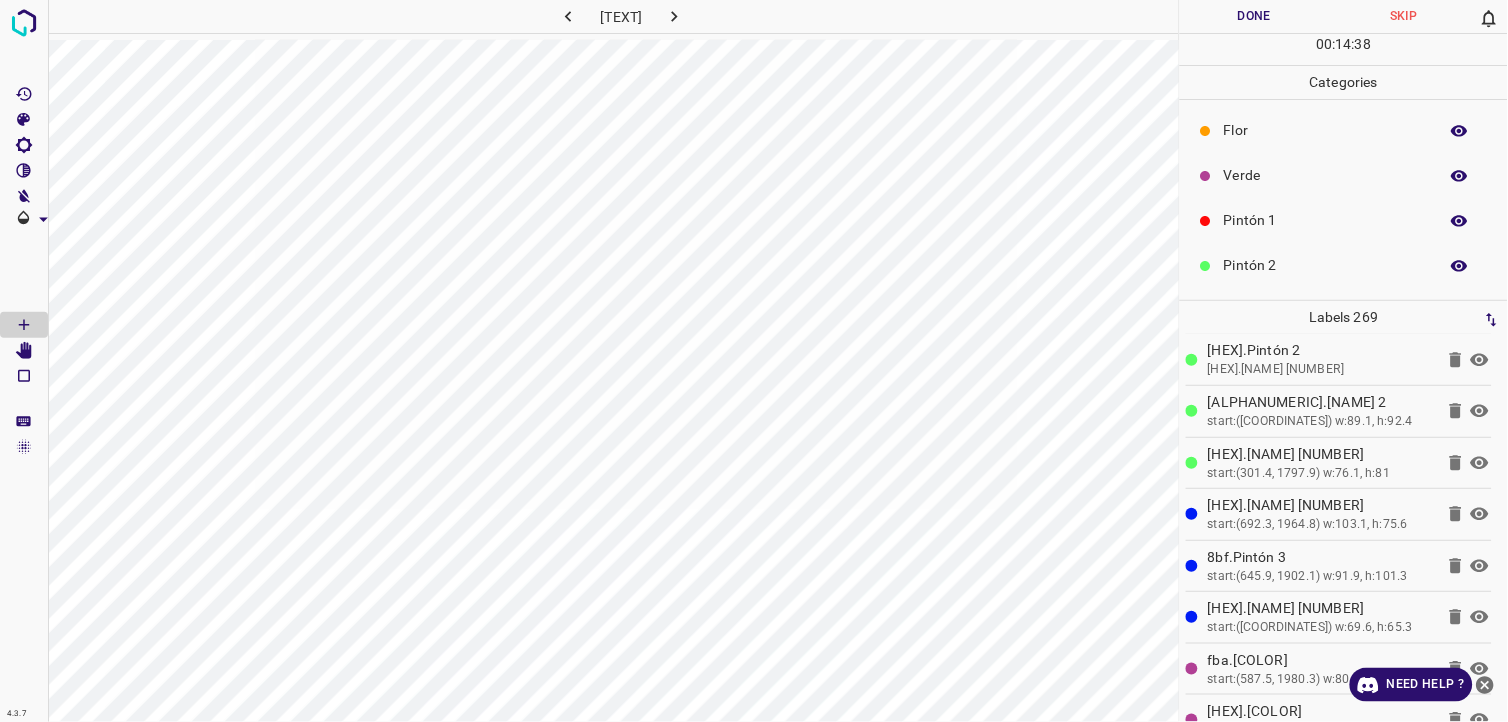 click on "Pintón 1" at bounding box center (1326, 220) 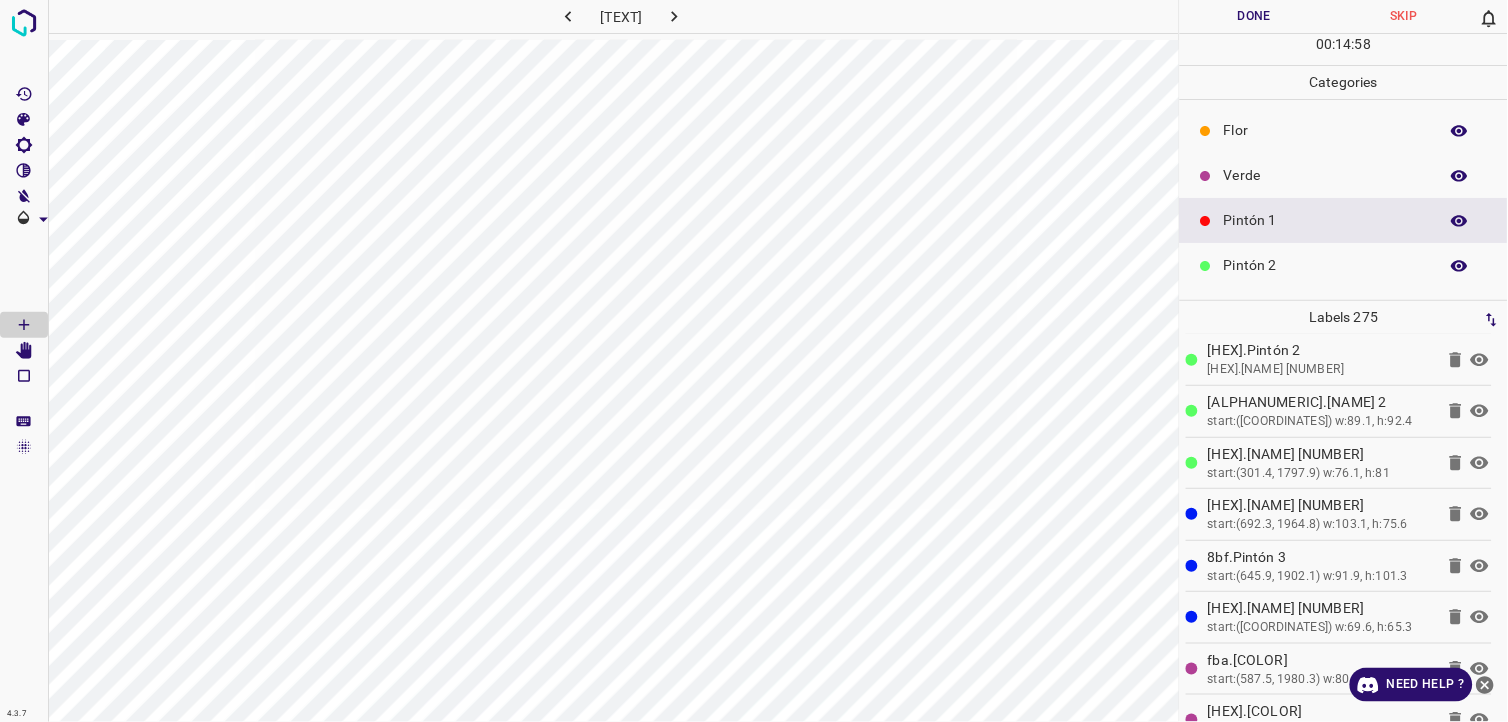 click on "Verde" at bounding box center (1344, 175) 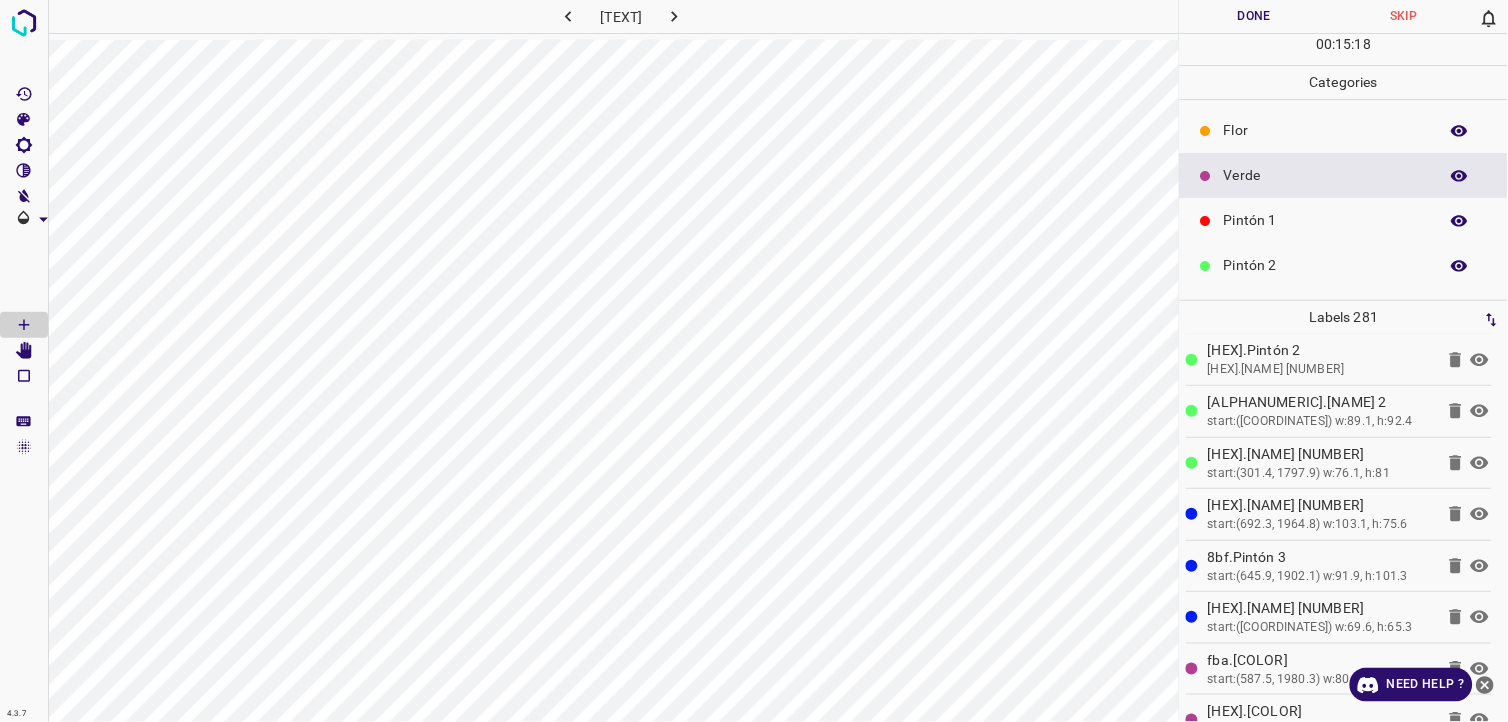 click on "Pintón 1" at bounding box center (1326, 220) 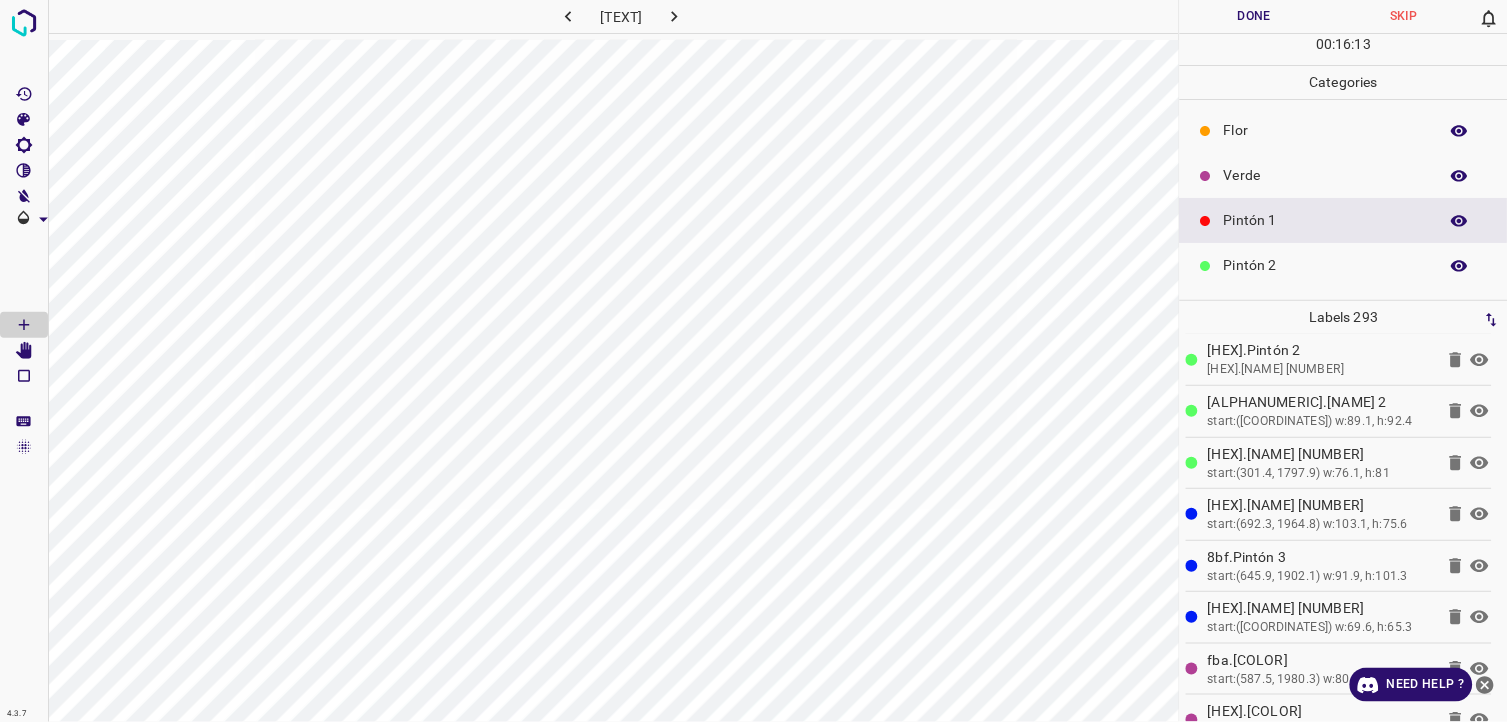 click on "Pintón 2" at bounding box center (1326, 265) 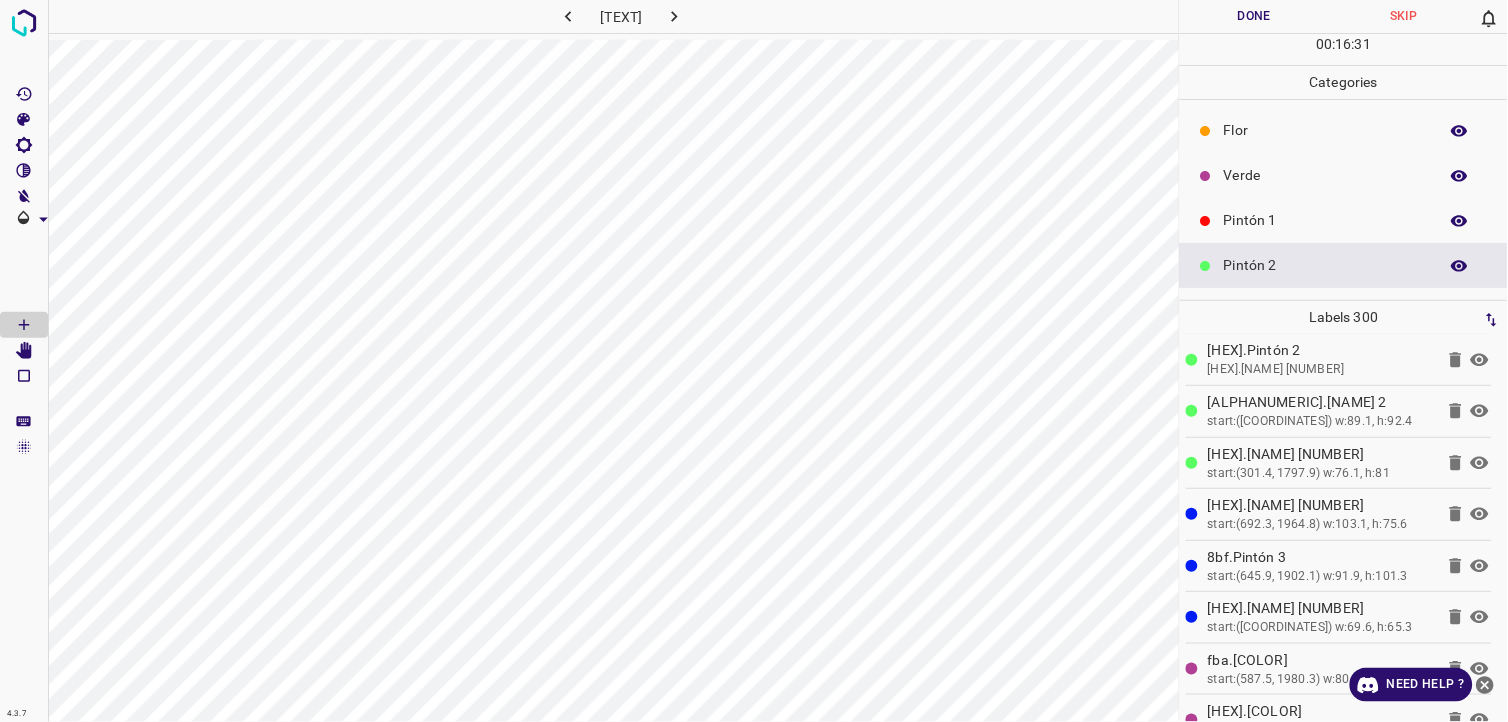 scroll, scrollTop: 111, scrollLeft: 0, axis: vertical 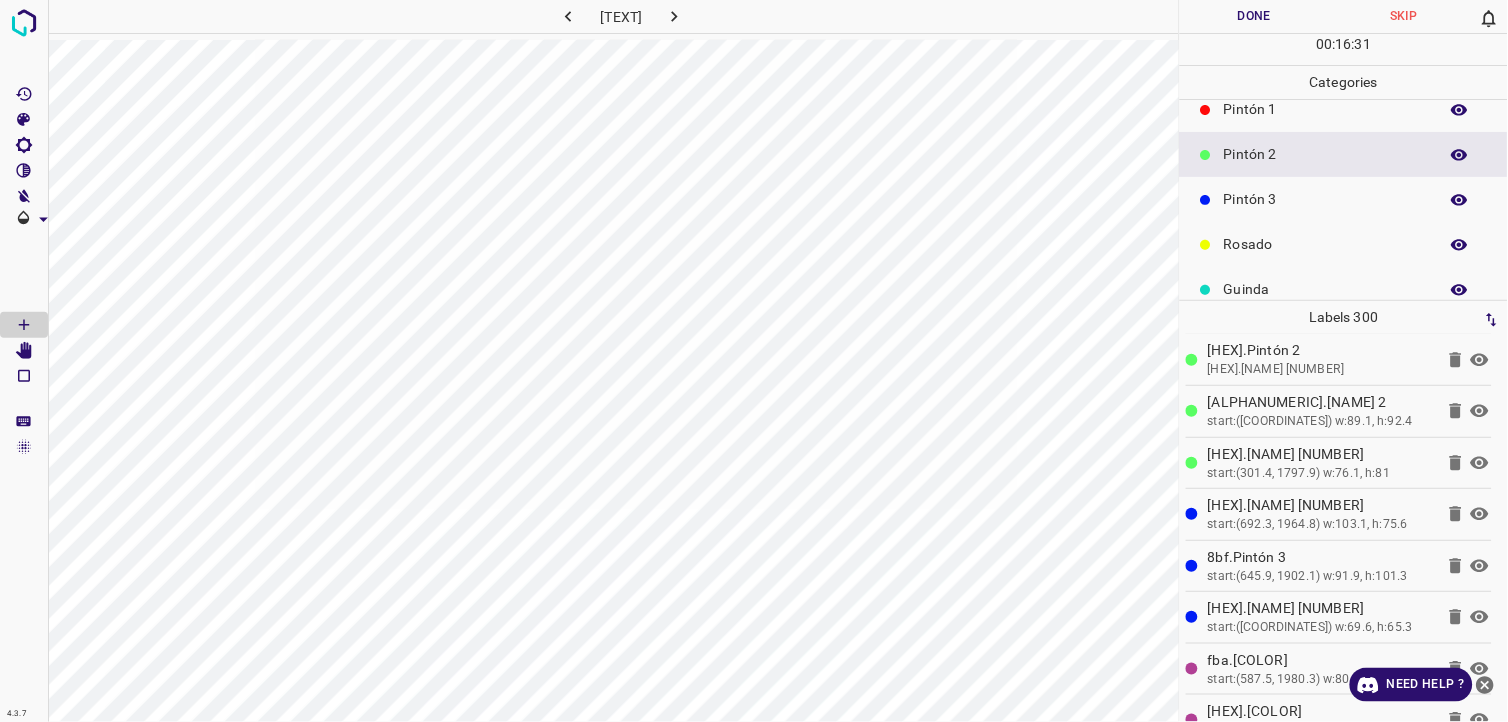 click on "Pintón 3" at bounding box center (1326, 199) 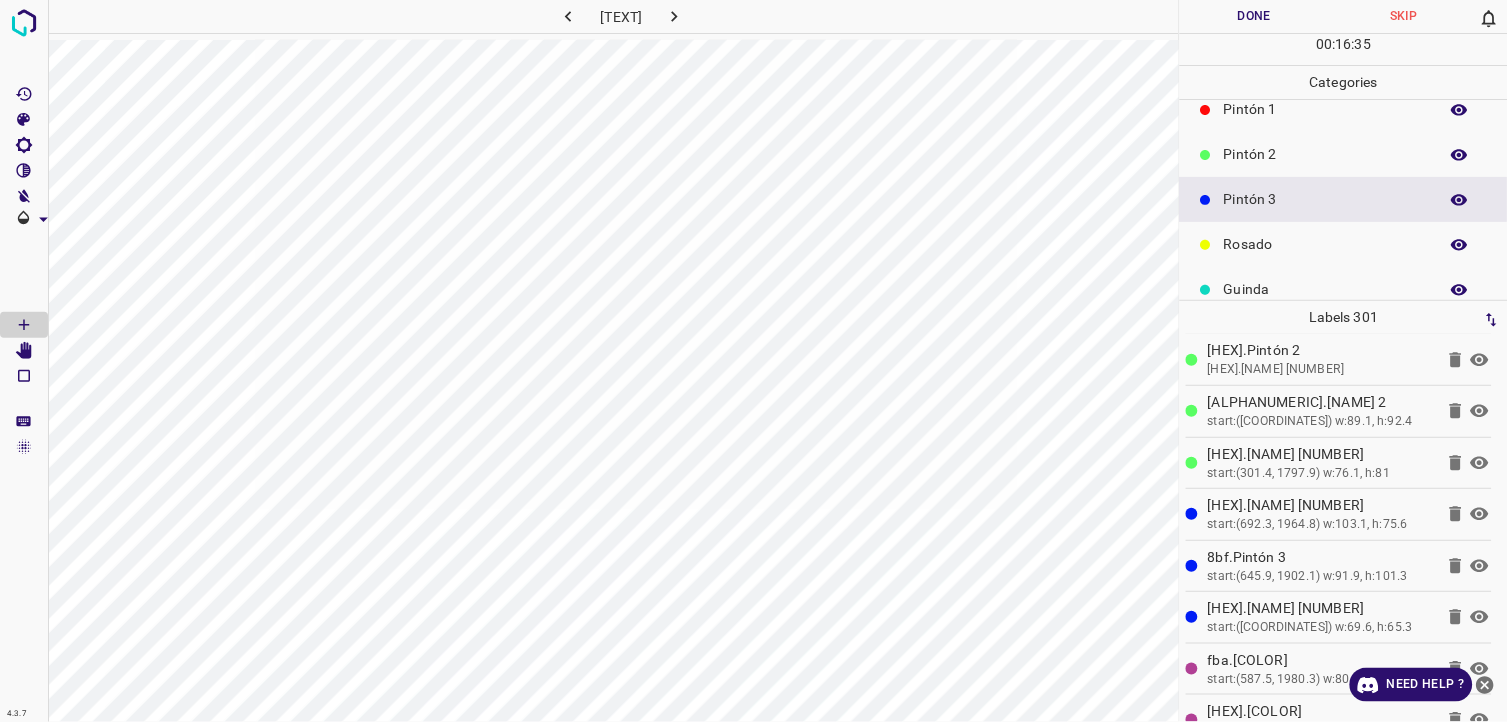click on "Pintón 1" at bounding box center [1344, 109] 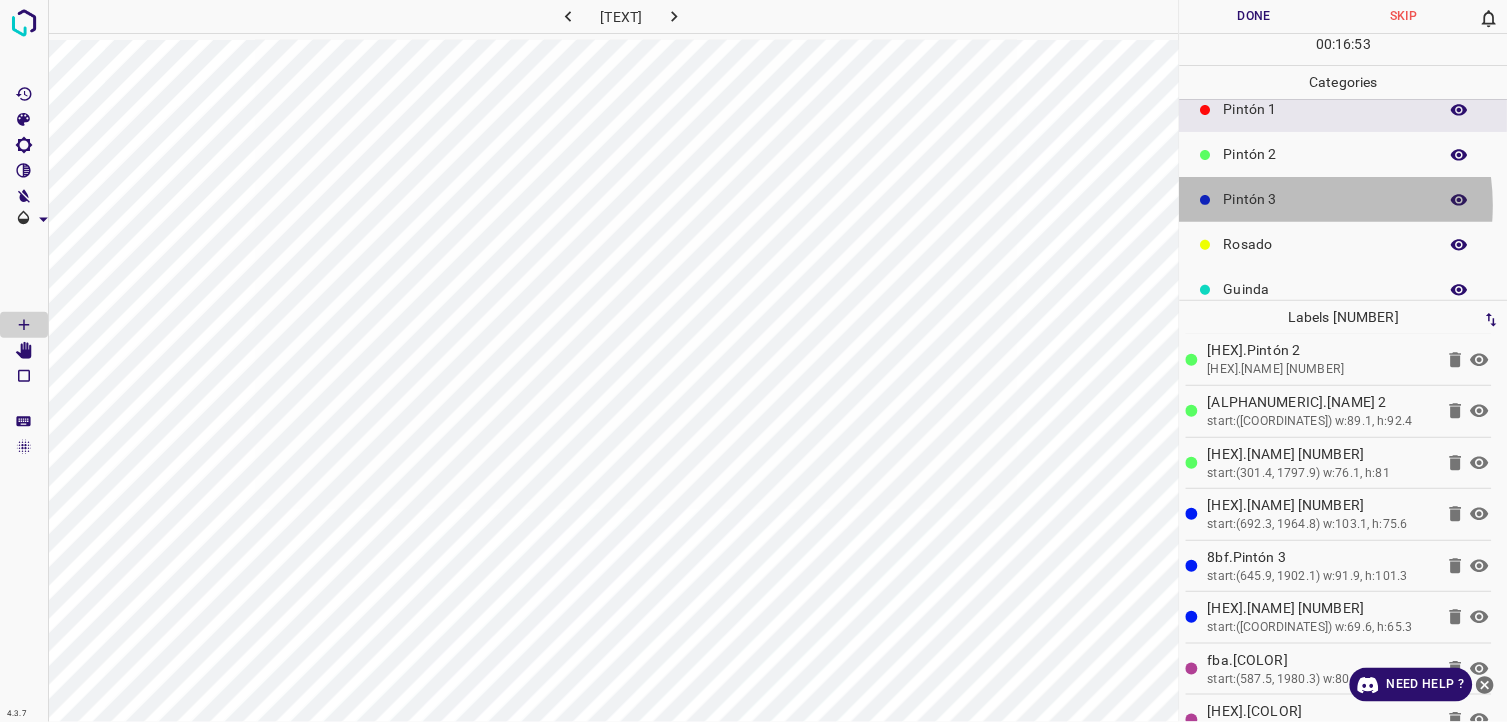 click on "Pintón 3" at bounding box center [1326, 199] 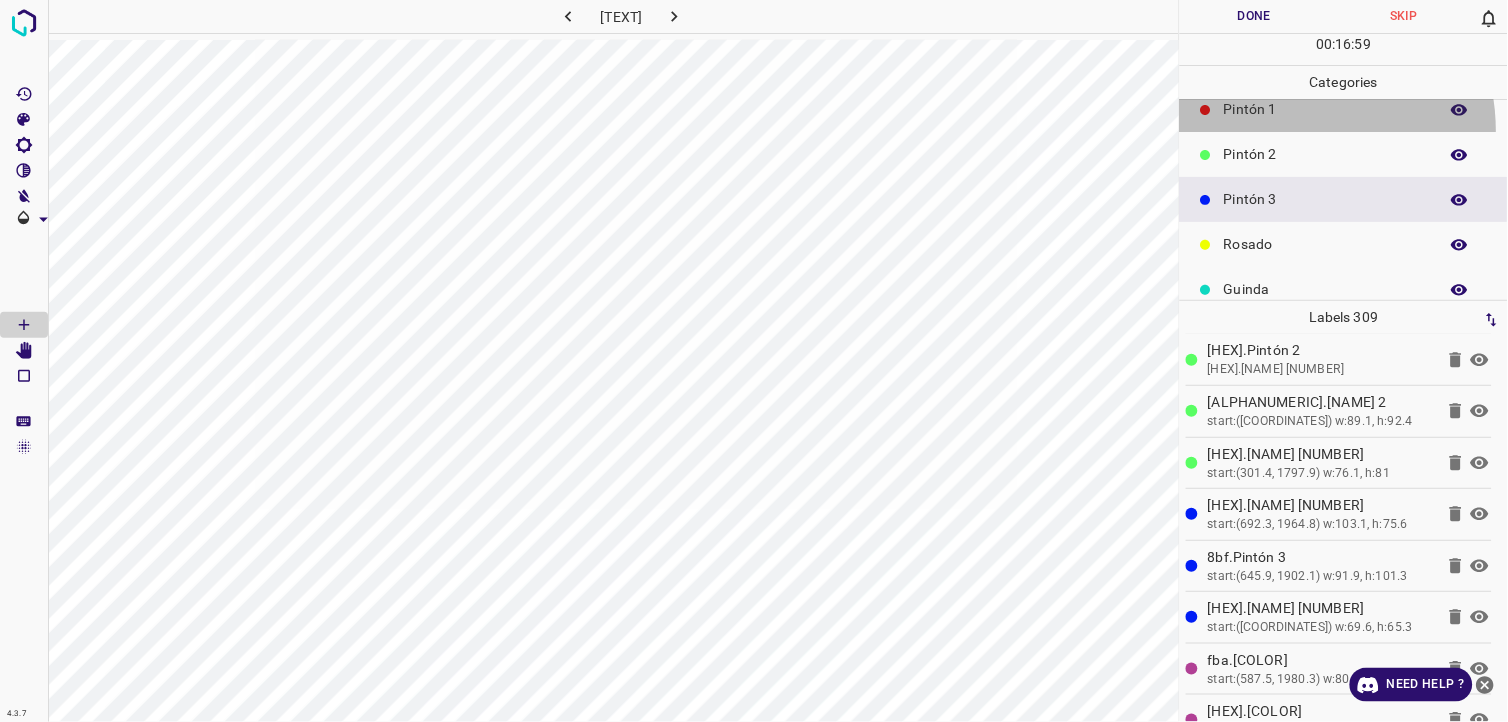 click on "Pintón 1" at bounding box center (1344, 109) 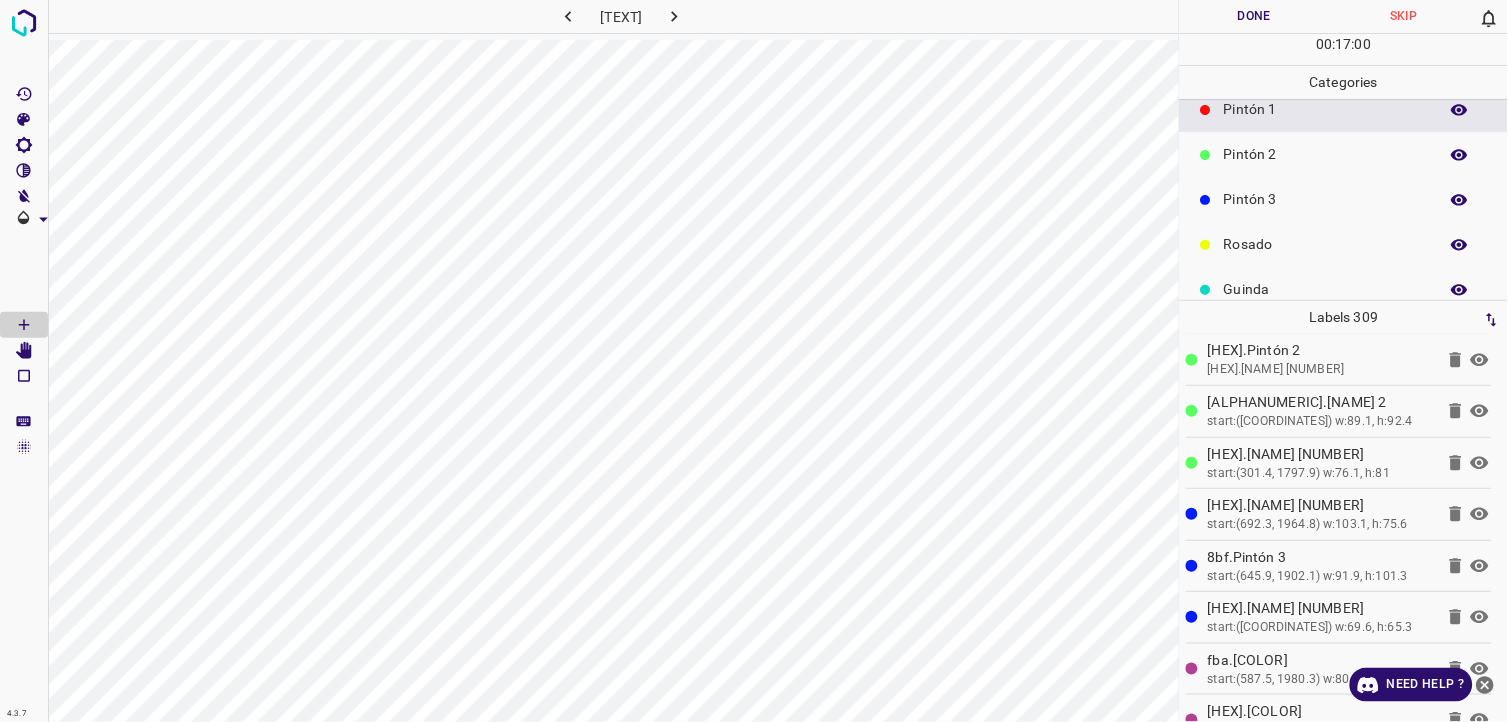 click on "Pintón 2" at bounding box center [1326, 154] 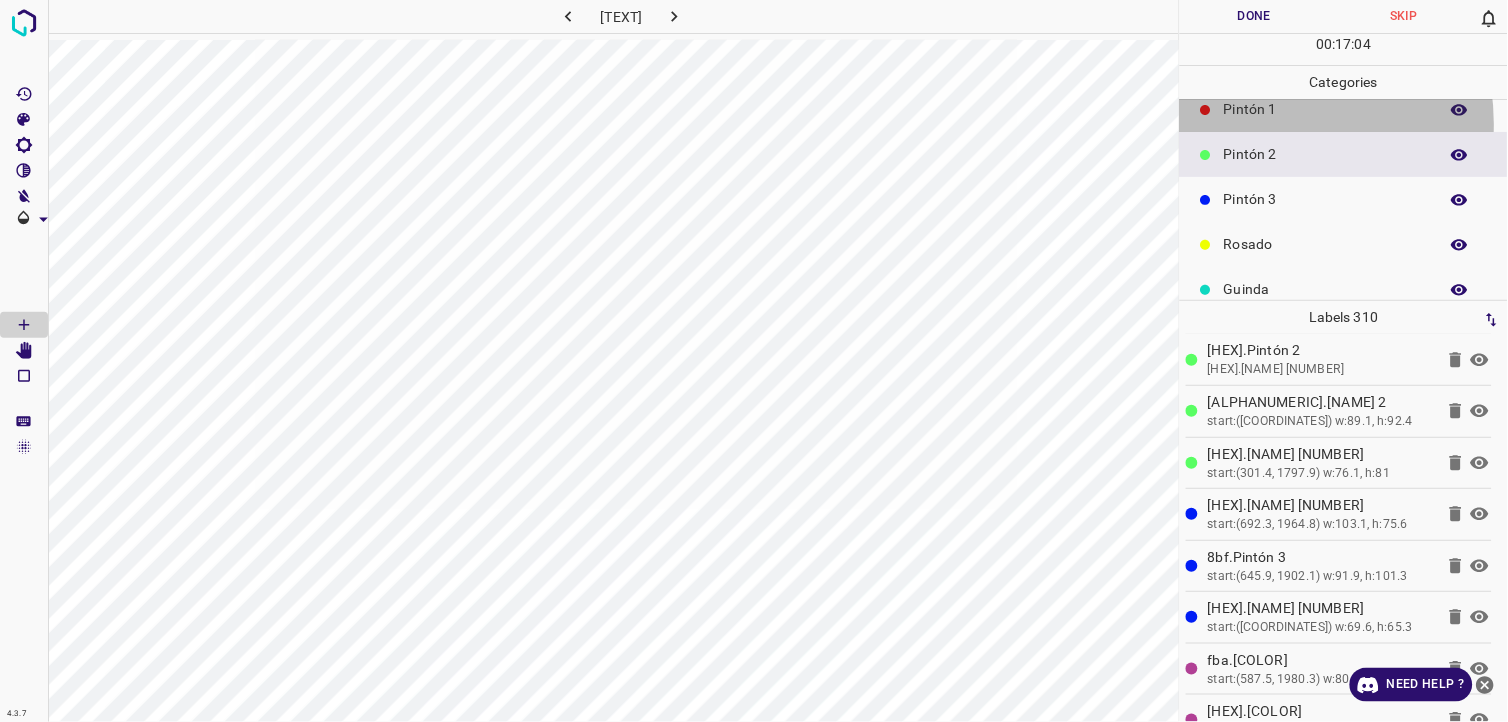 click on "Pintón 1" at bounding box center [1344, 109] 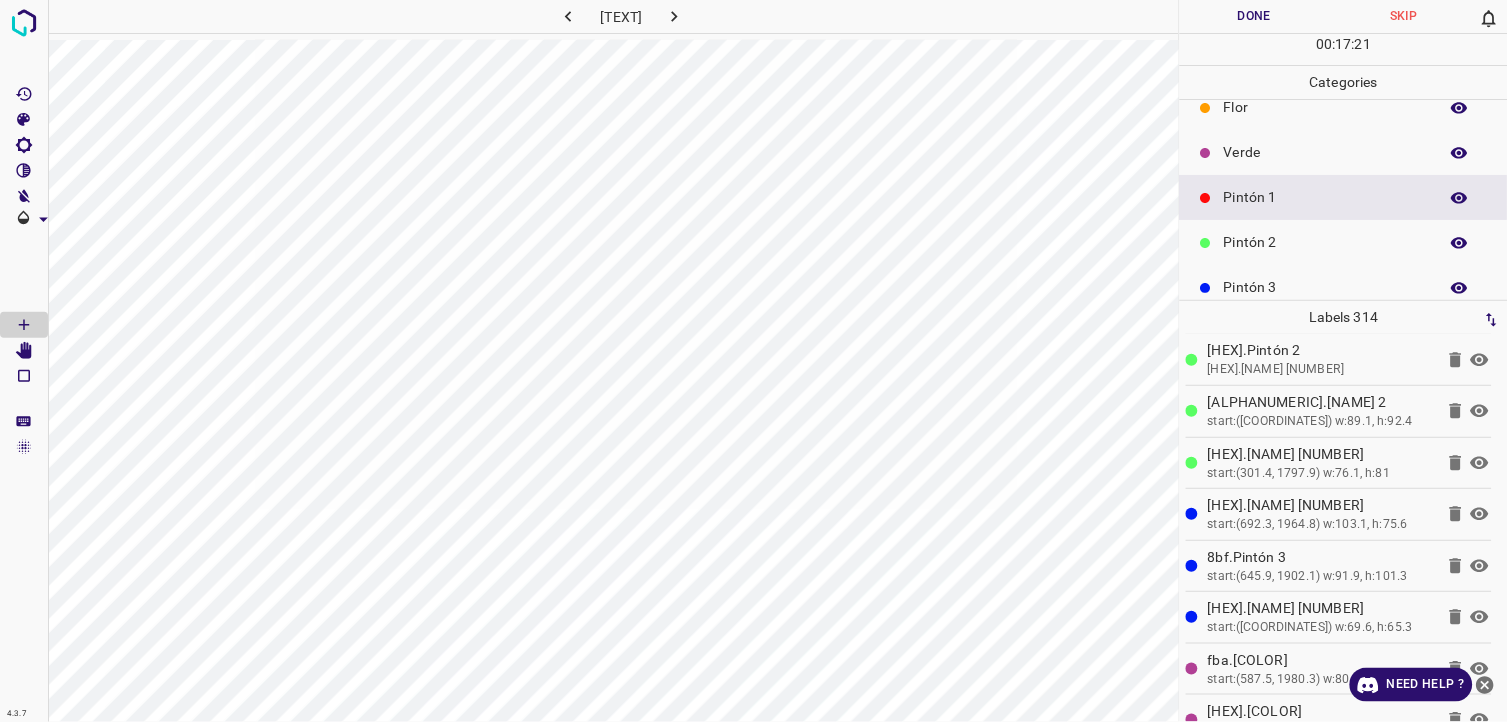 scroll, scrollTop: 0, scrollLeft: 0, axis: both 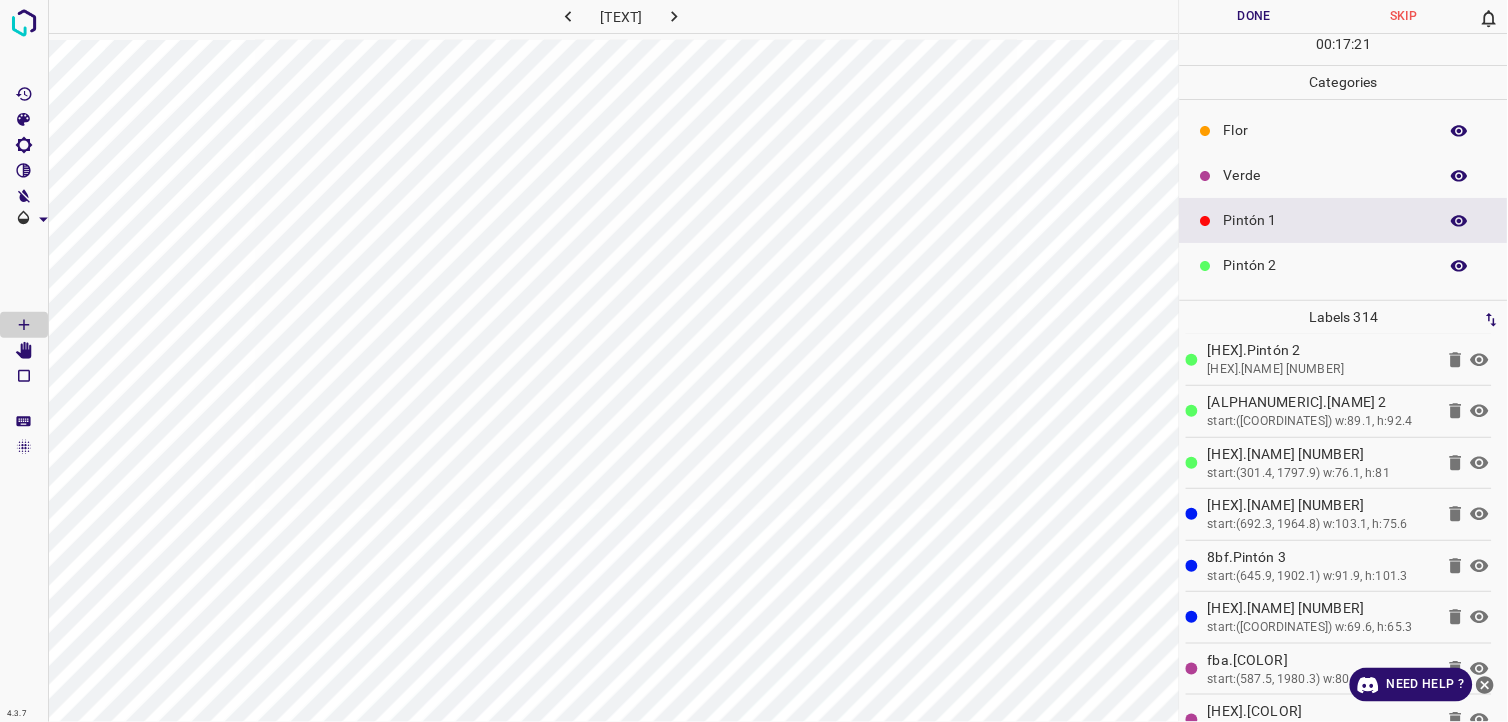 click on "Verde" at bounding box center (1326, 175) 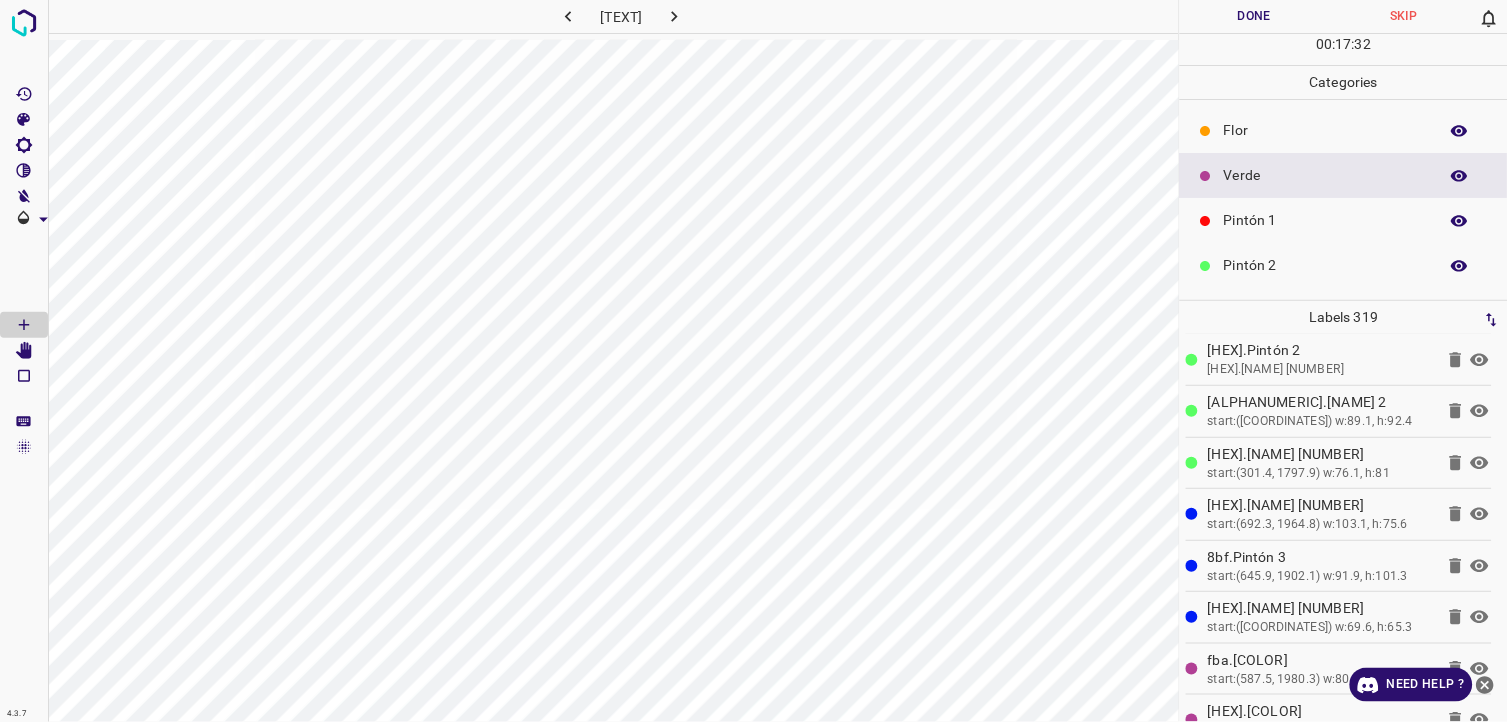 click on "Pintón 1" at bounding box center (1326, 220) 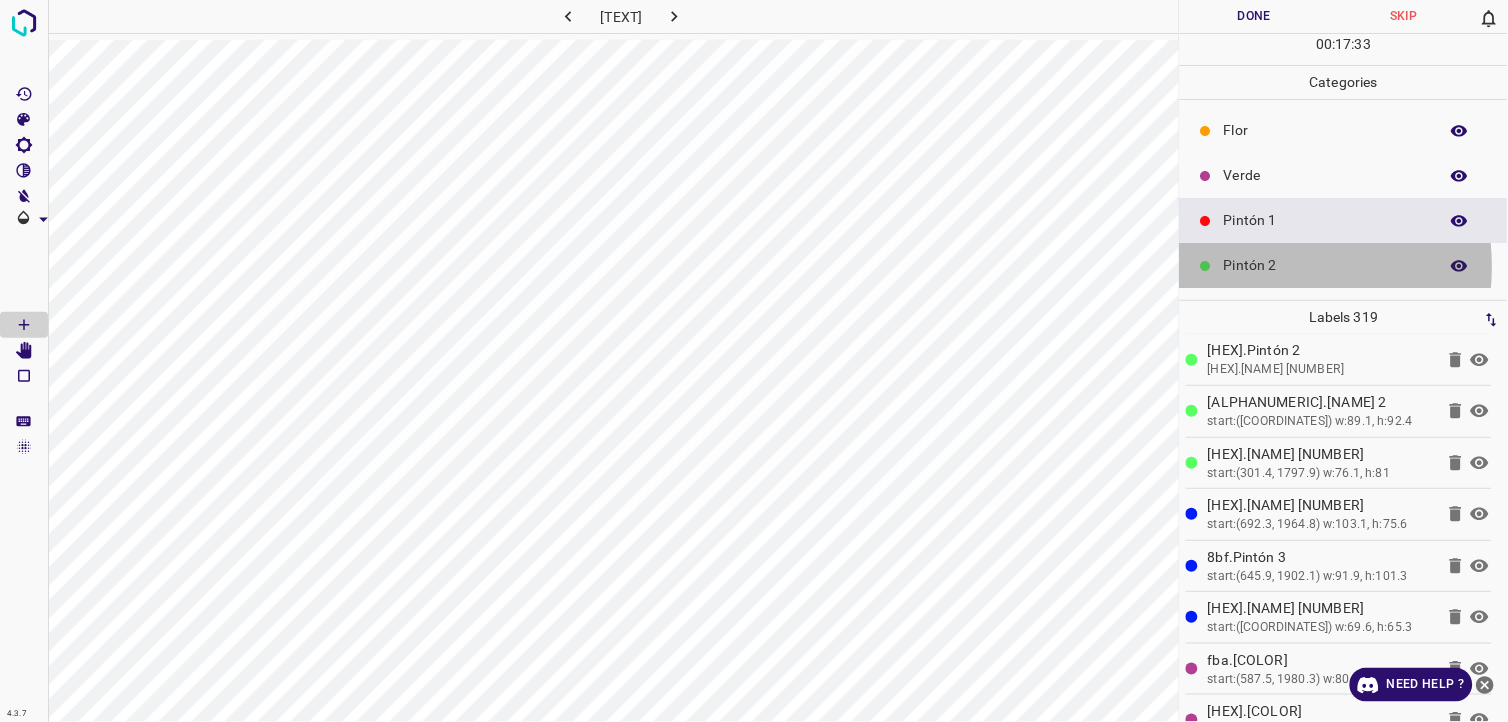 click on "Pintón 2" at bounding box center [1326, 265] 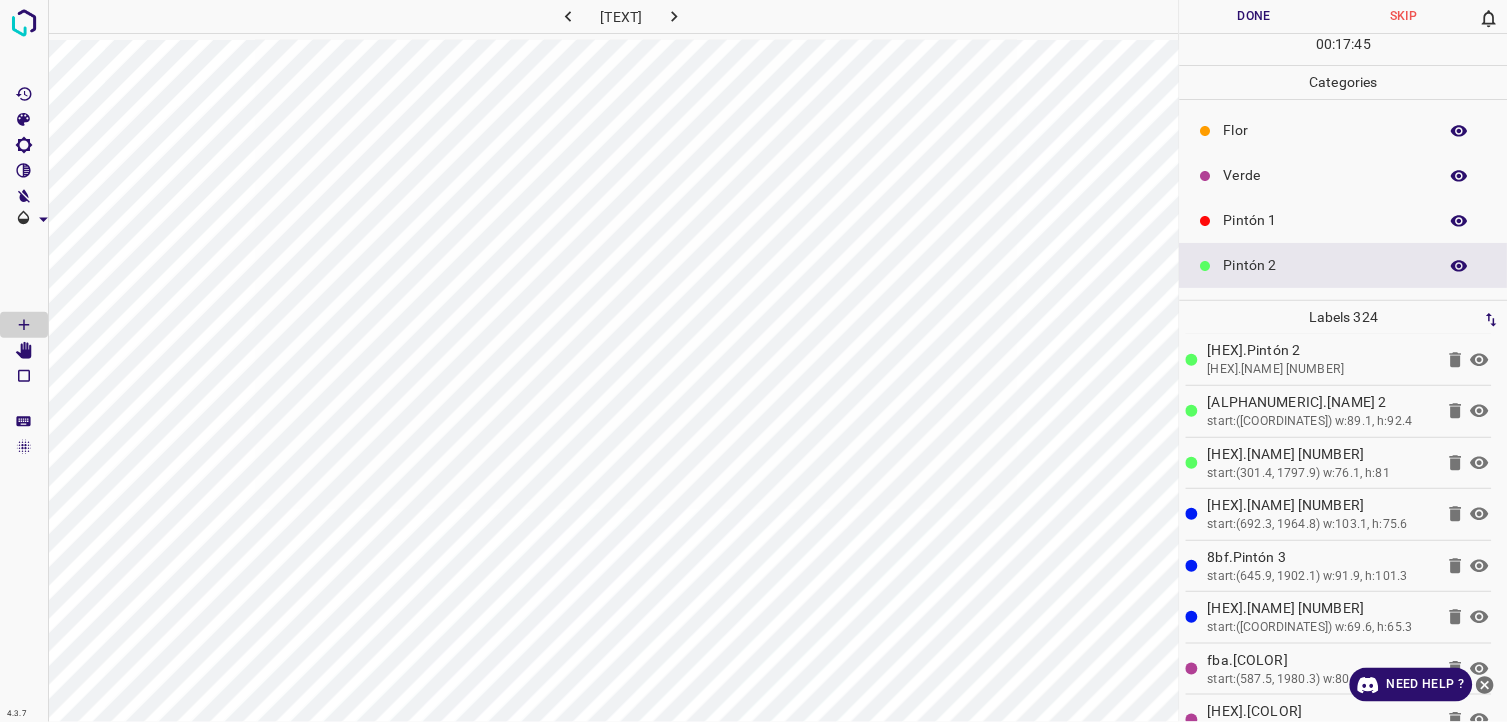 scroll, scrollTop: 111, scrollLeft: 0, axis: vertical 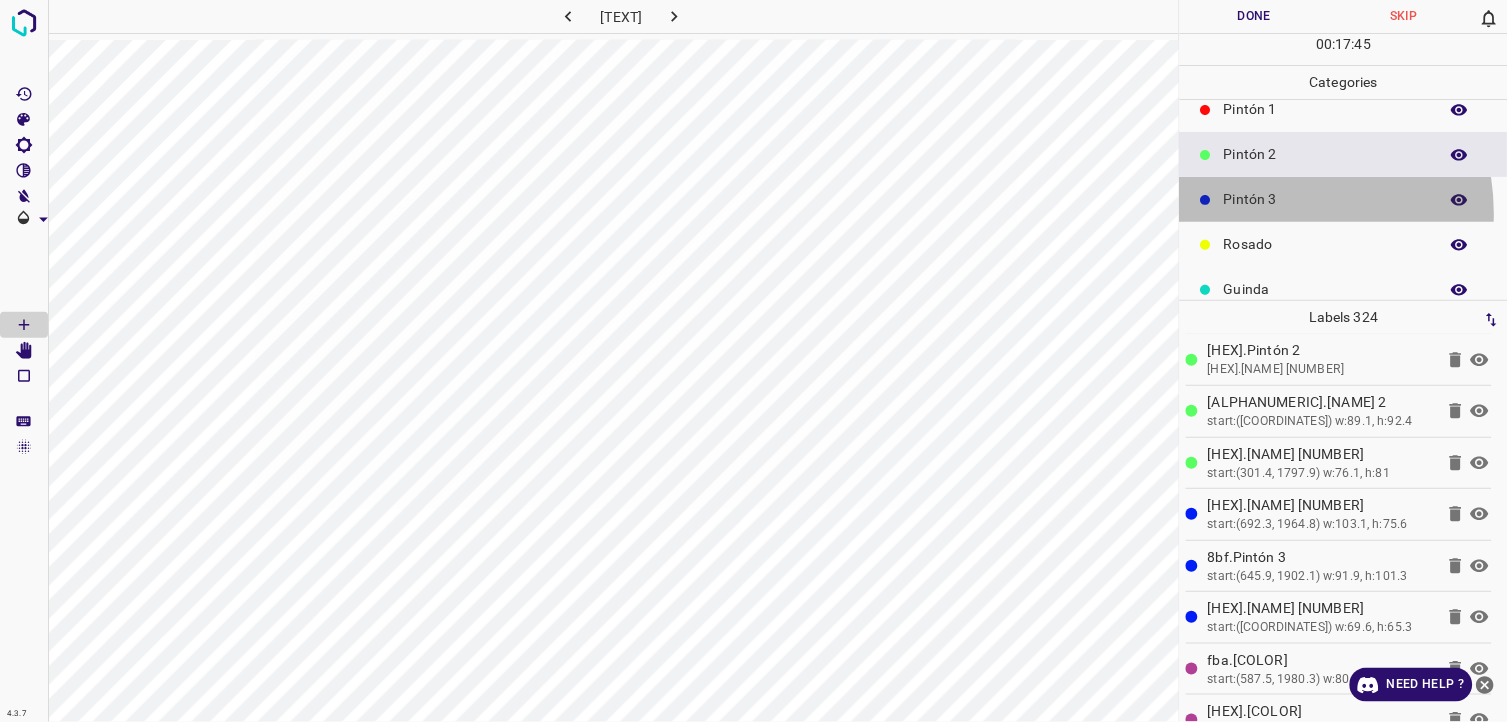 click on "Pintón 3" at bounding box center (1344, 199) 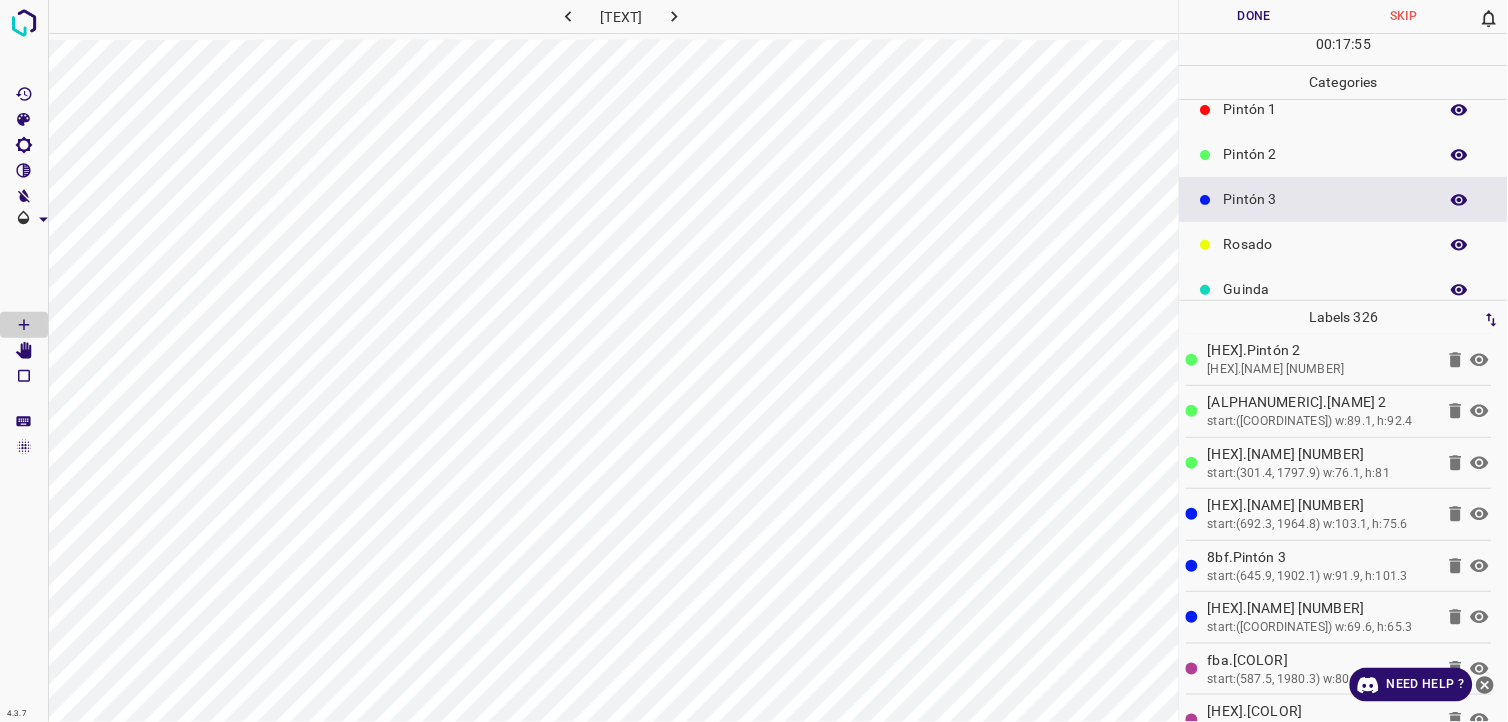 scroll, scrollTop: 0, scrollLeft: 0, axis: both 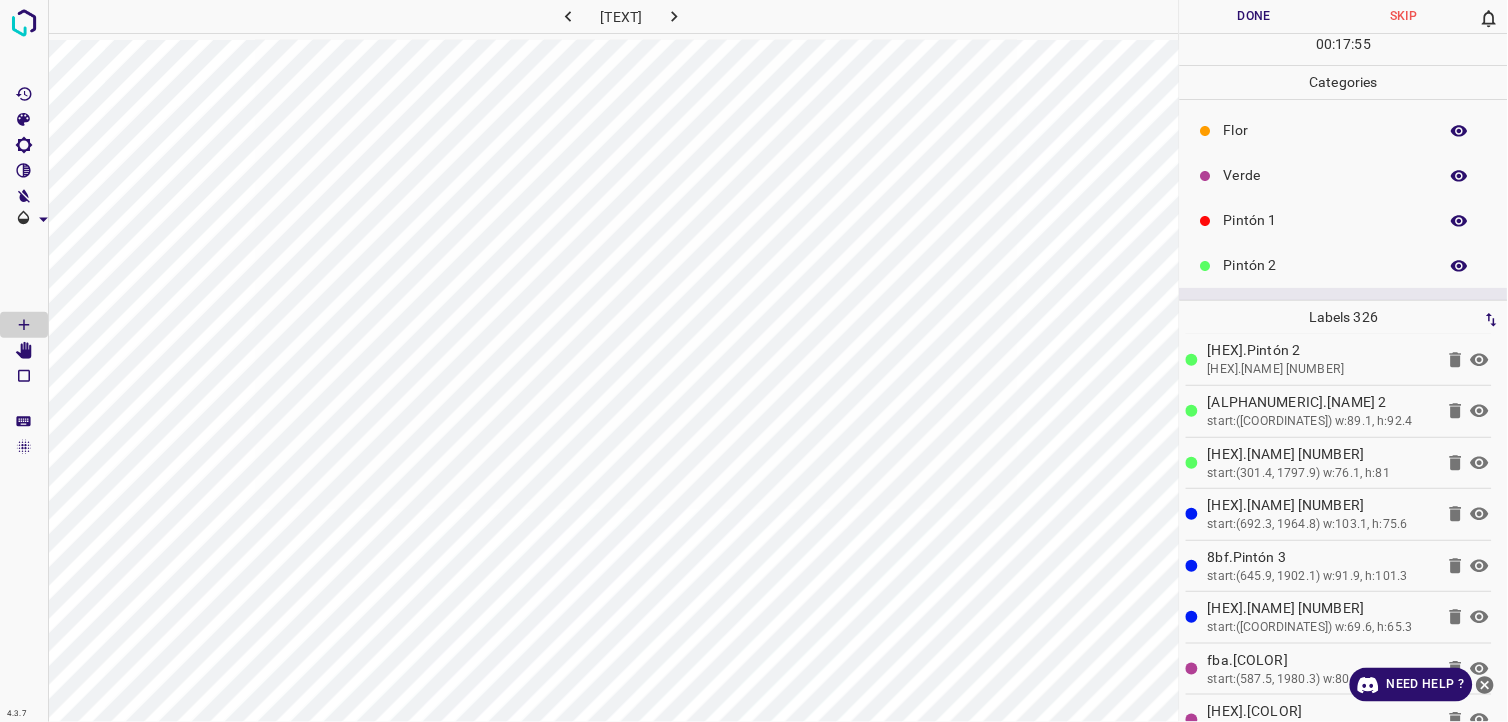 click on "Pintón 1" at bounding box center [1326, 220] 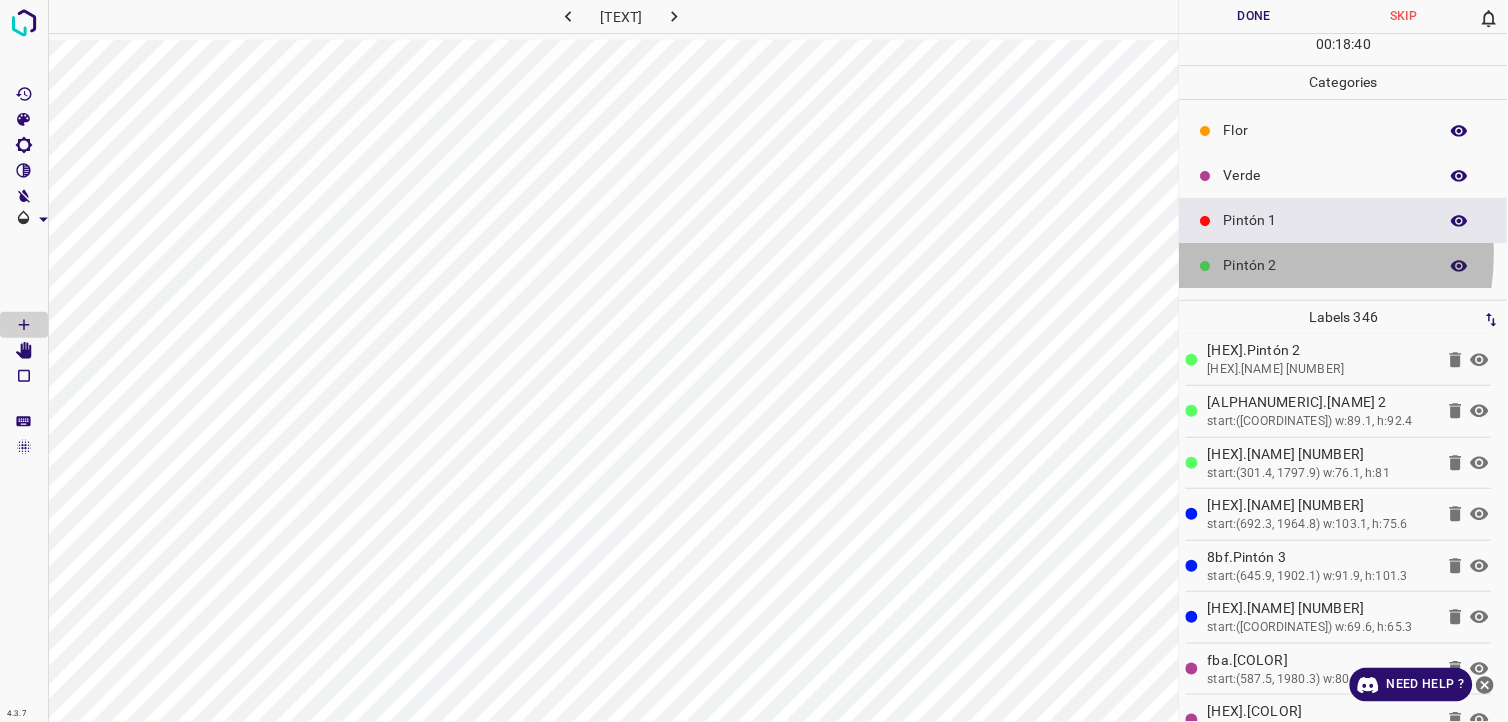 click on "Pintón 2" at bounding box center [1326, 265] 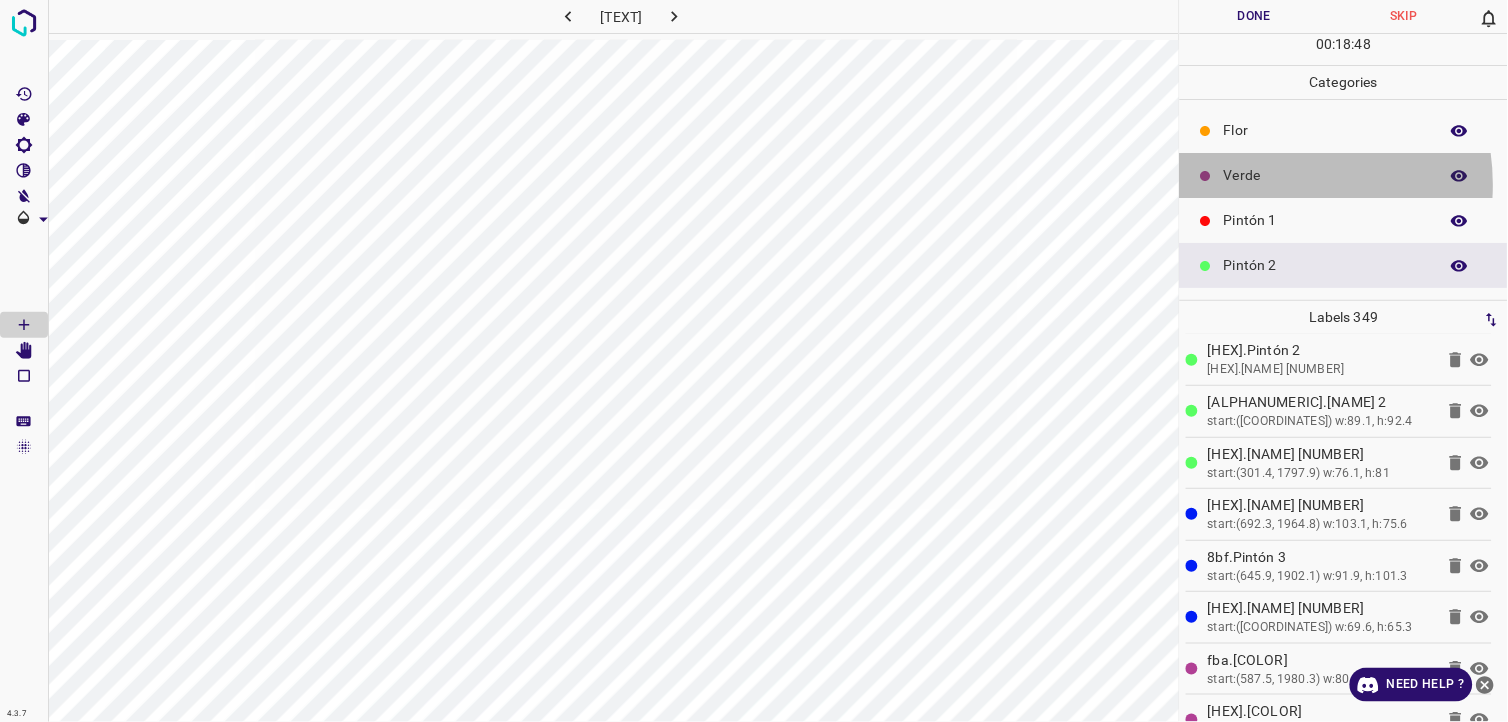 click on "Verde" at bounding box center [1326, 175] 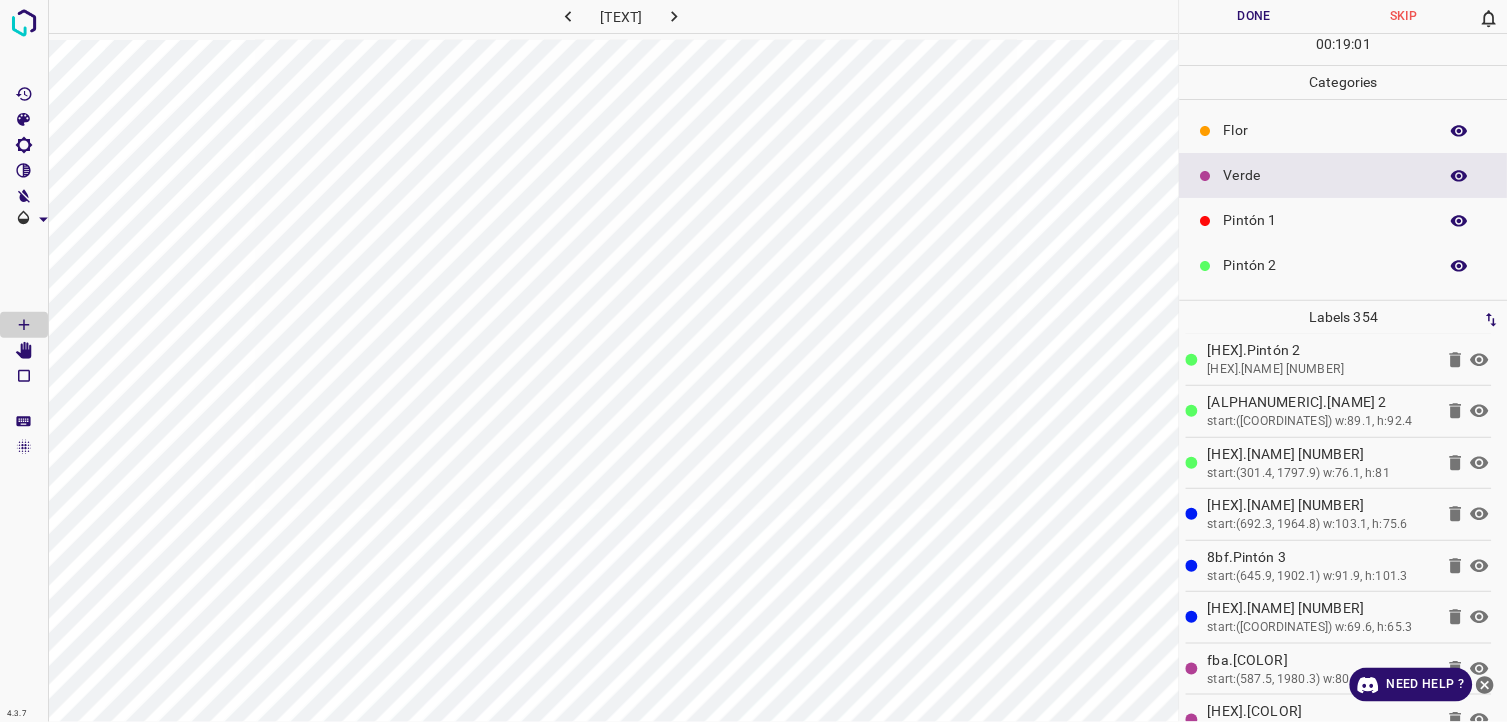 click on "Pintón 1" at bounding box center [1344, 220] 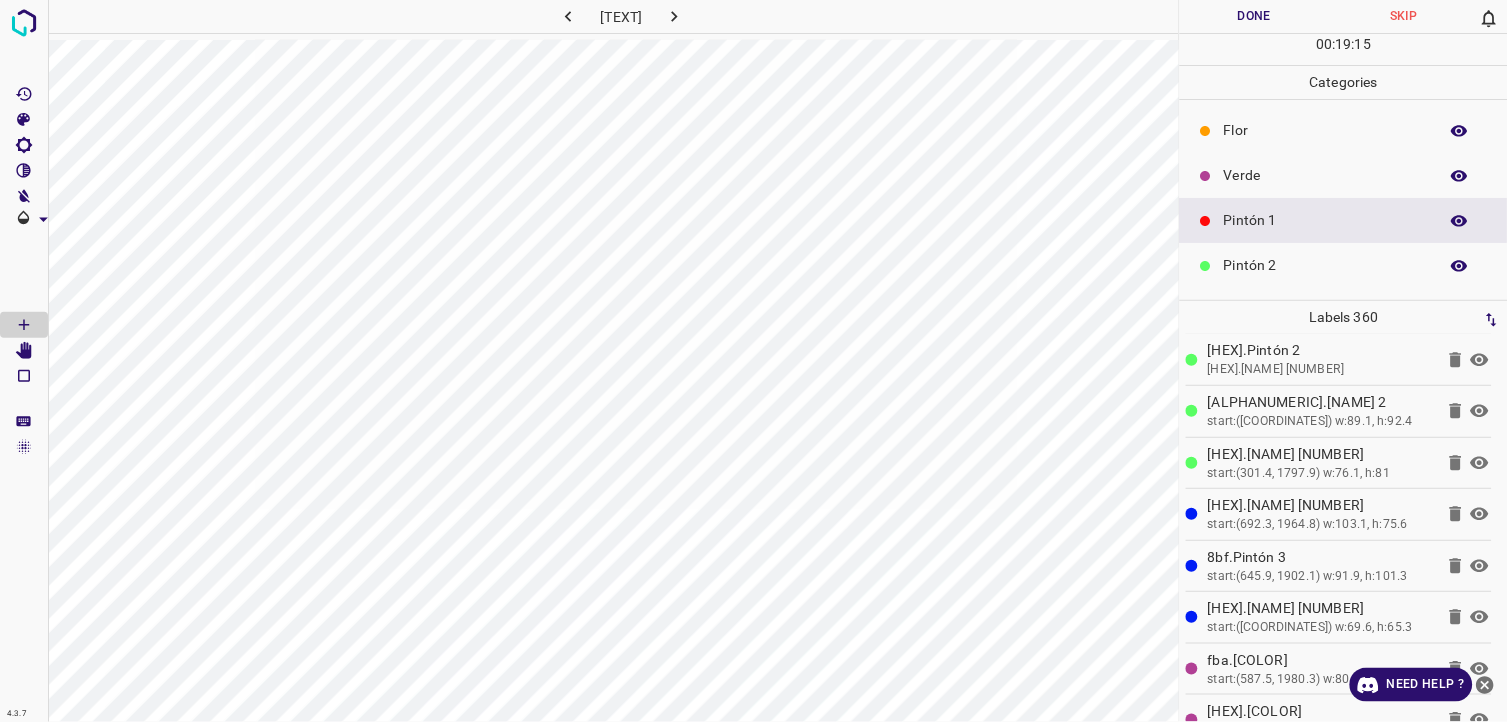 scroll, scrollTop: 175, scrollLeft: 0, axis: vertical 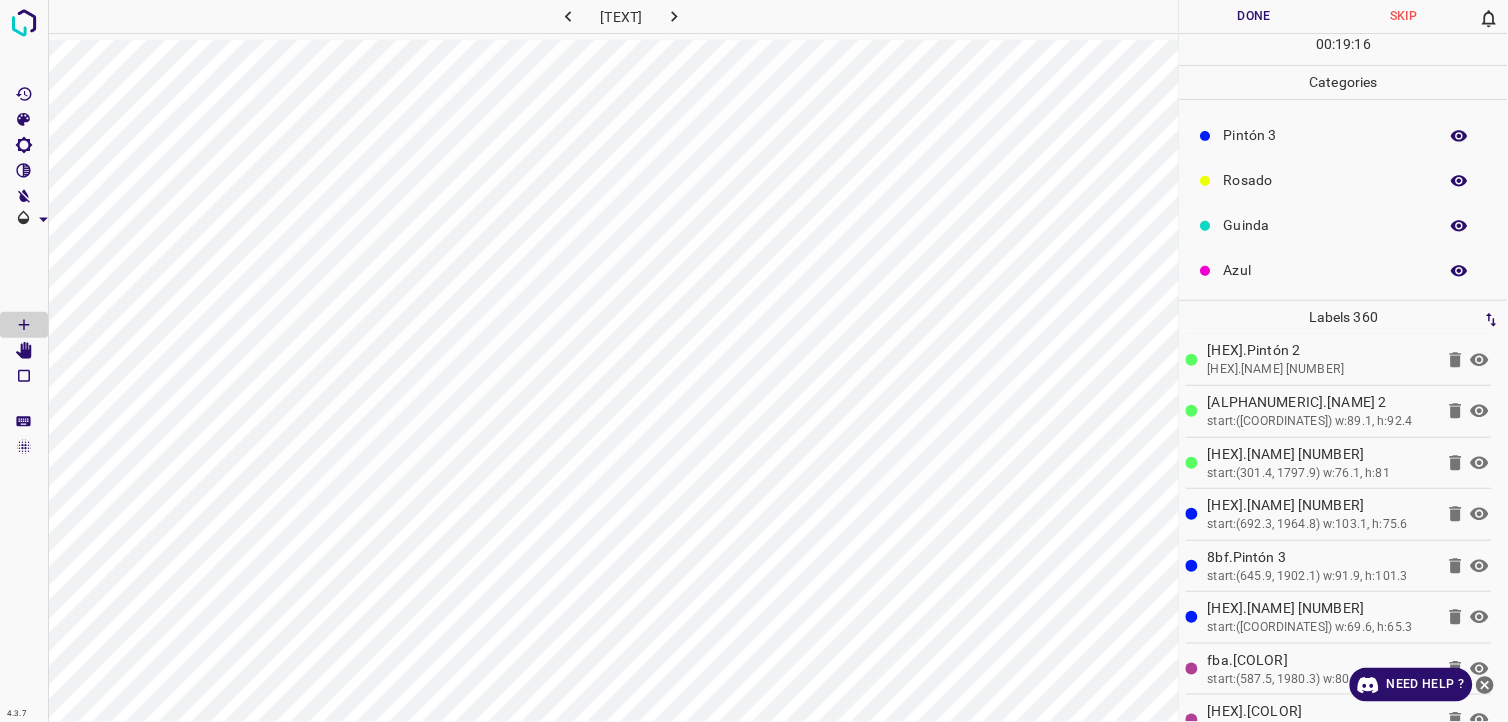 click on "Azul" at bounding box center [1344, 270] 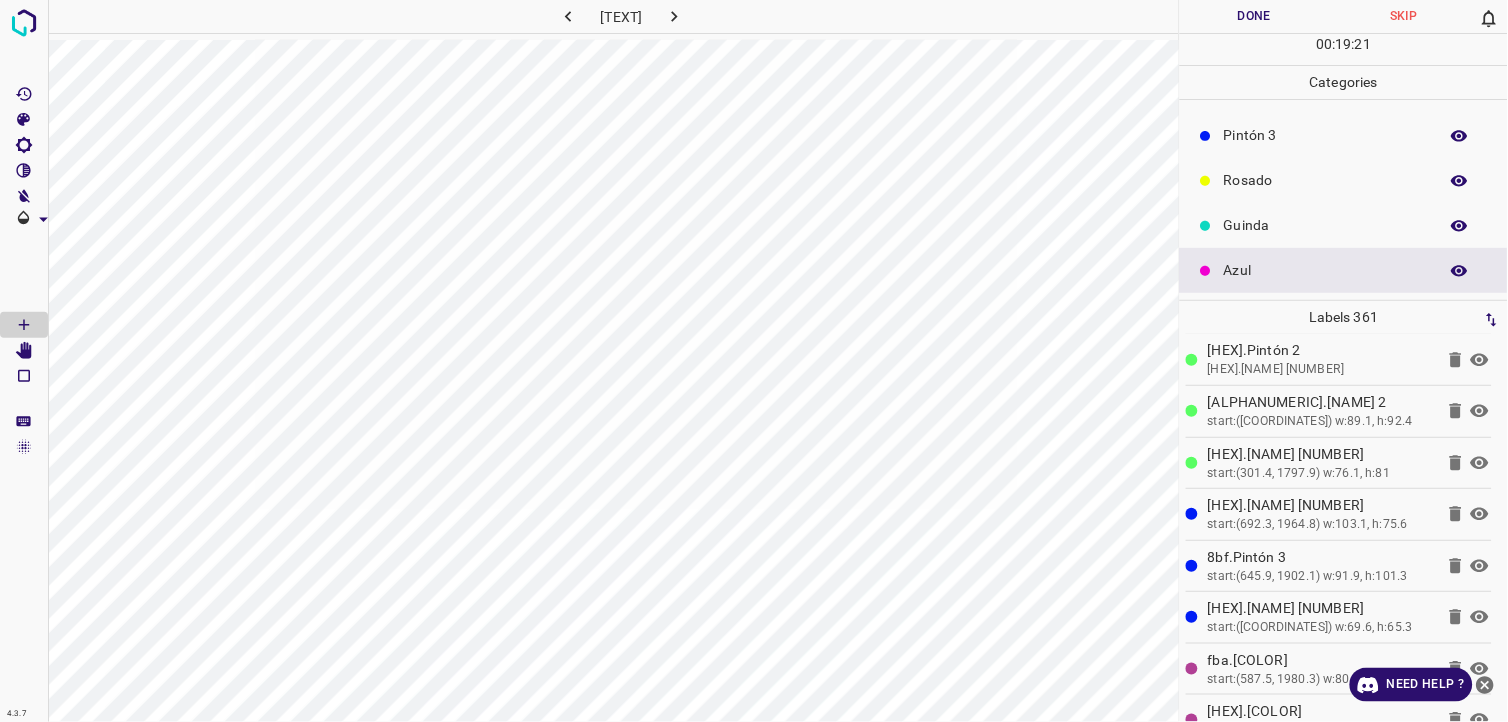scroll, scrollTop: 64, scrollLeft: 0, axis: vertical 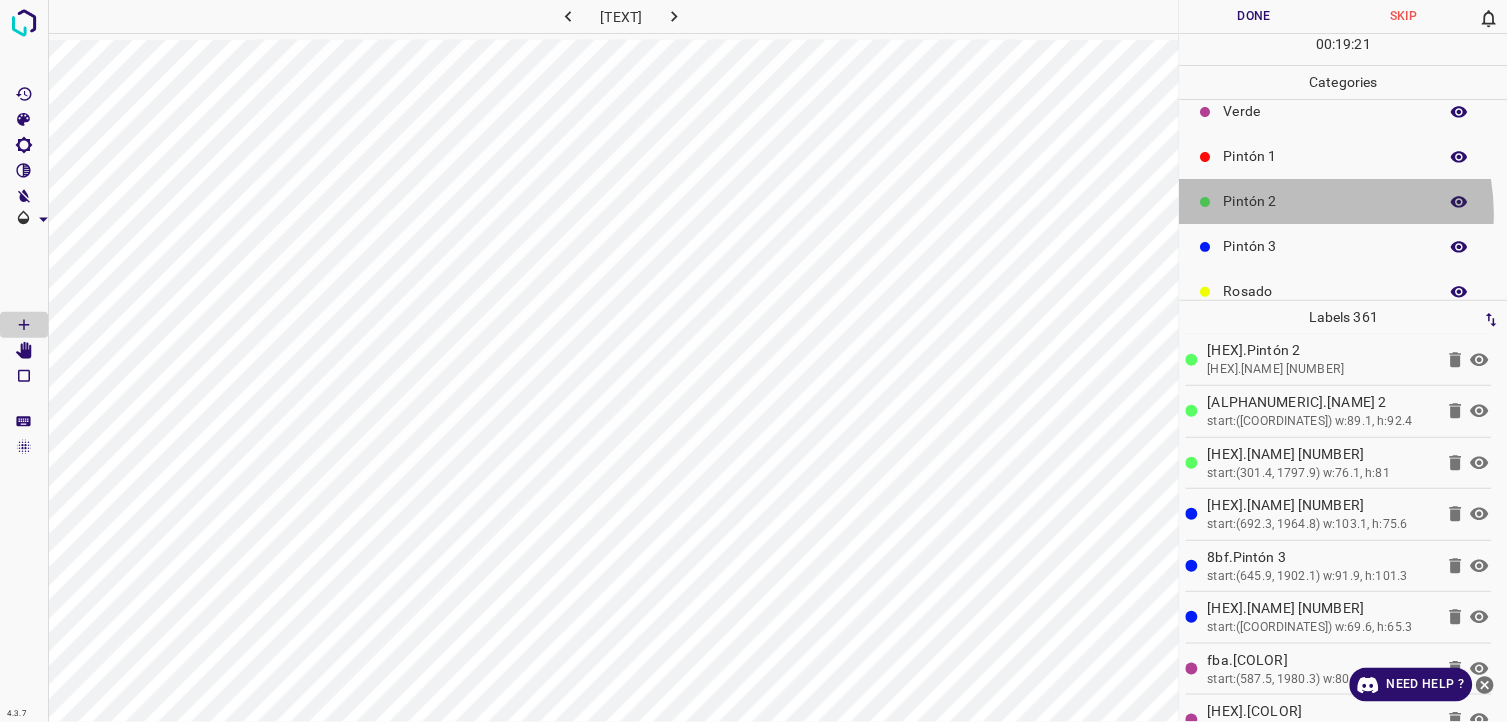 click on "Pintón 2" at bounding box center [1344, 201] 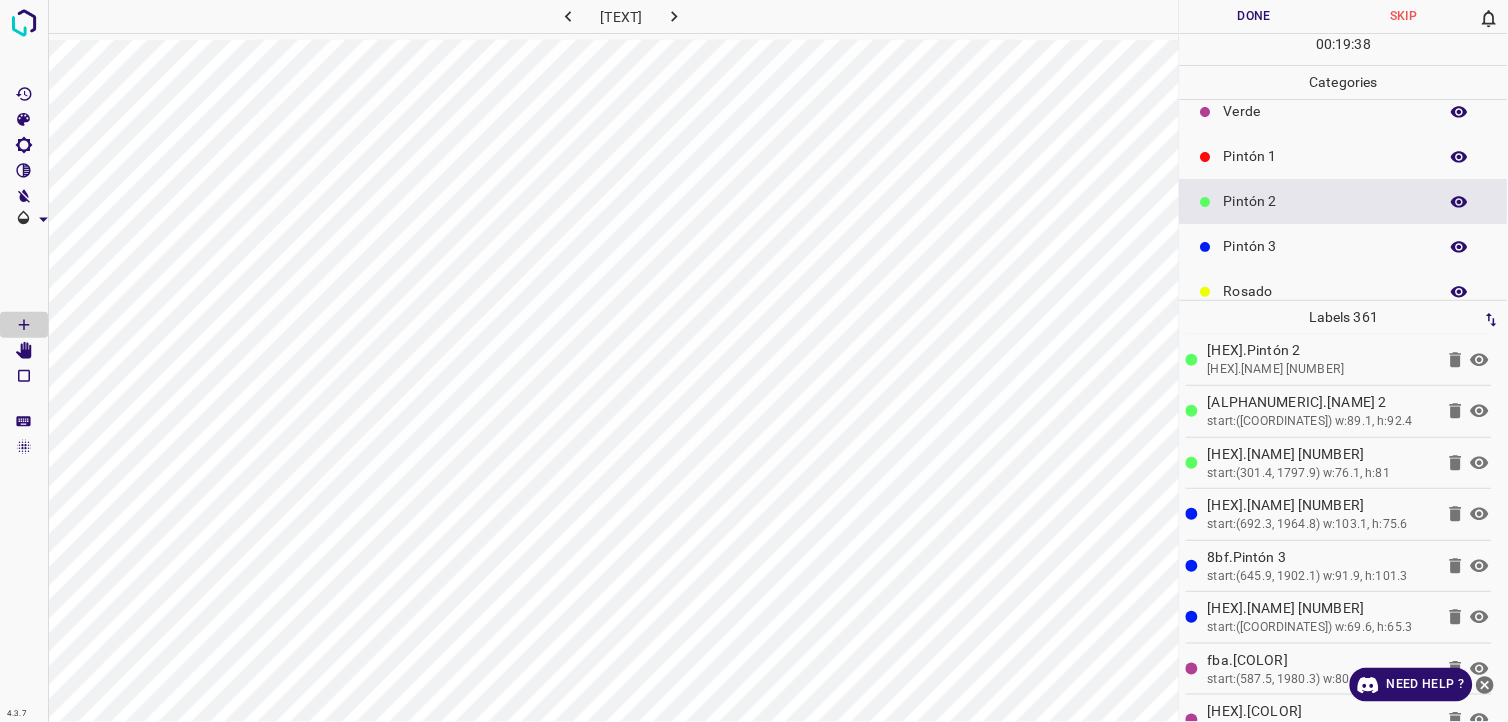 drag, startPoint x: 1241, startPoint y: 148, endPoint x: 1264, endPoint y: 165, distance: 28.600698 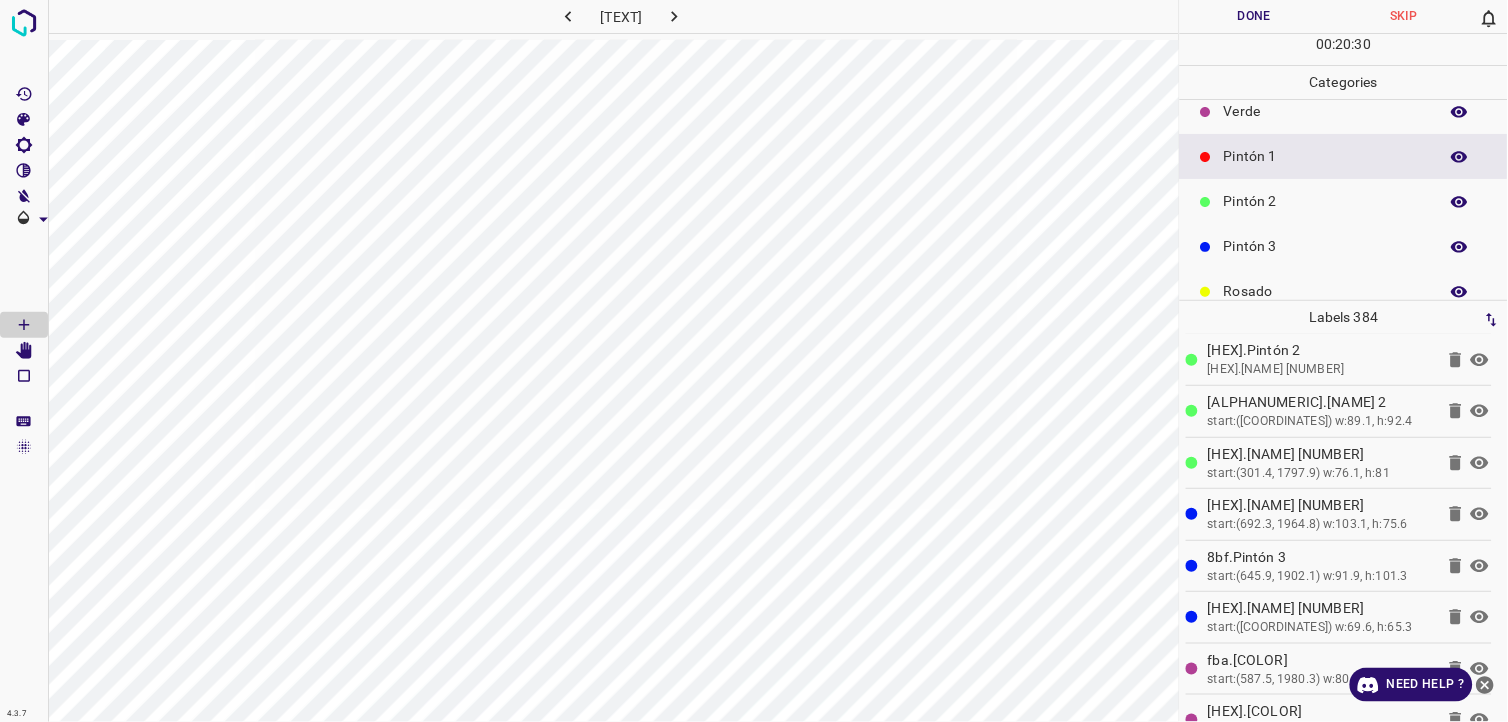 click on "Pintón 3" at bounding box center (1326, 246) 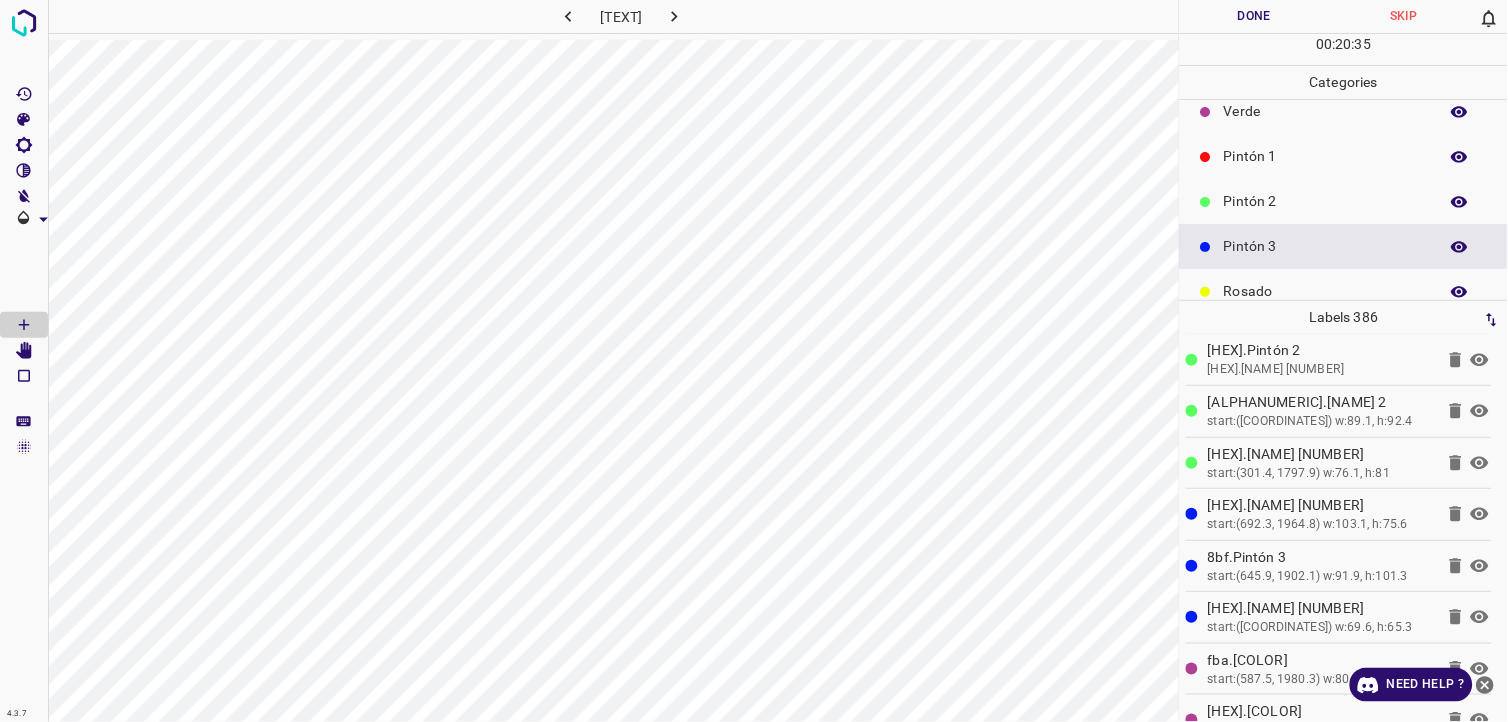 scroll, scrollTop: 175, scrollLeft: 0, axis: vertical 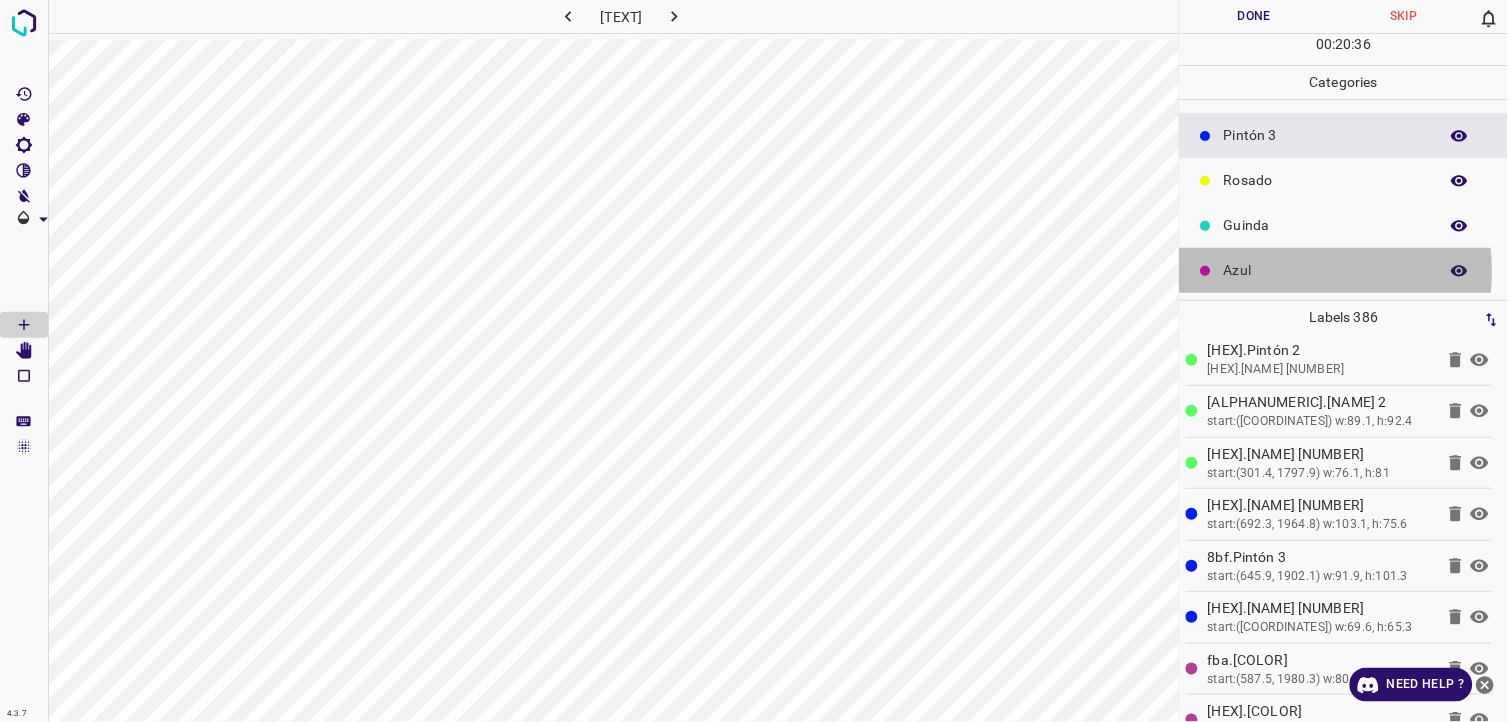 click on "Azul" at bounding box center (1326, 270) 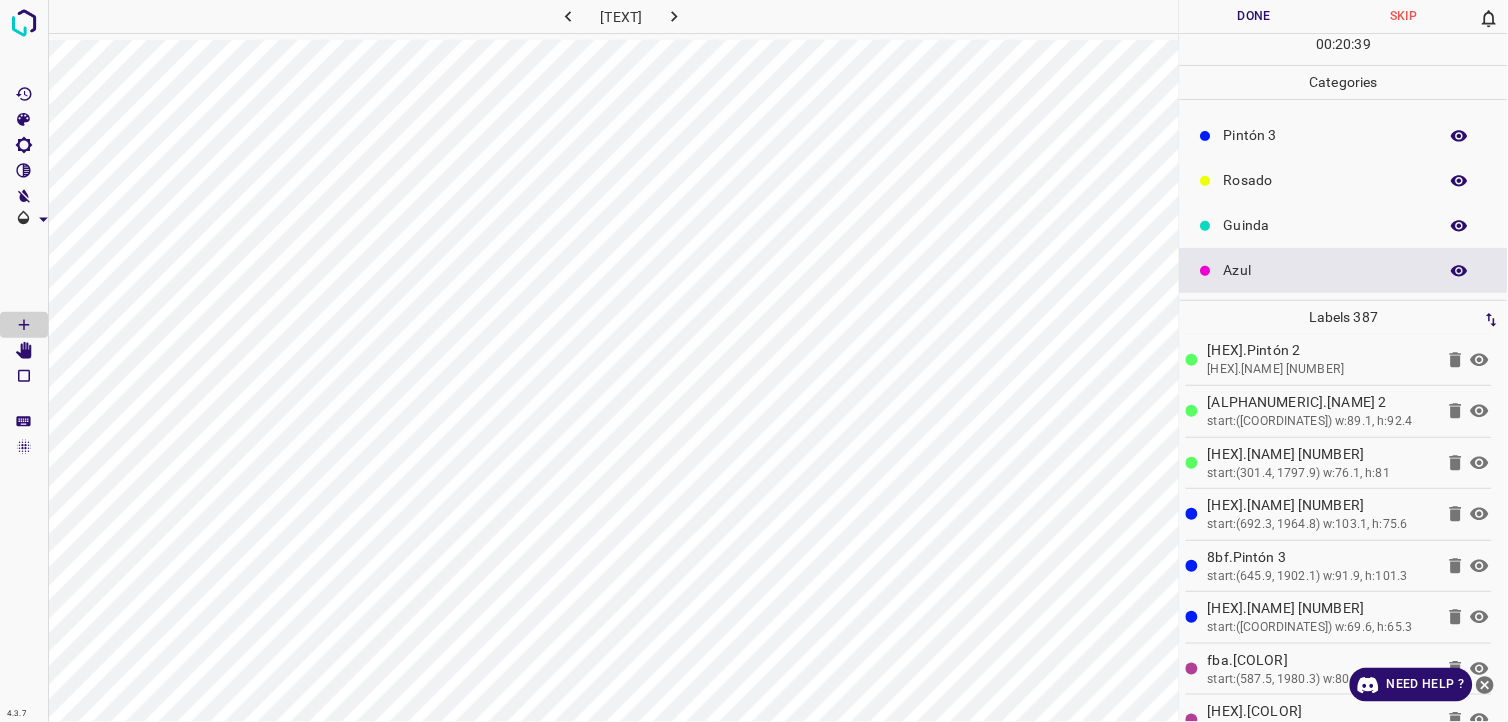 scroll, scrollTop: 0, scrollLeft: 0, axis: both 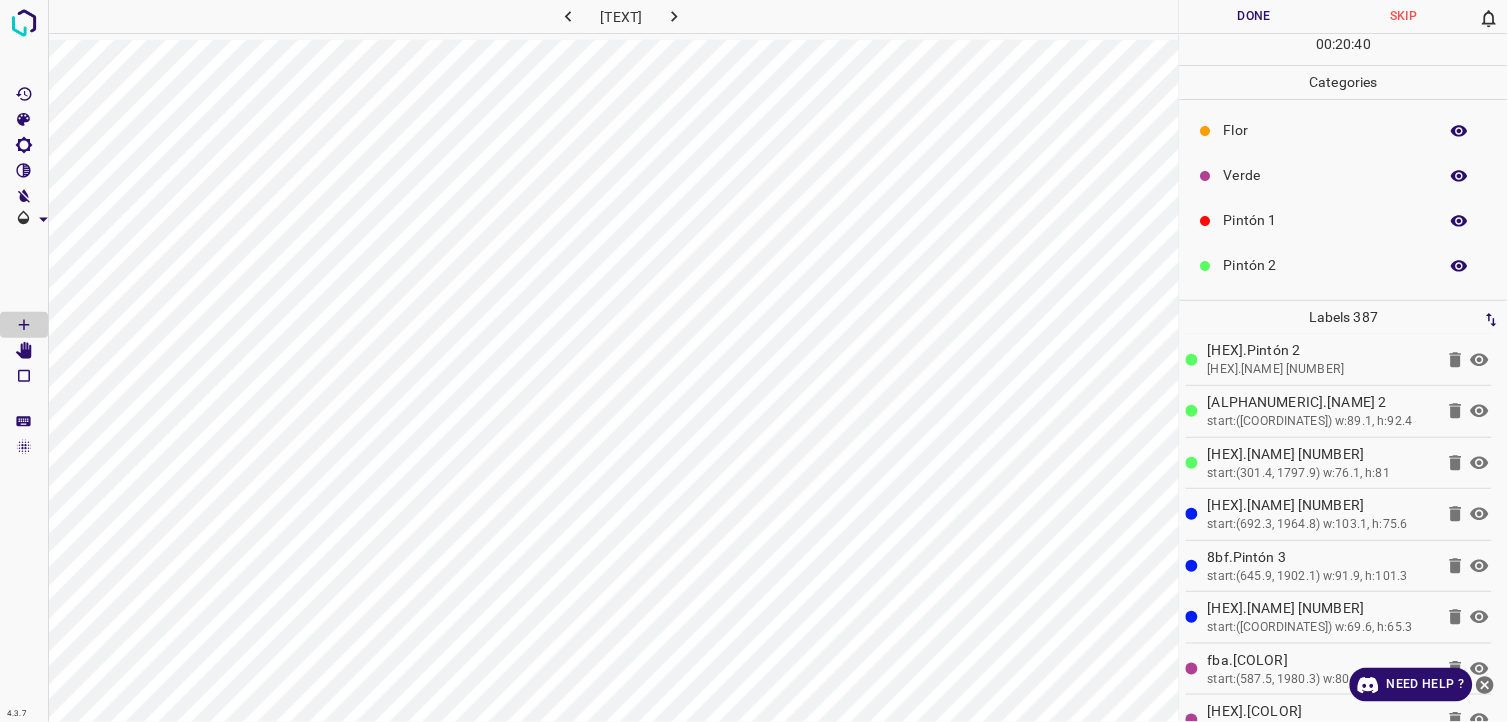 click on "Pintón 2" at bounding box center [1326, 265] 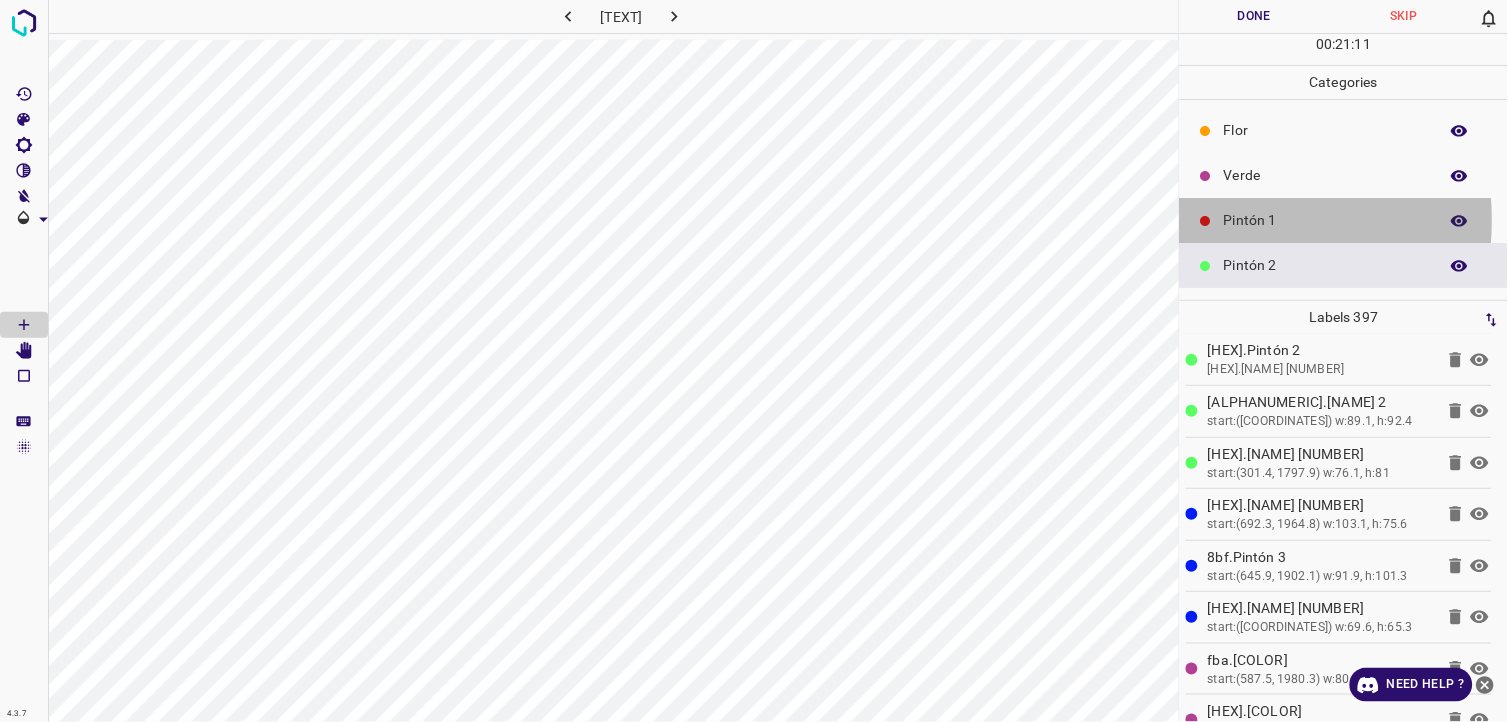 click at bounding box center (1206, 221) 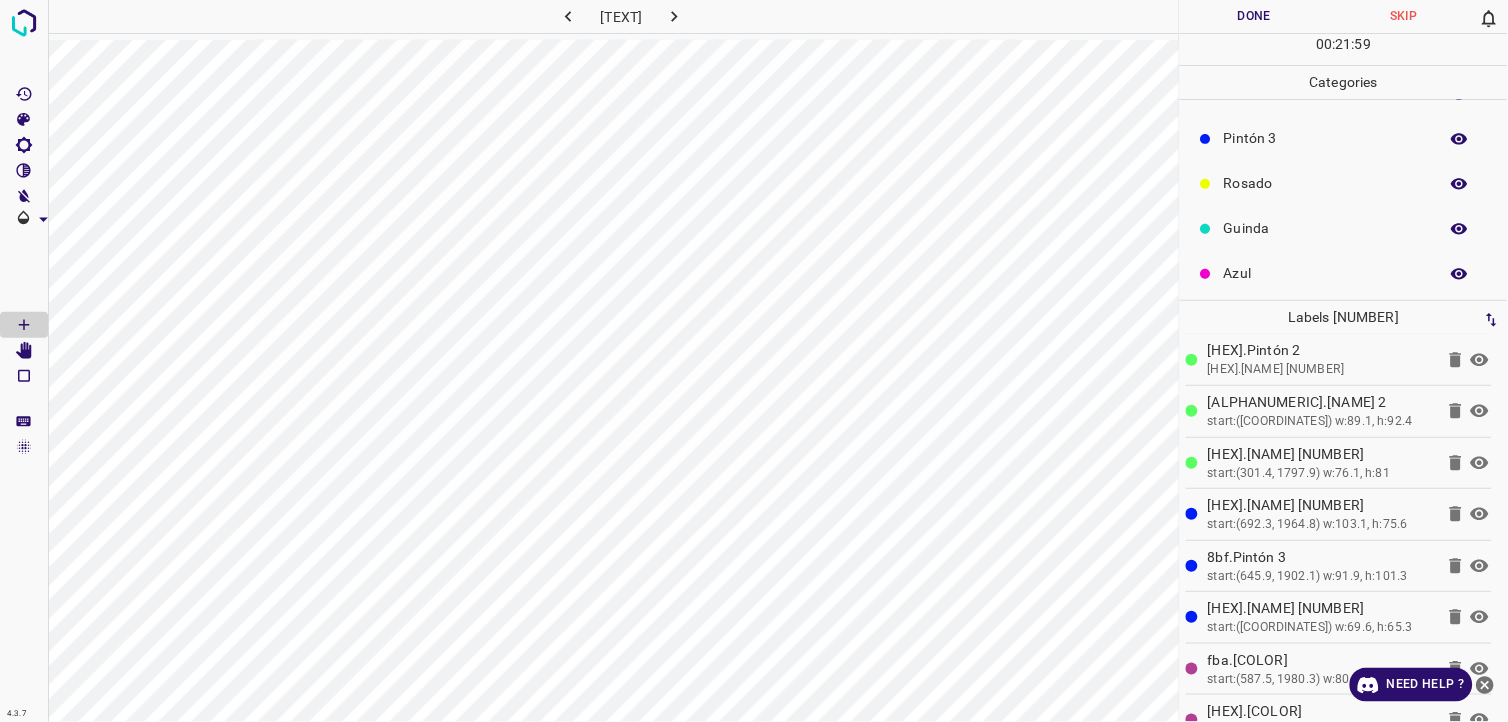 scroll, scrollTop: 175, scrollLeft: 0, axis: vertical 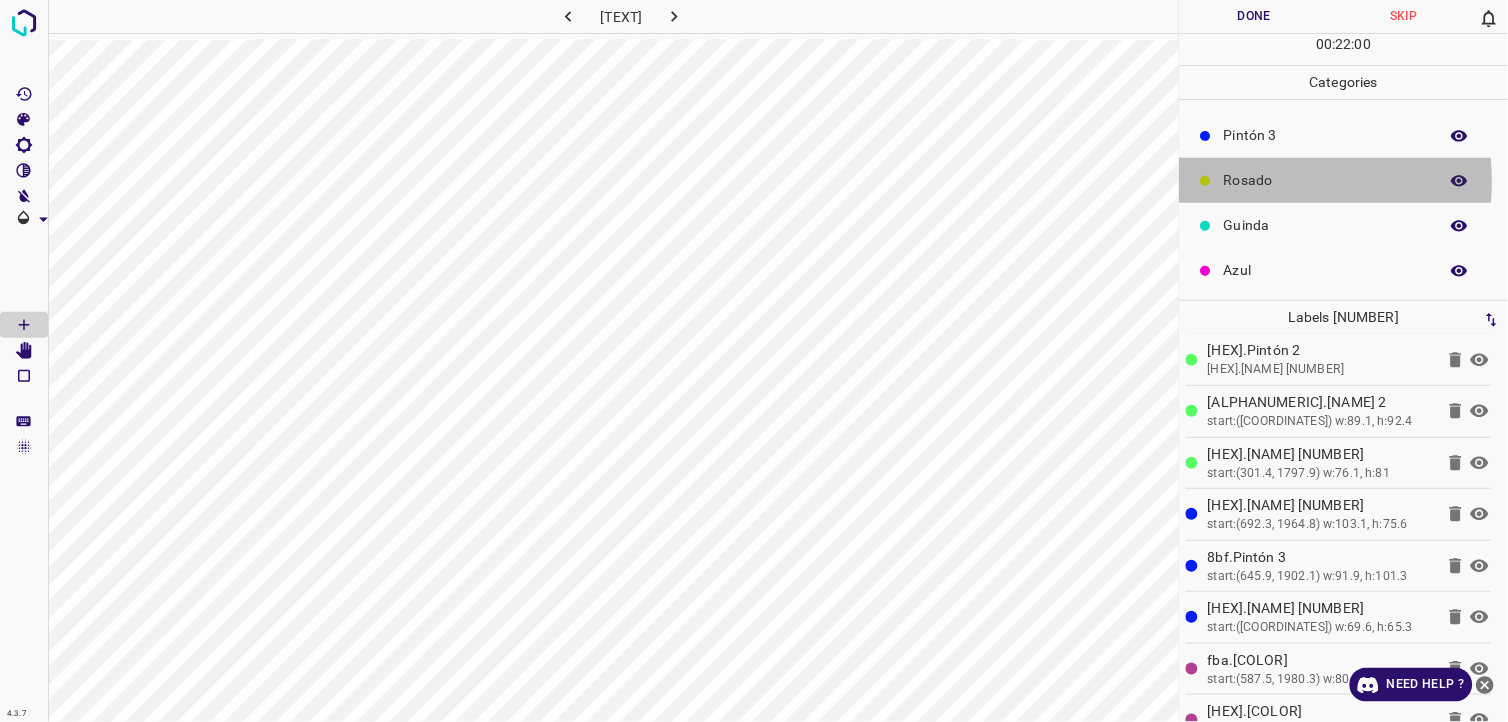 click on "Rosado" at bounding box center (1326, 180) 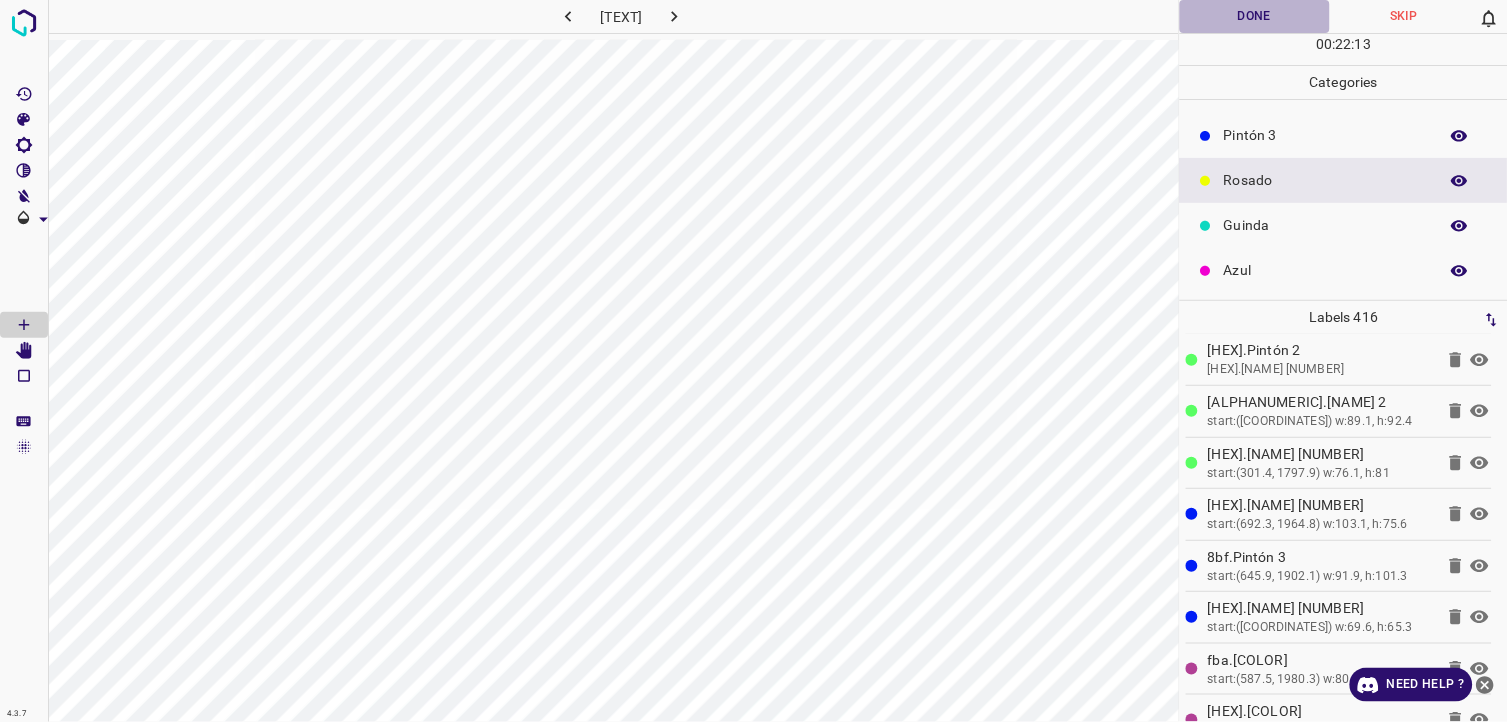 click on "Done" at bounding box center (1255, 16) 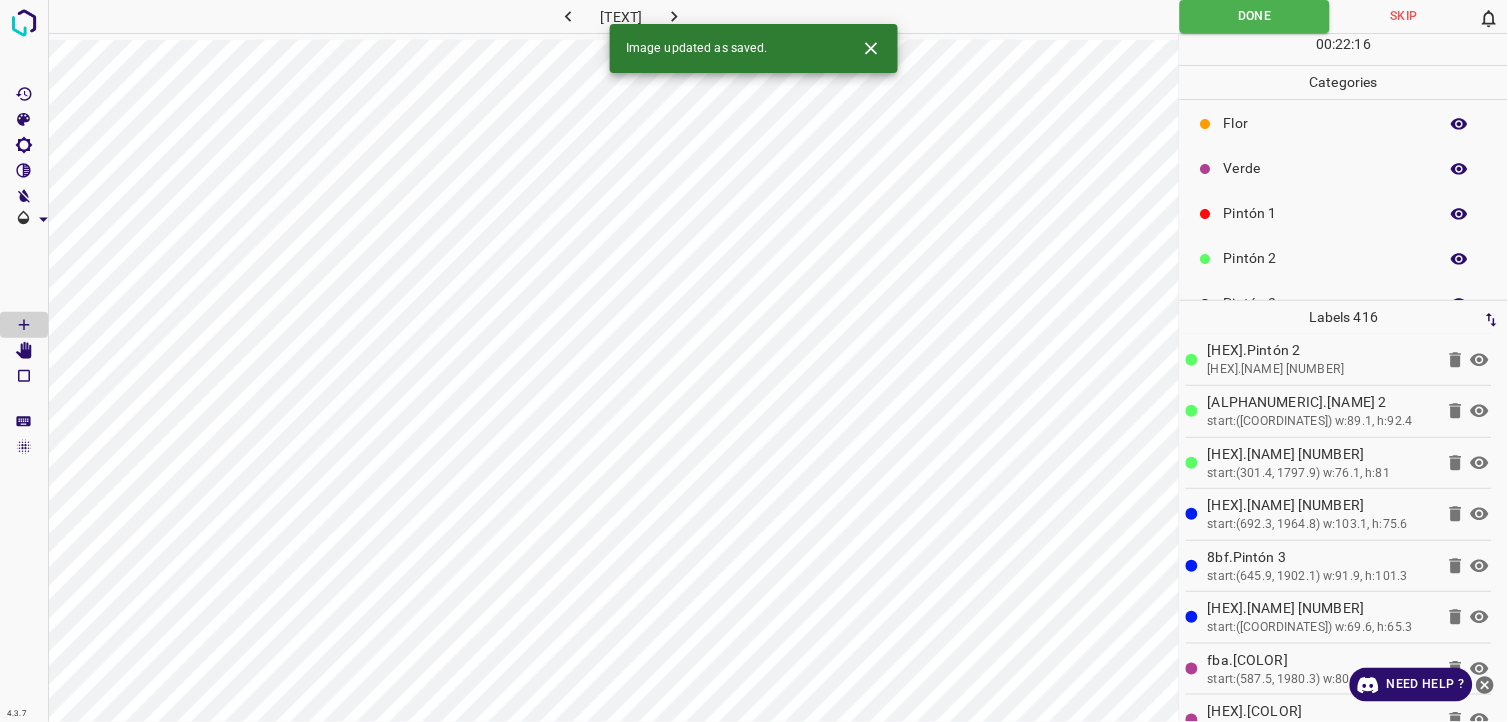 scroll, scrollTop: 0, scrollLeft: 0, axis: both 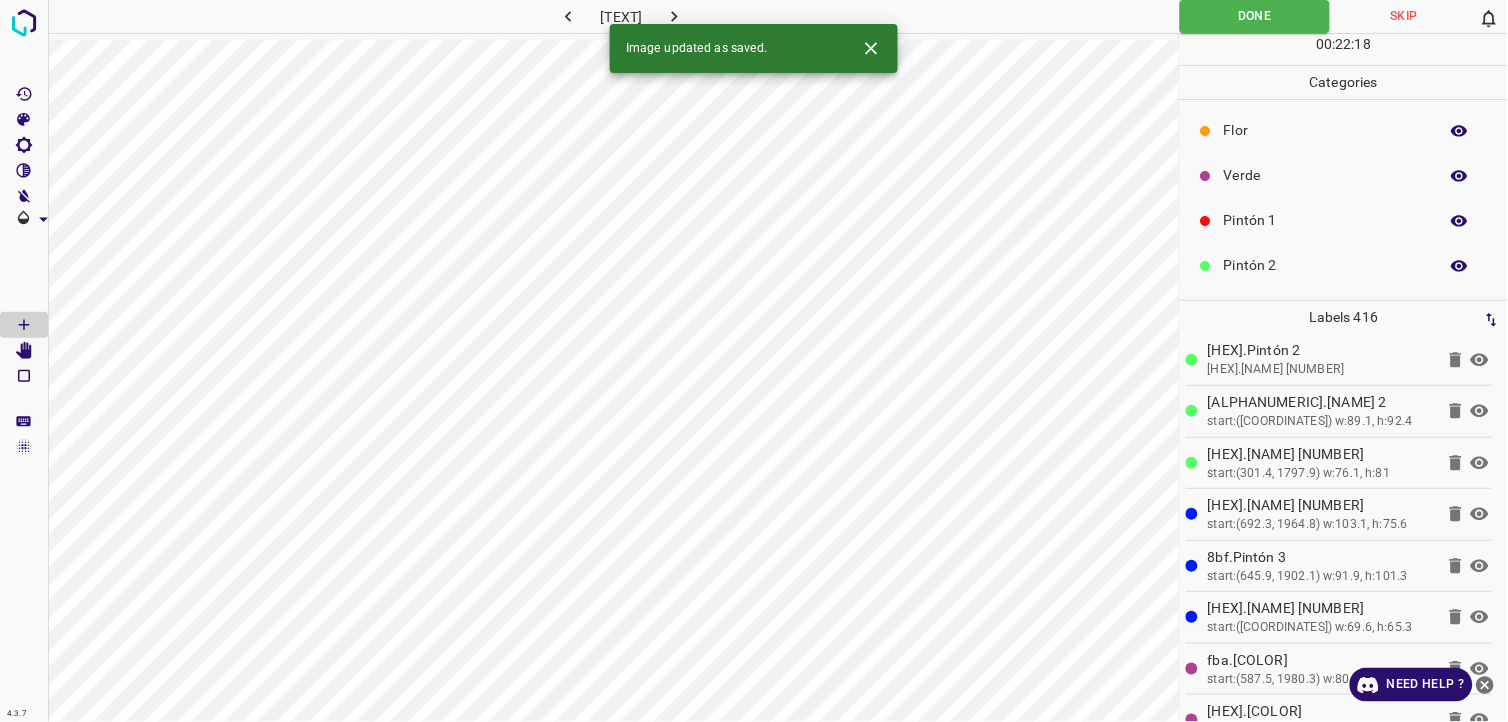 click 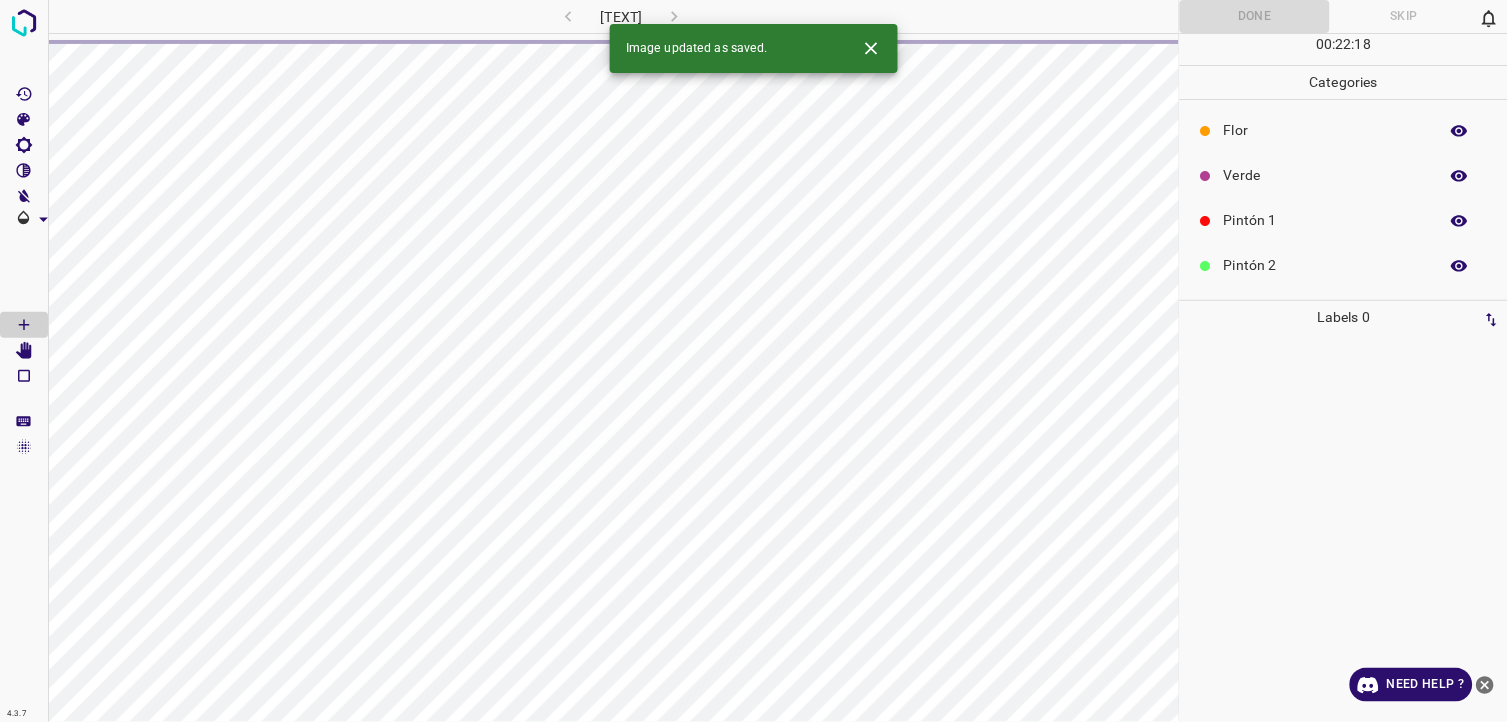 scroll, scrollTop: 0, scrollLeft: 0, axis: both 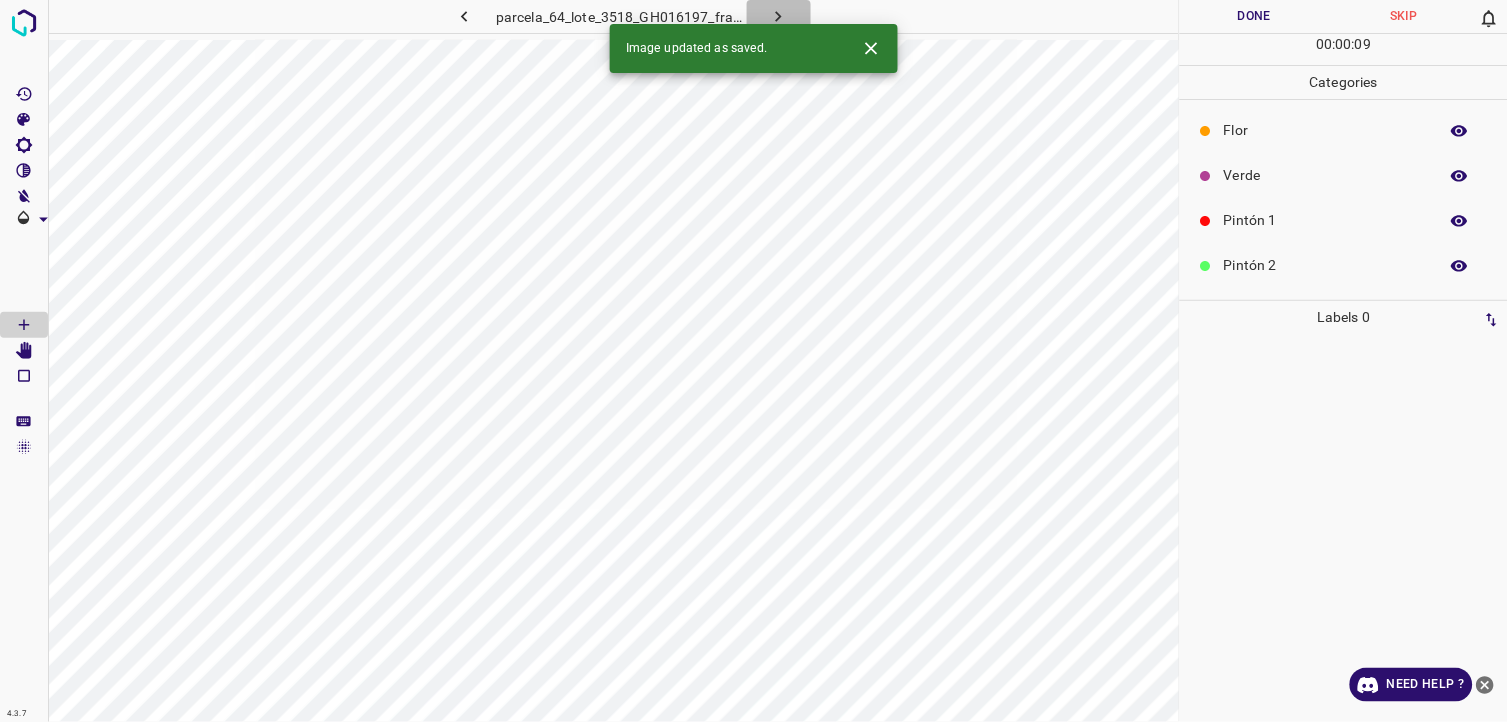 click at bounding box center (779, 16) 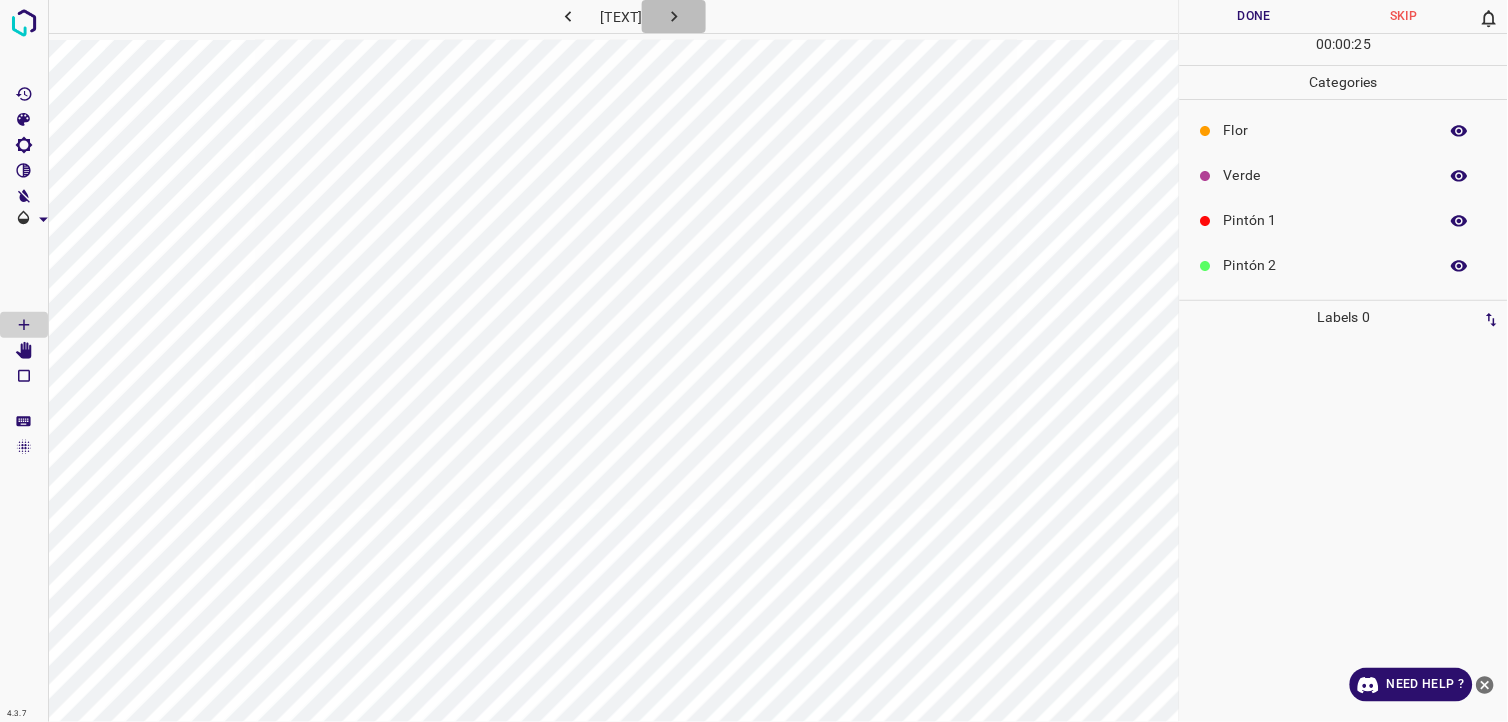 click at bounding box center (674, 16) 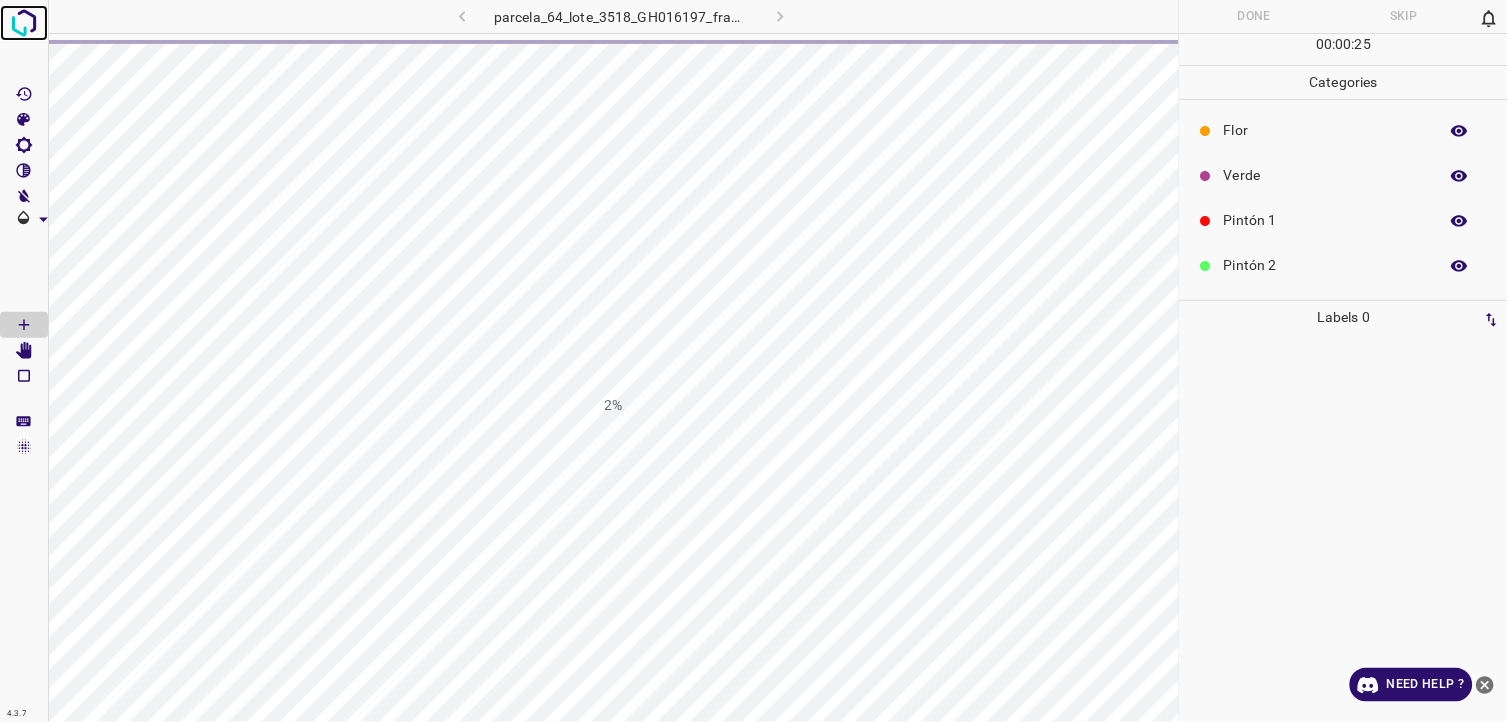 click at bounding box center [24, 23] 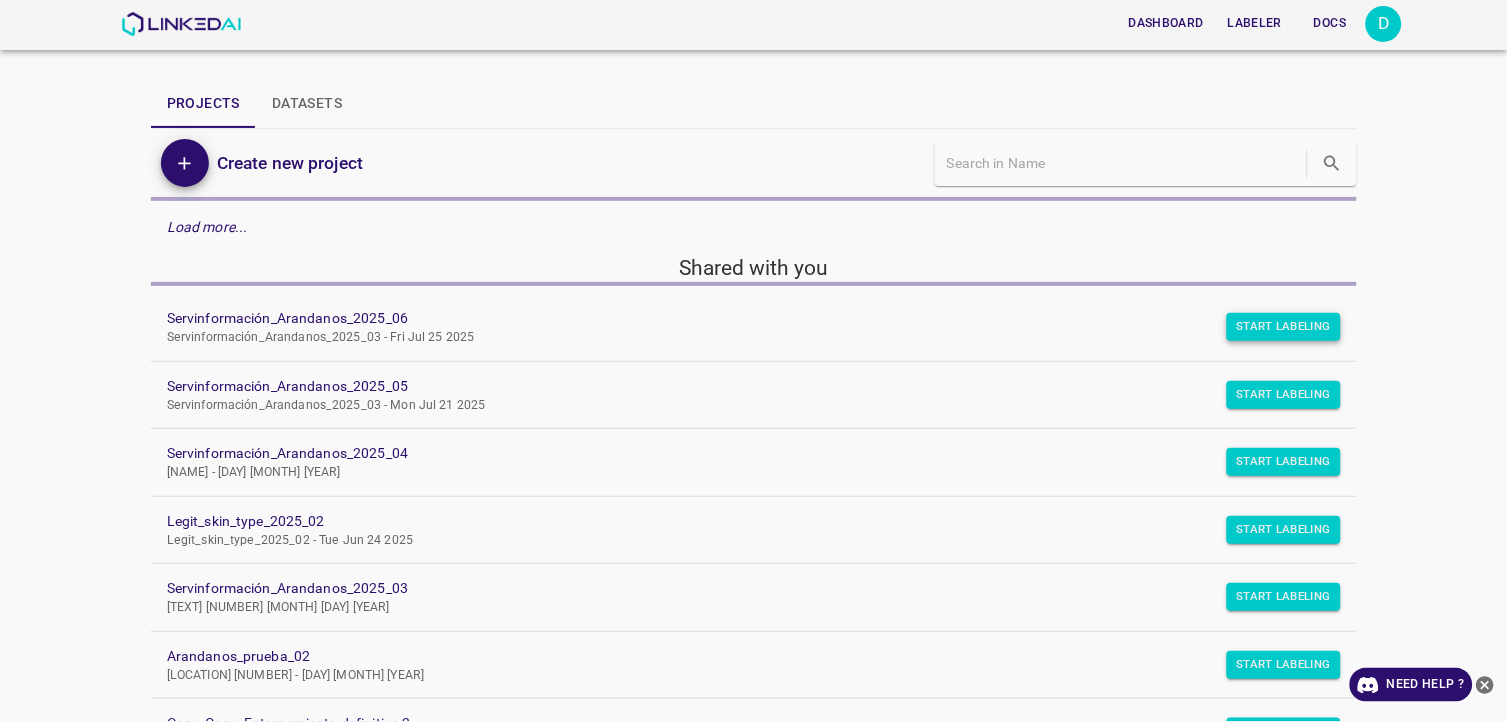 click on "Start Labeling" at bounding box center (1284, 327) 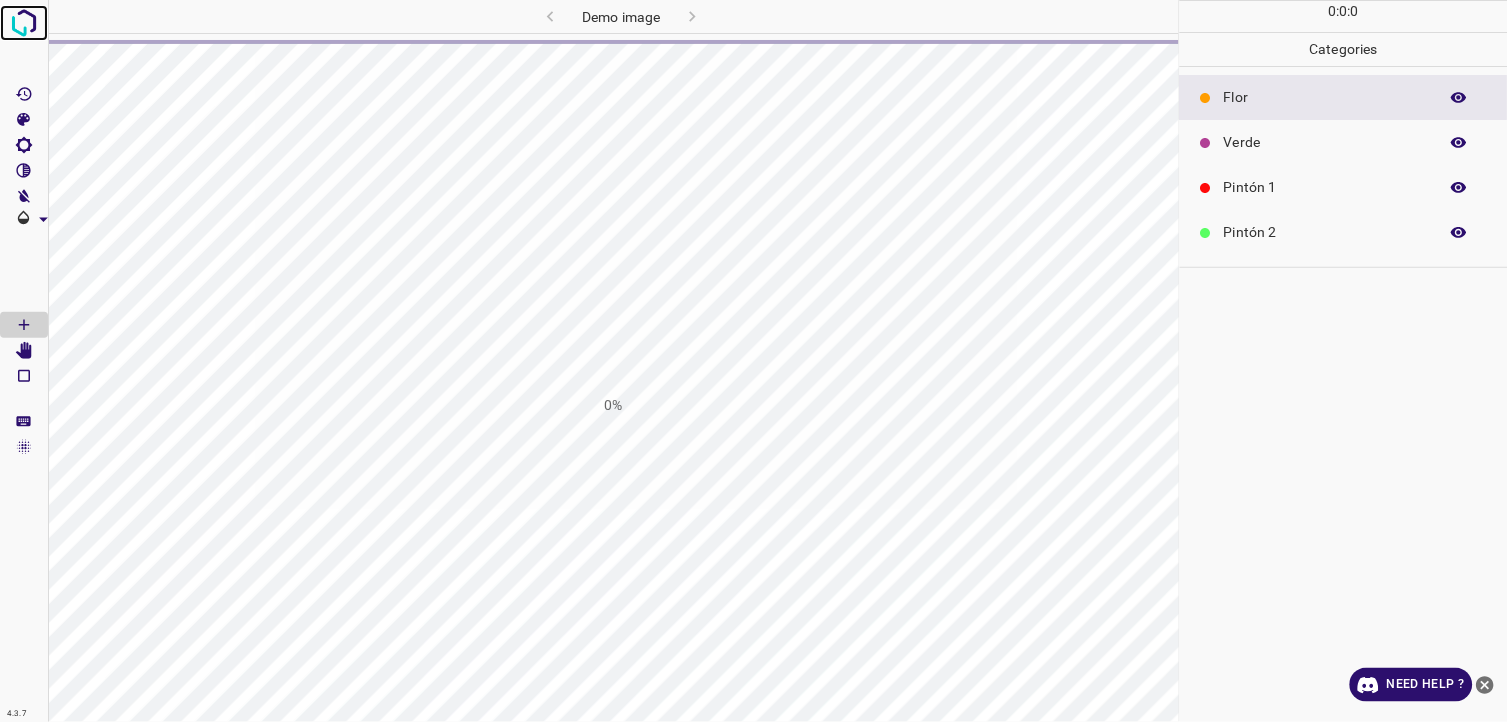 click at bounding box center [24, 23] 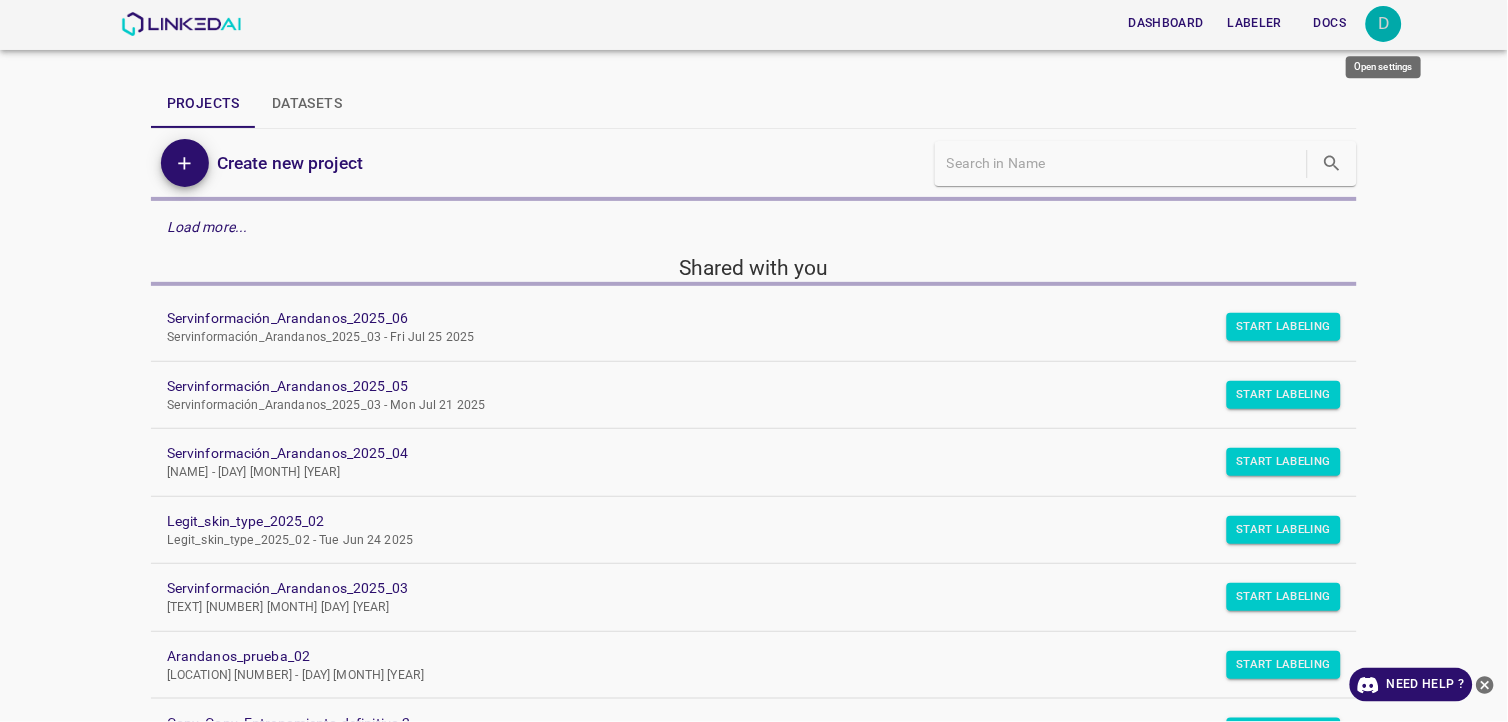 click on "D" at bounding box center [1384, 24] 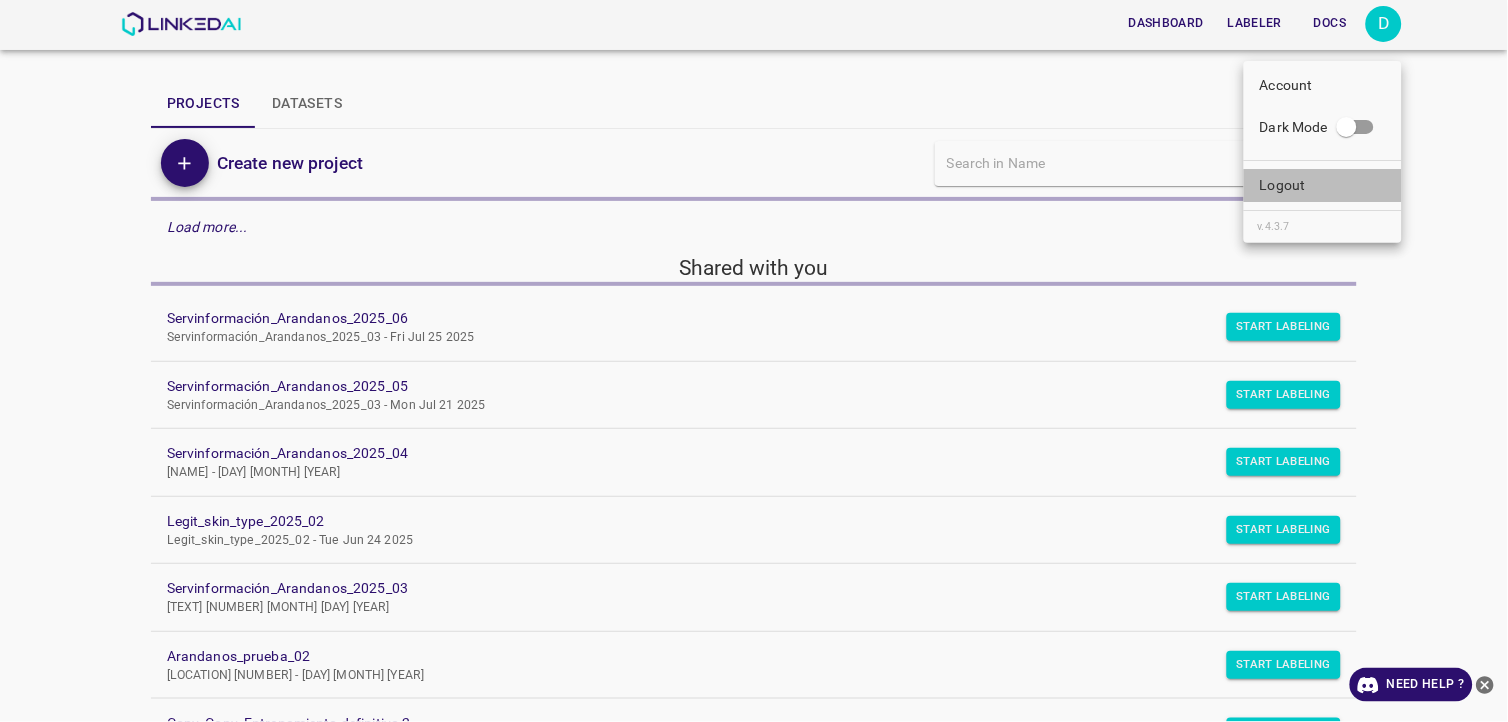 click on "Logout" at bounding box center [1323, 185] 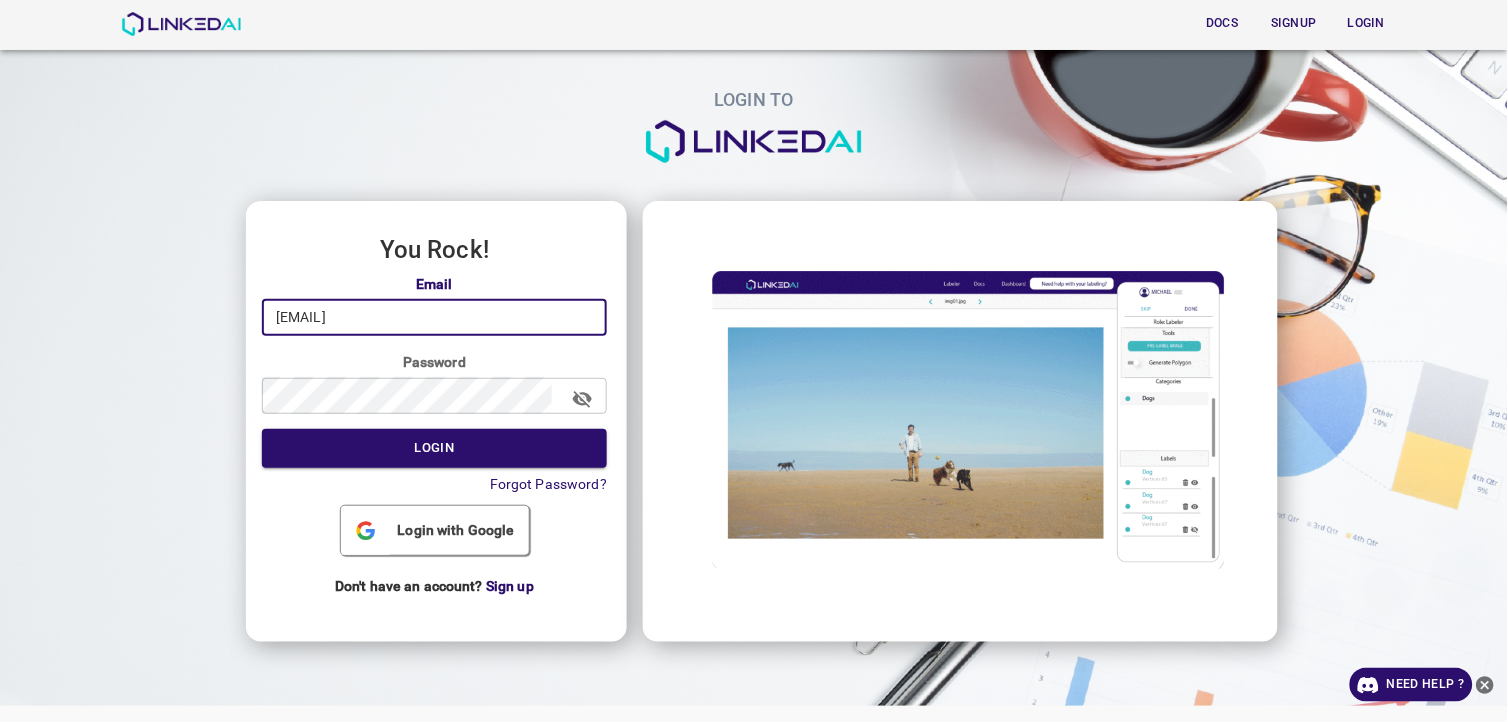 drag, startPoint x: 474, startPoint y: 328, endPoint x: 122, endPoint y: 346, distance: 352.45993 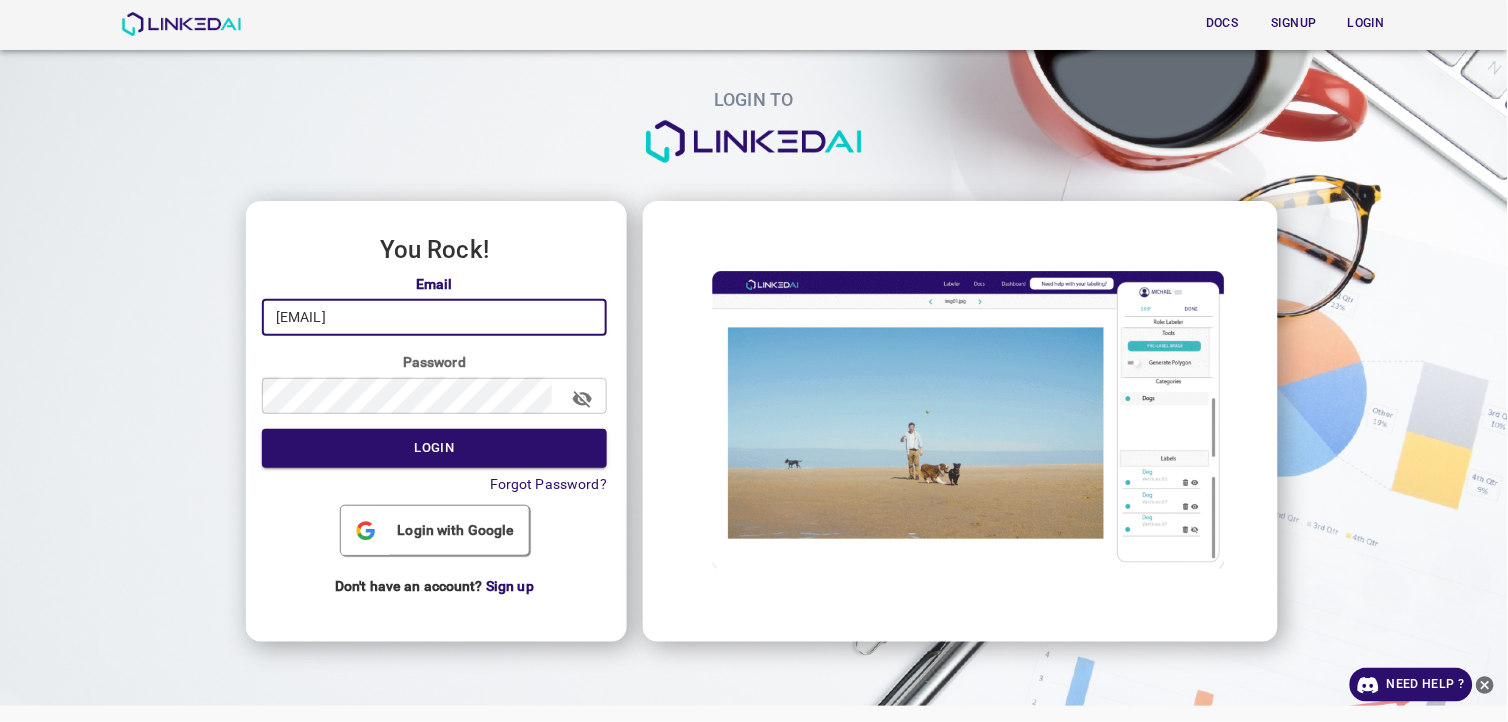 click on "LOGIN TO You Rock! Email [EMAIL] ​​ Password ​​ Login Forgot Password? Login with Google Don't have an account?   Sign up" at bounding box center (746, 317) 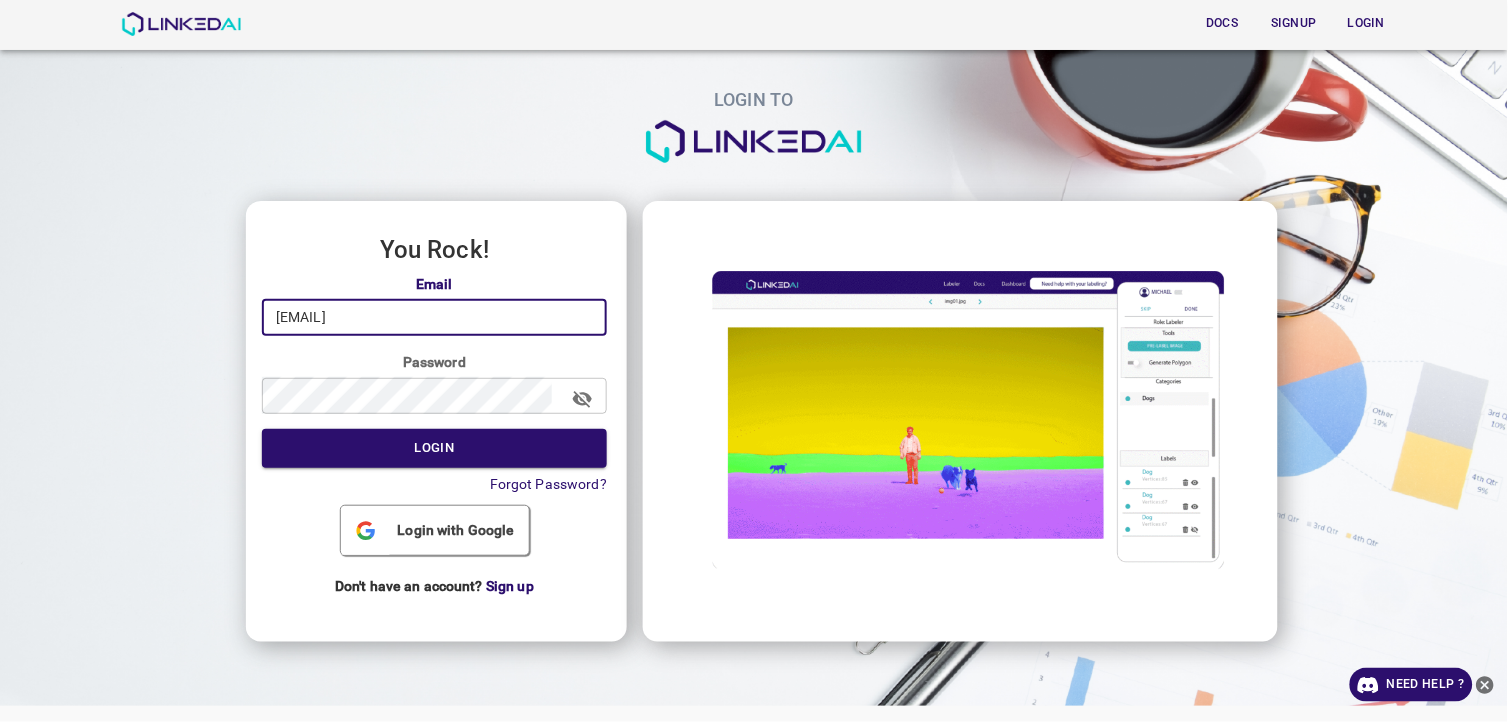 type on "evaluna9808@example.com" 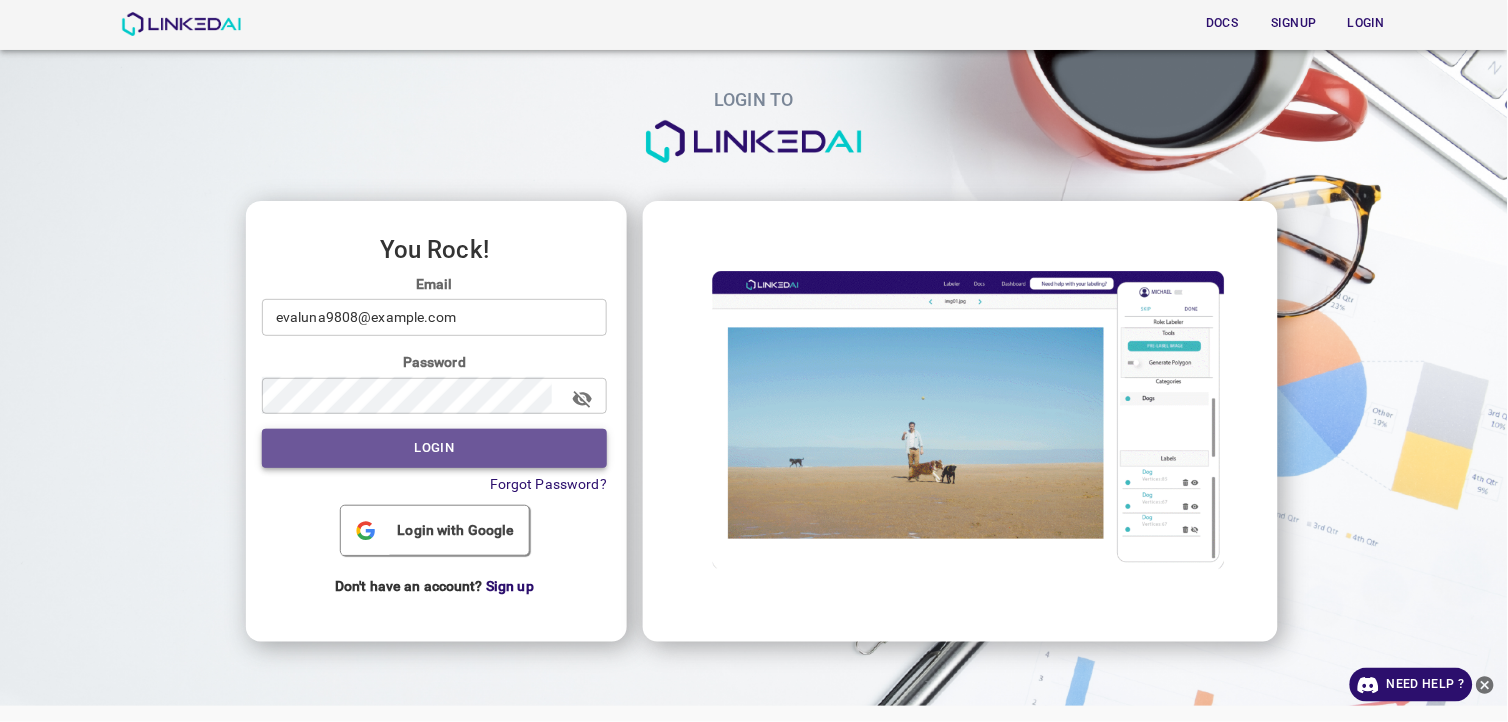 click on "Login" at bounding box center [434, 448] 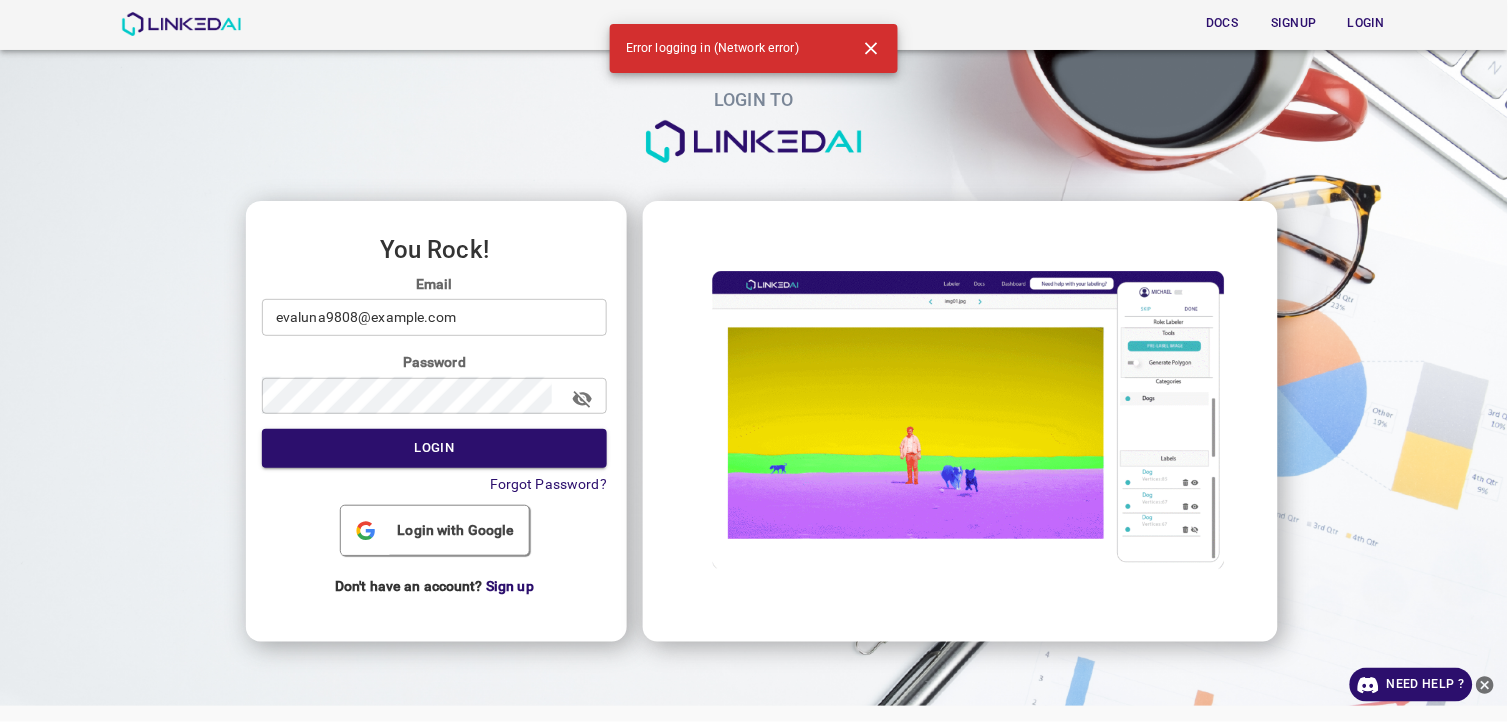click on "evaluna9808@example.com" at bounding box center (434, 317) 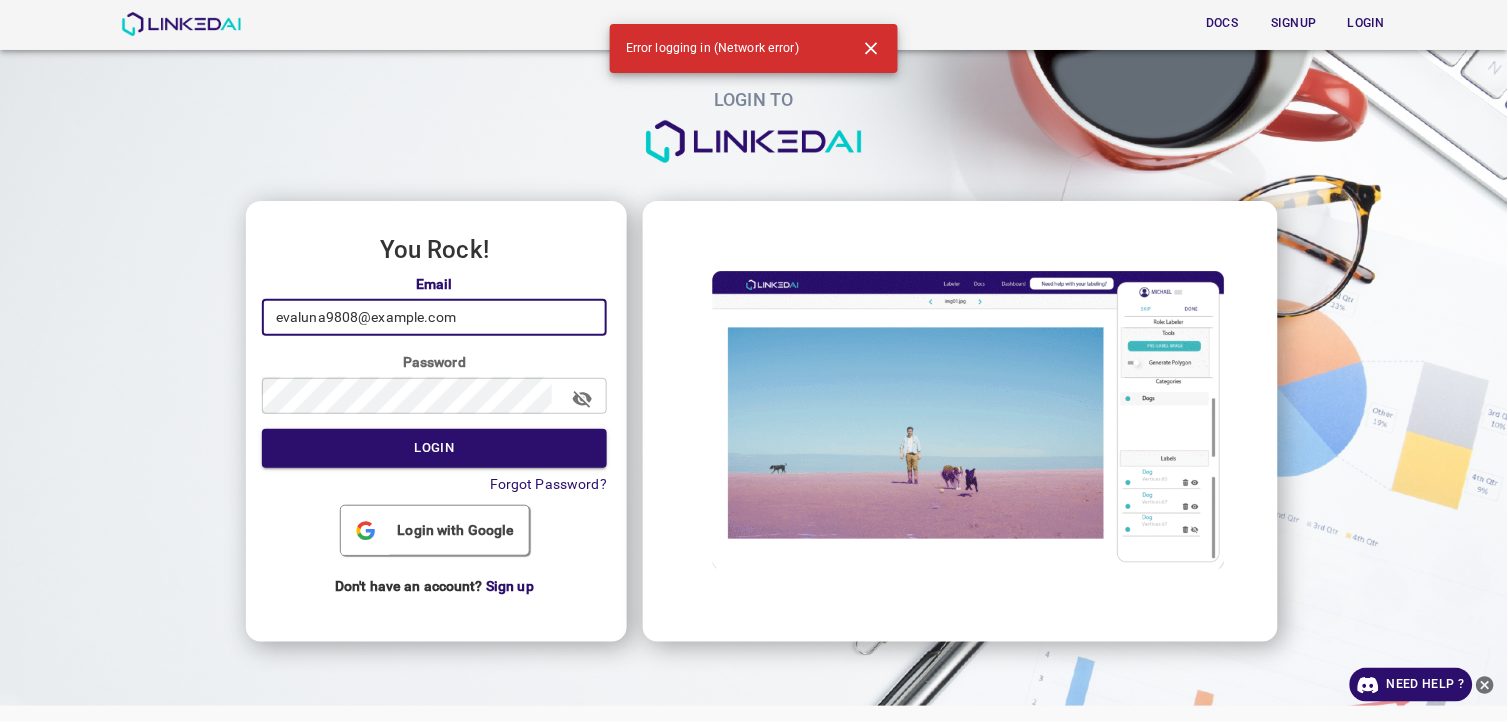 click on "You Rock! Email evaluna9808@example.com ​ Password ​ Login Forgot Password? Login with Google Don't have an account?   Sign up" at bounding box center (436, 421) 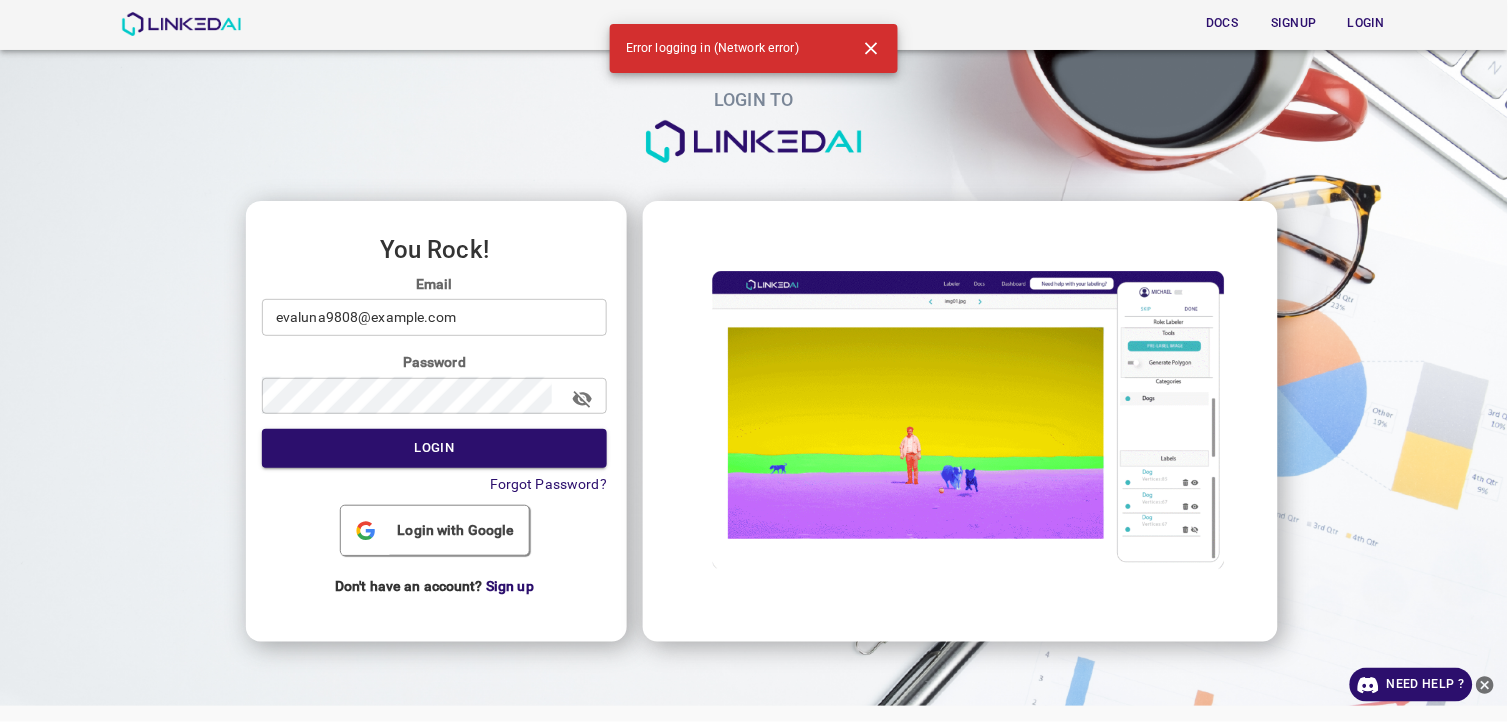 click 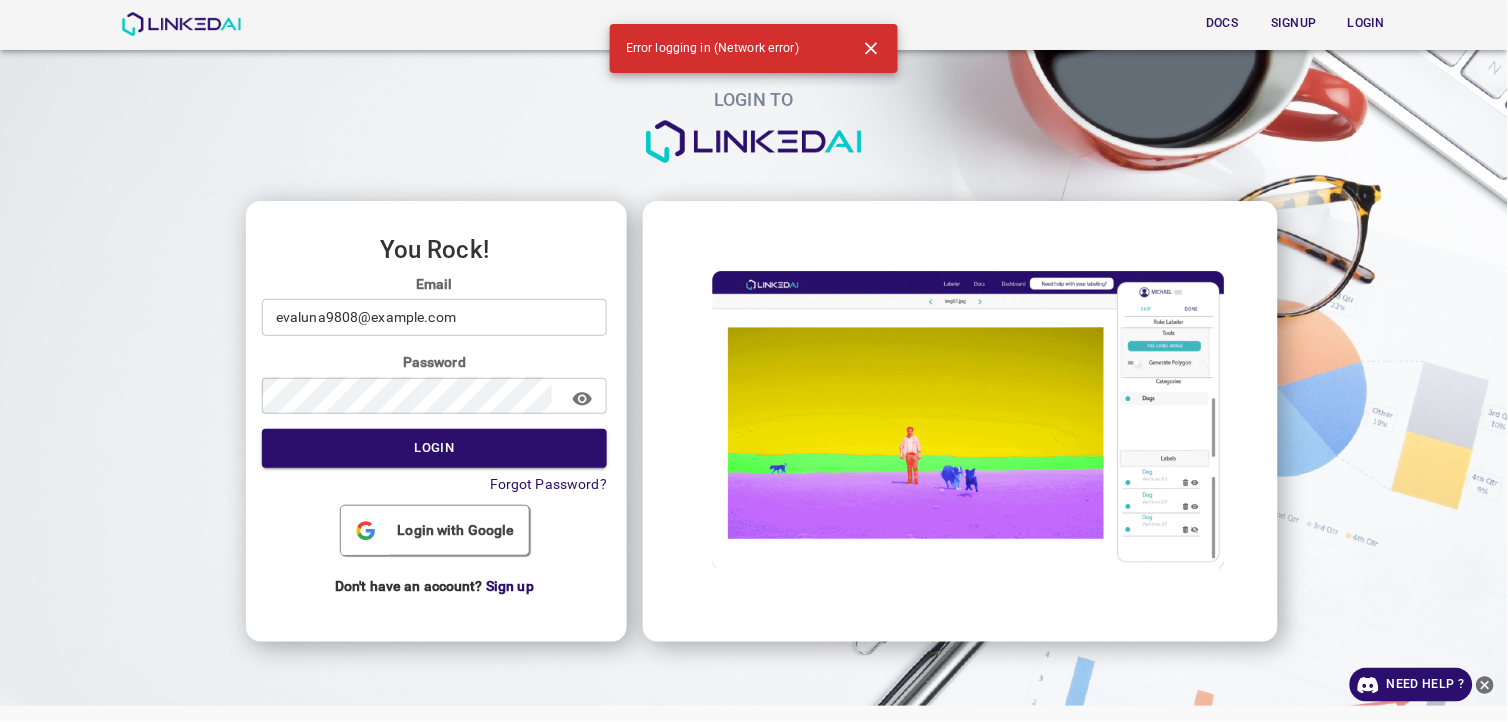 click 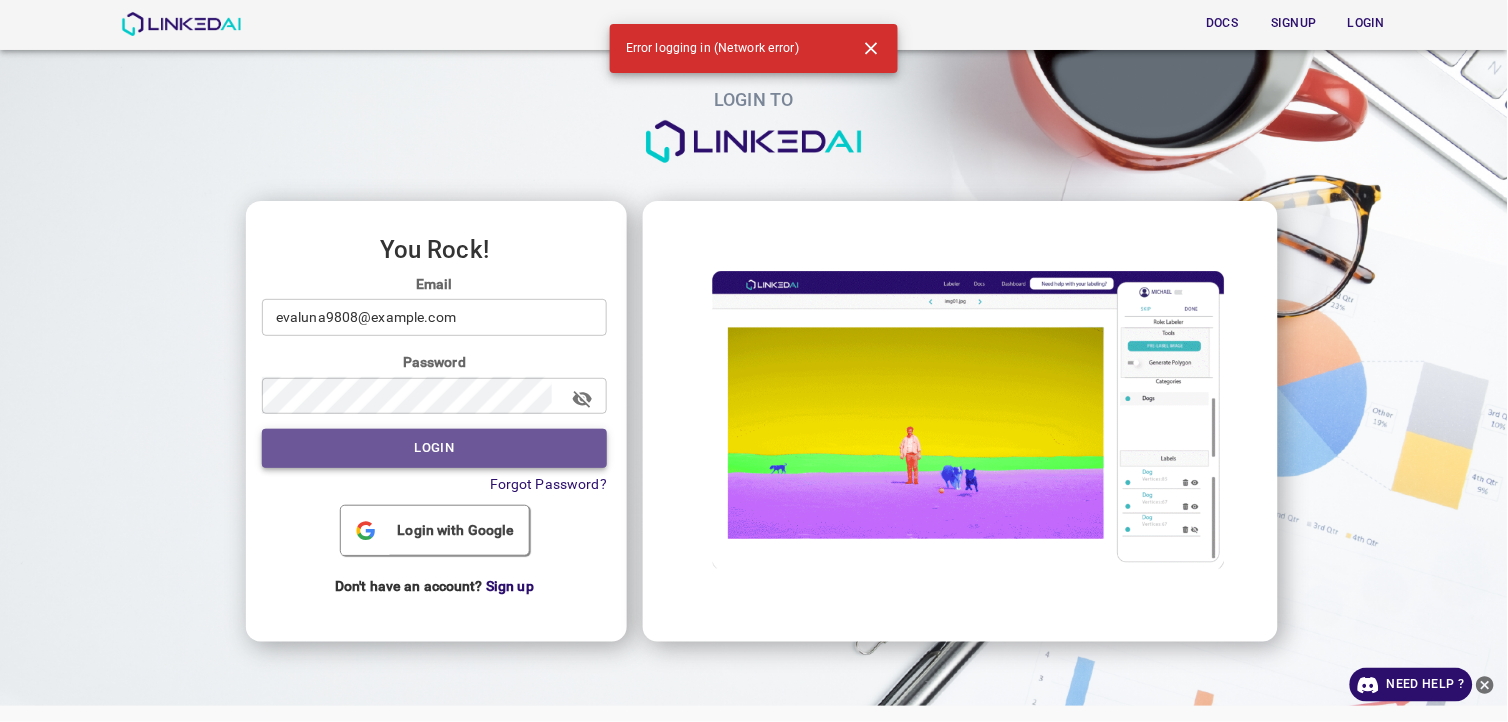 click on "Login" at bounding box center (434, 448) 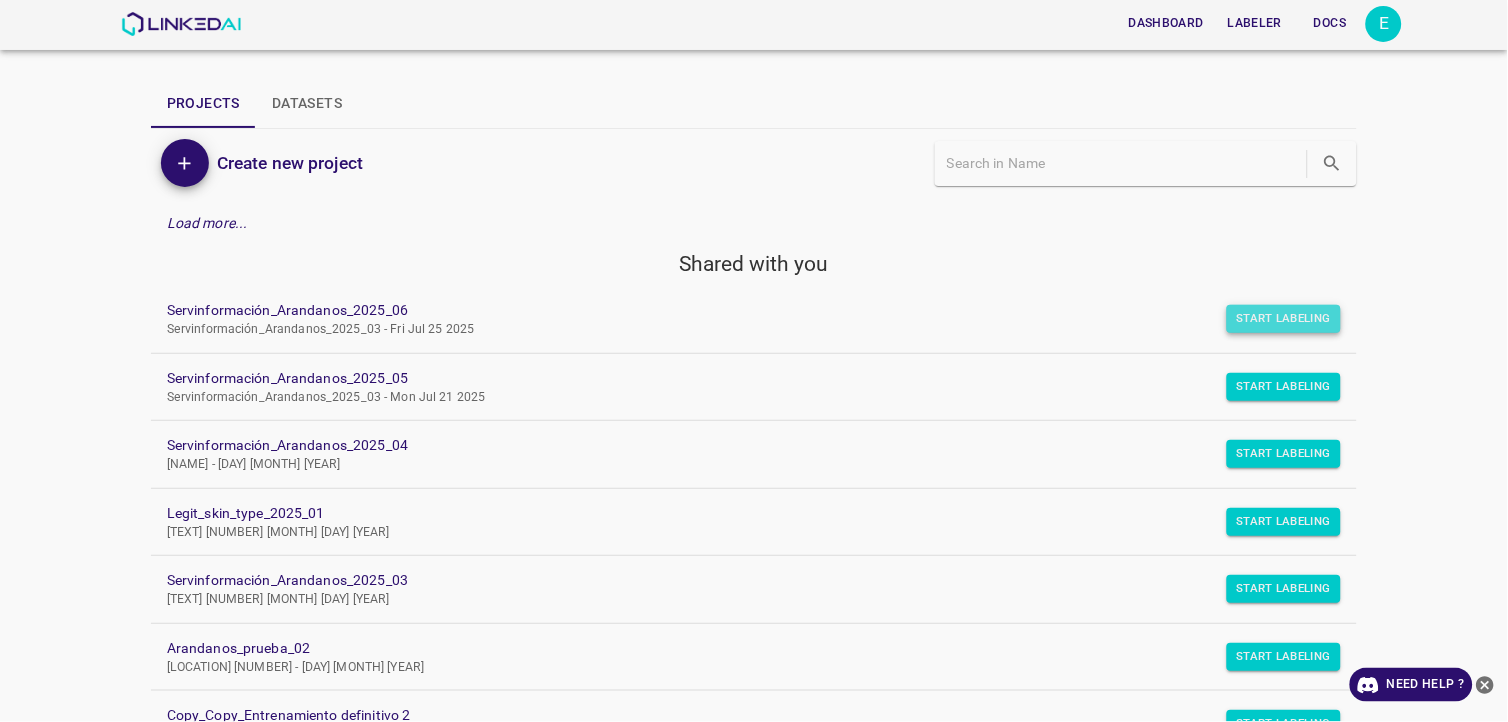 click on "Start Labeling" at bounding box center (1284, 319) 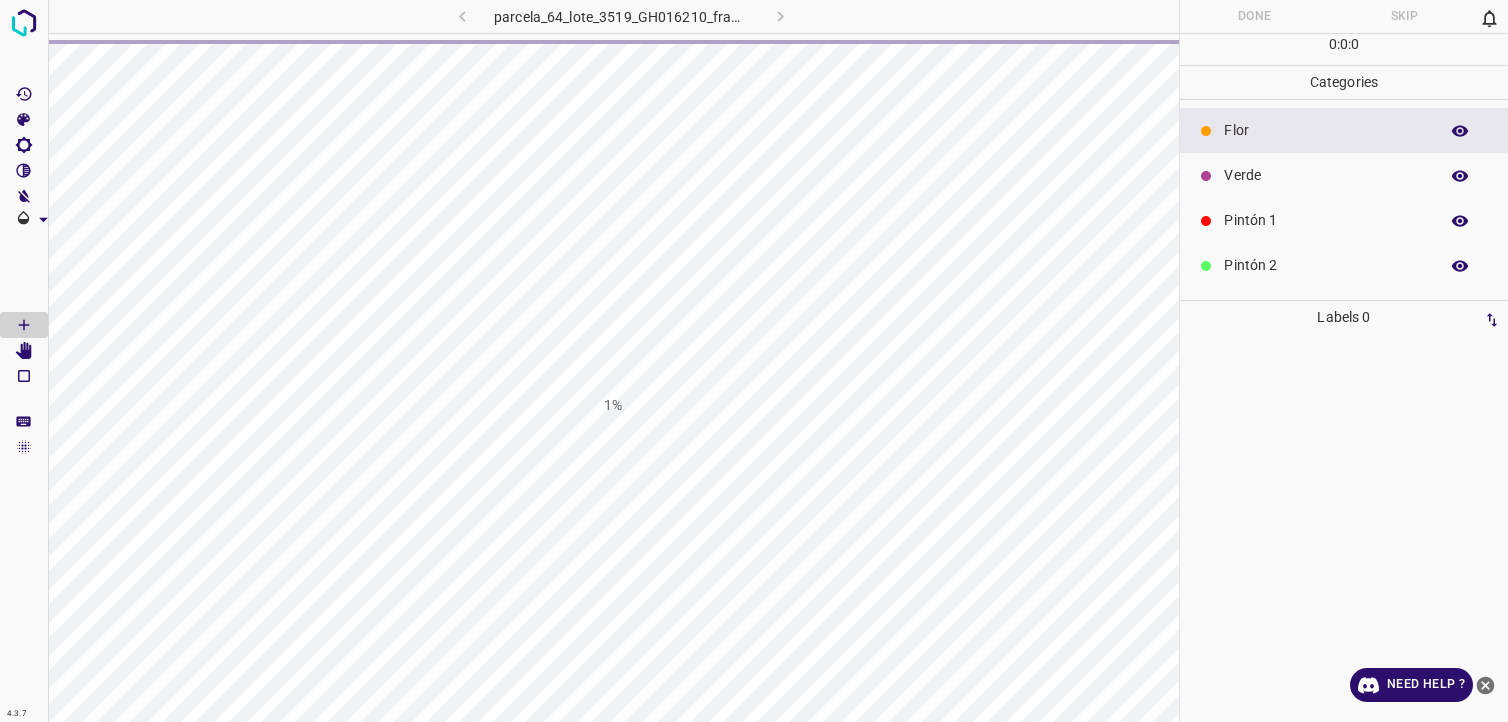 scroll, scrollTop: 0, scrollLeft: 0, axis: both 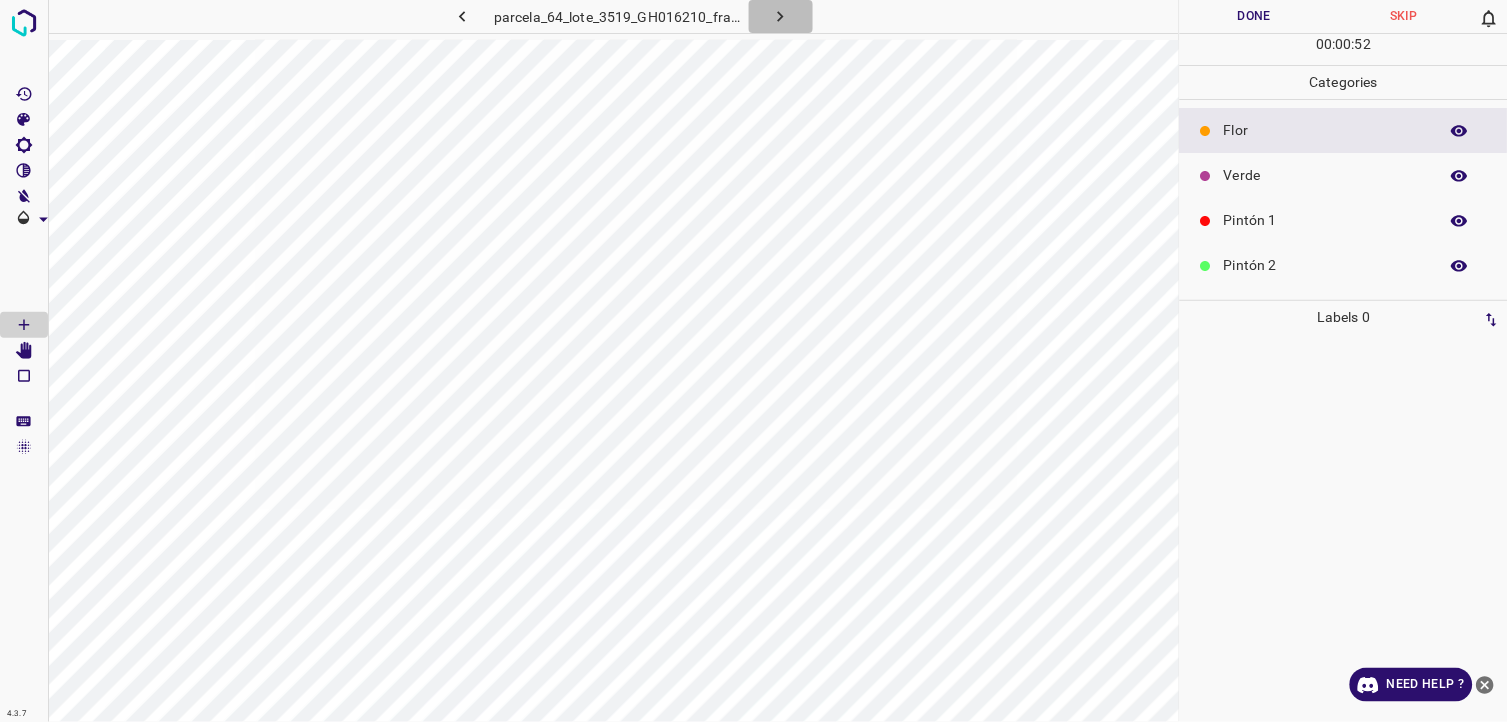 click 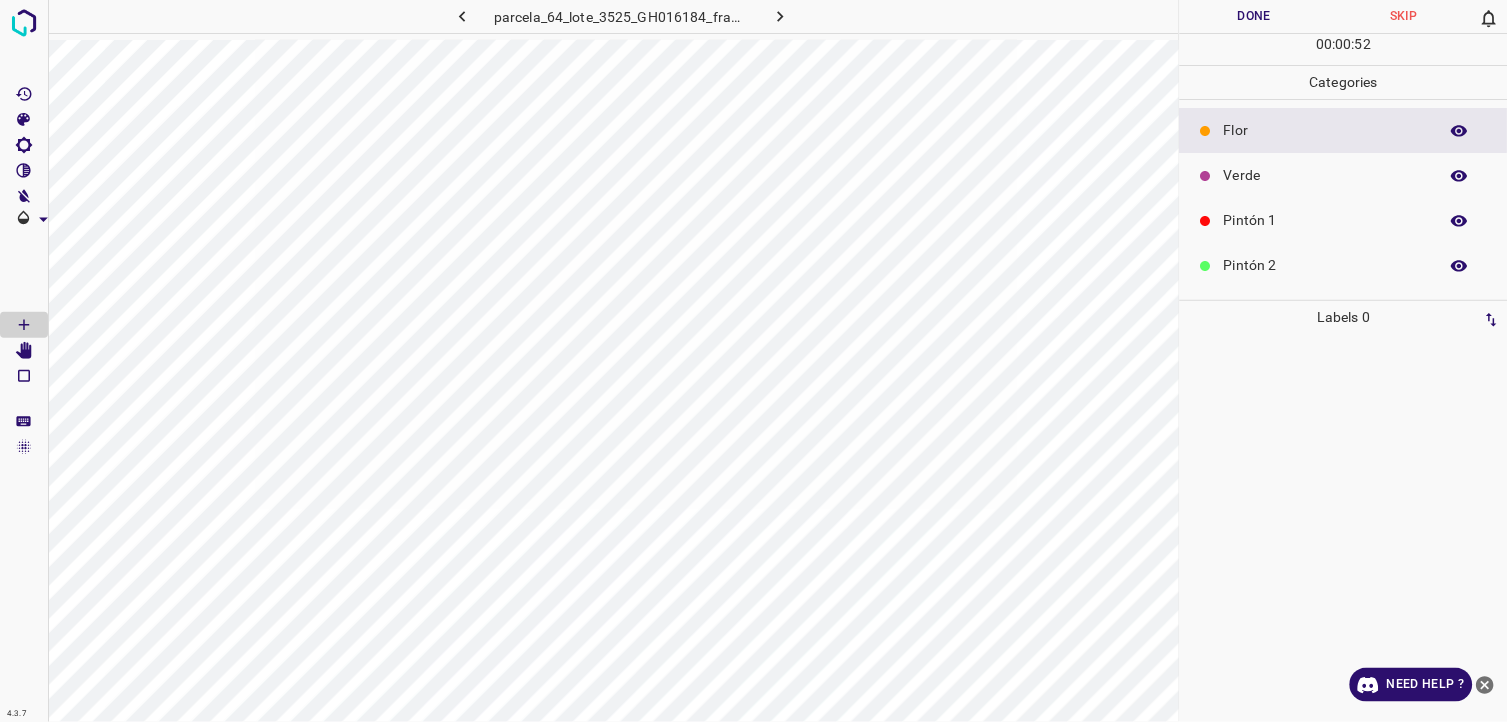 click at bounding box center (781, 16) 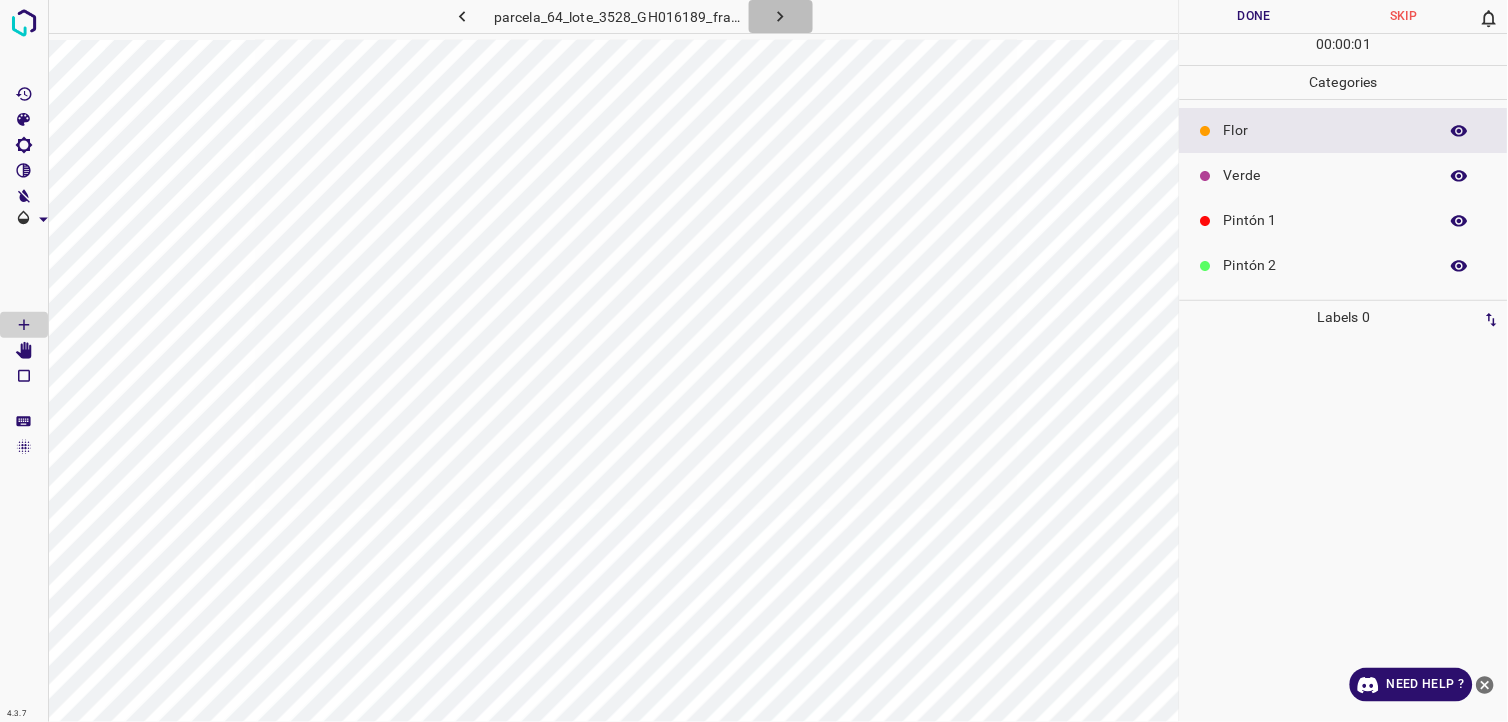 click at bounding box center [781, 16] 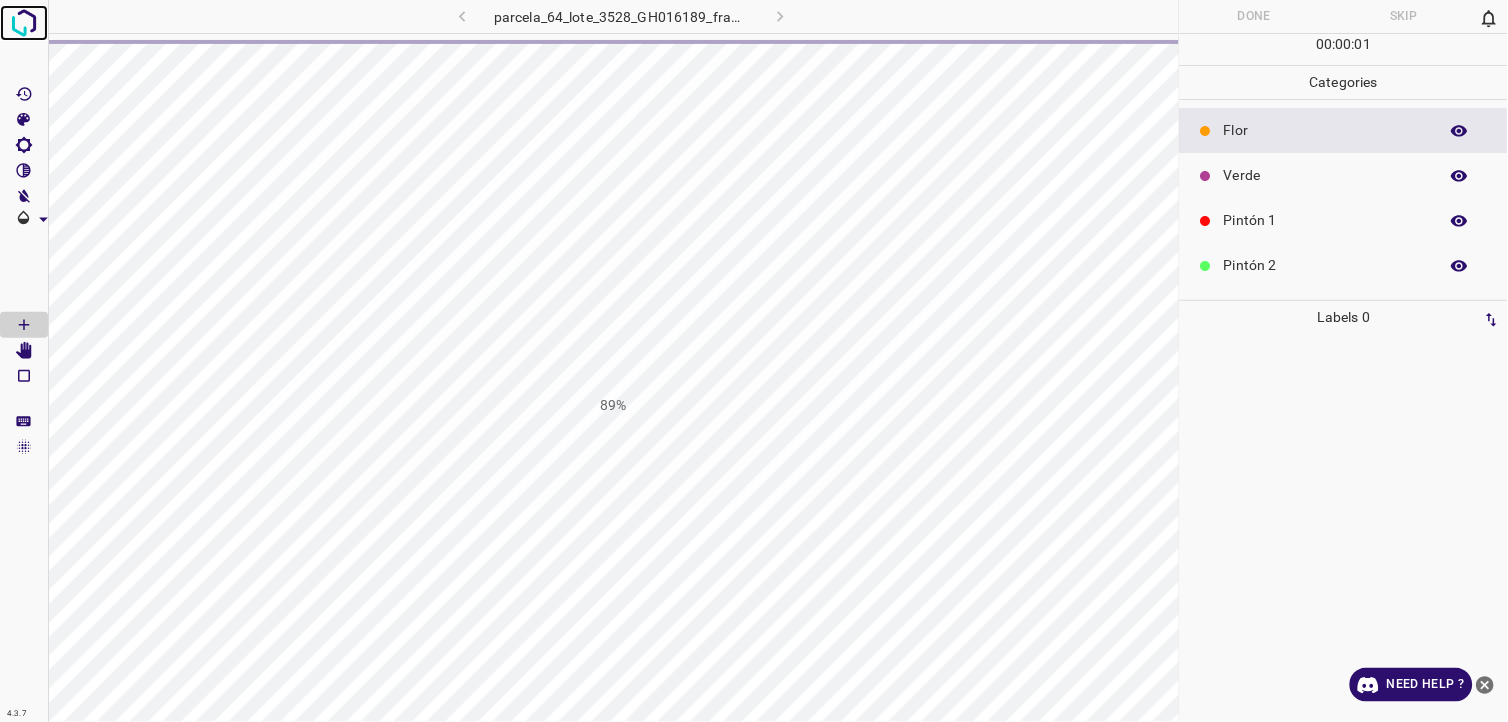 click at bounding box center [24, 23] 